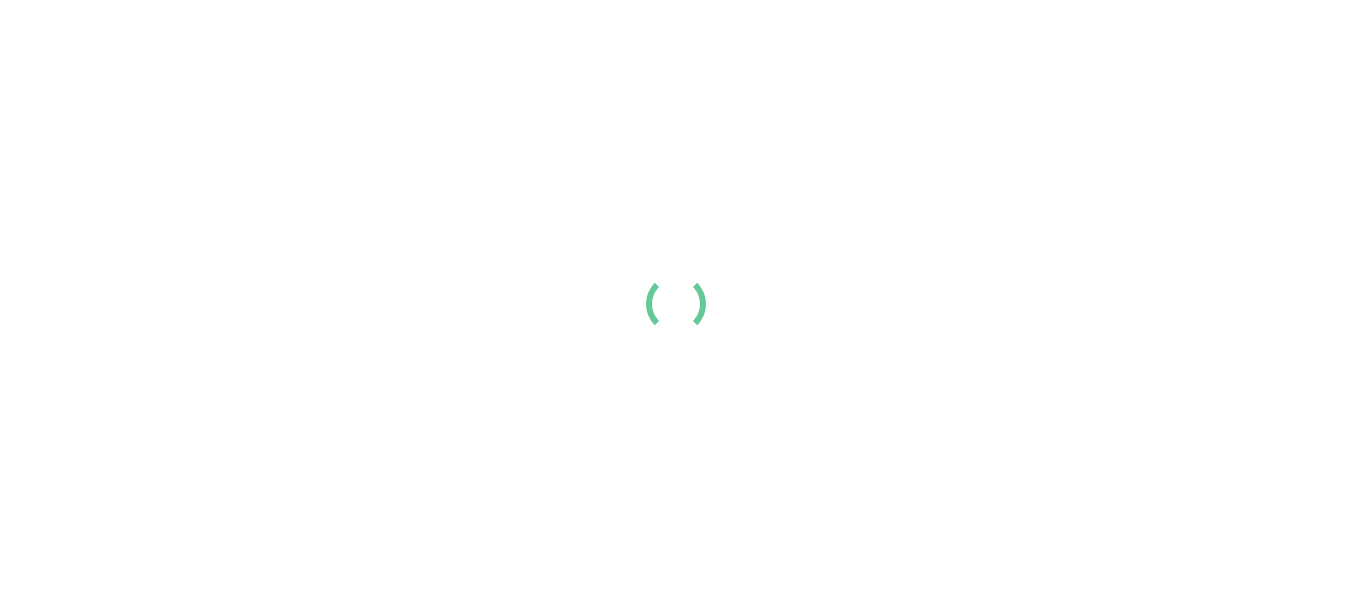 scroll, scrollTop: 0, scrollLeft: 0, axis: both 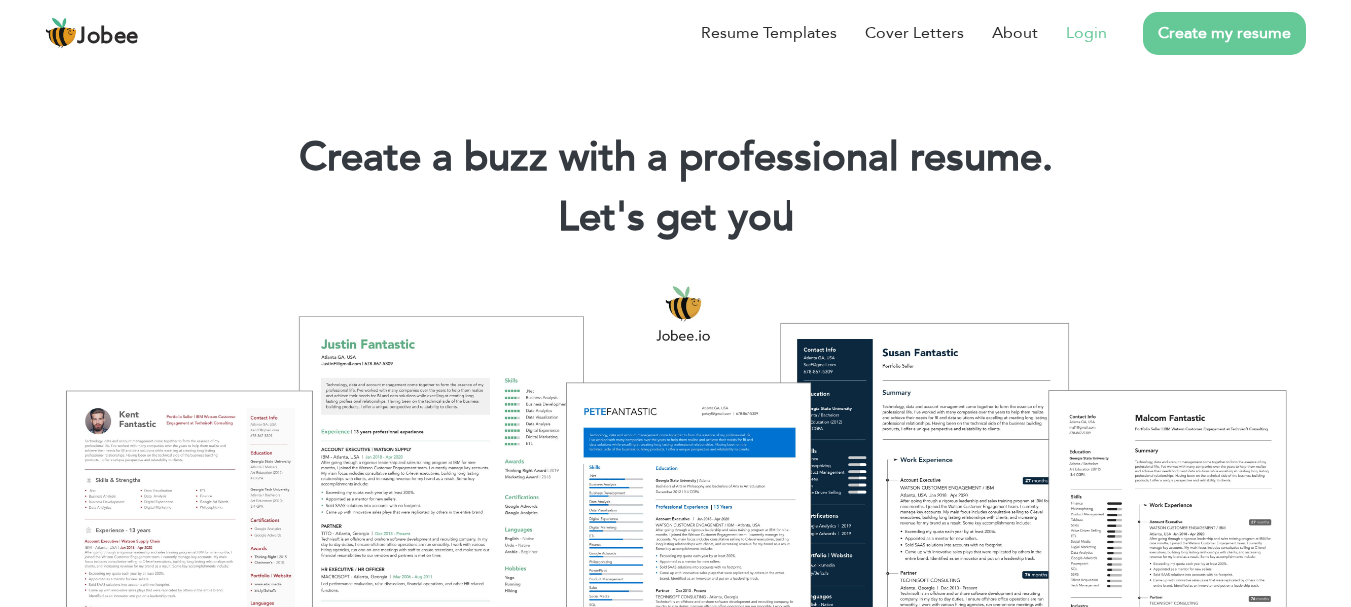 click on "Login" at bounding box center (1086, 33) 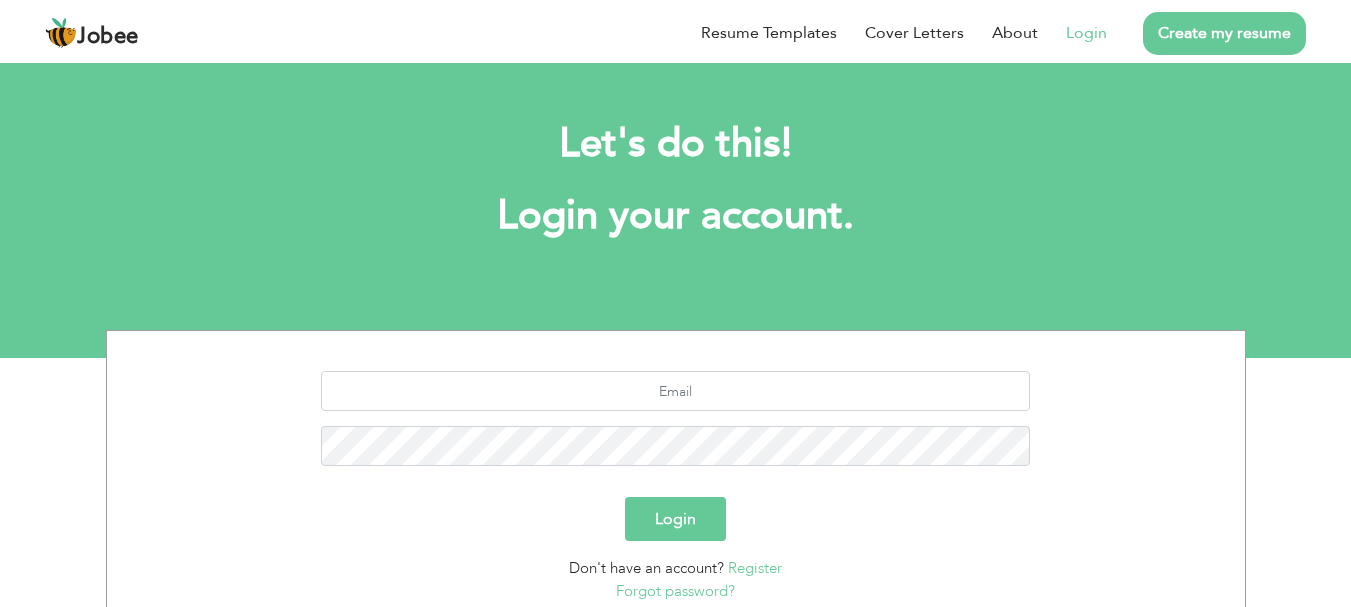 scroll, scrollTop: 0, scrollLeft: 0, axis: both 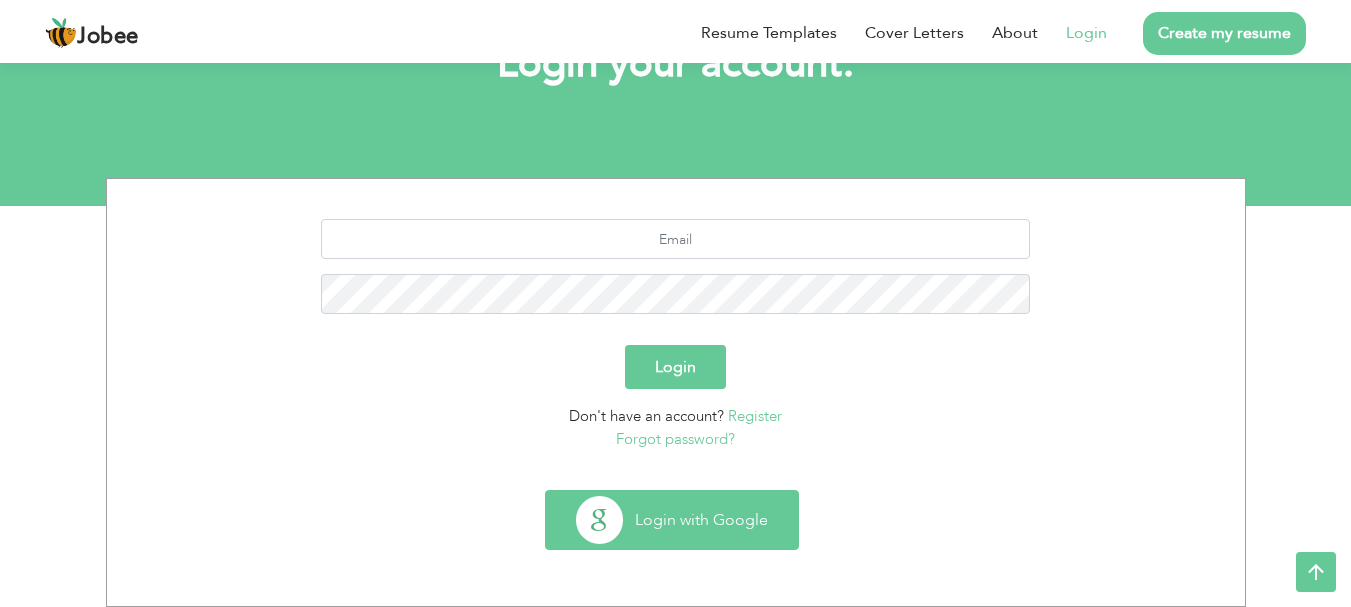 click on "Login with Google" at bounding box center (672, 520) 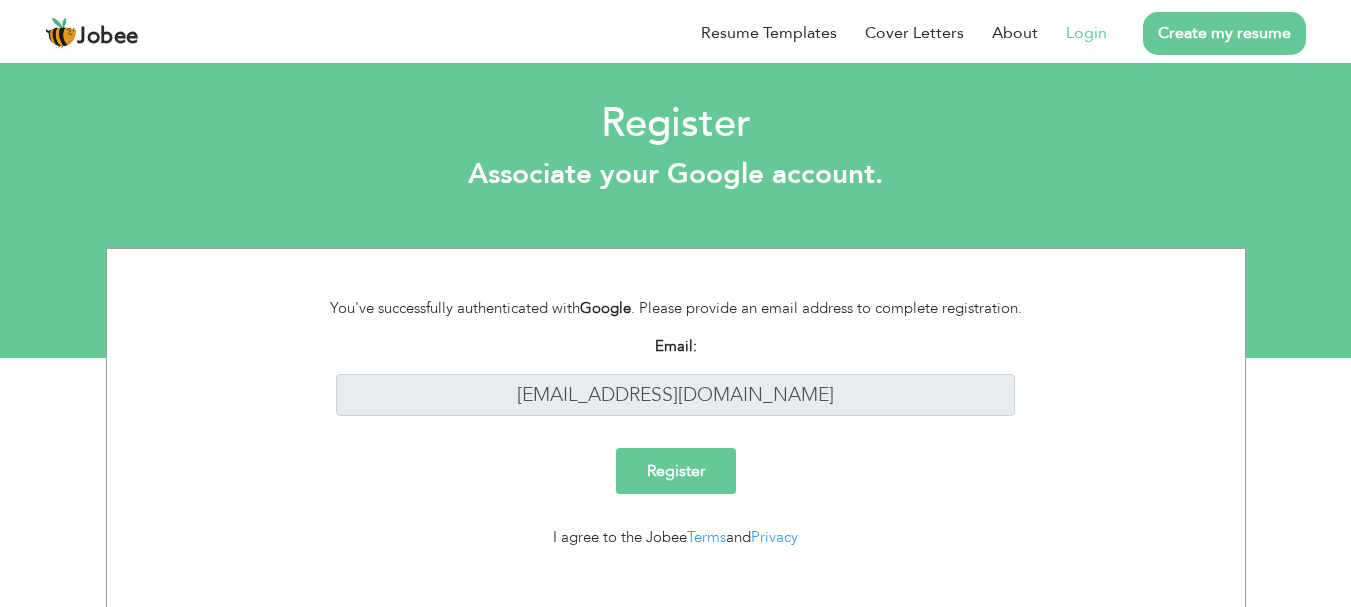 scroll, scrollTop: 0, scrollLeft: 0, axis: both 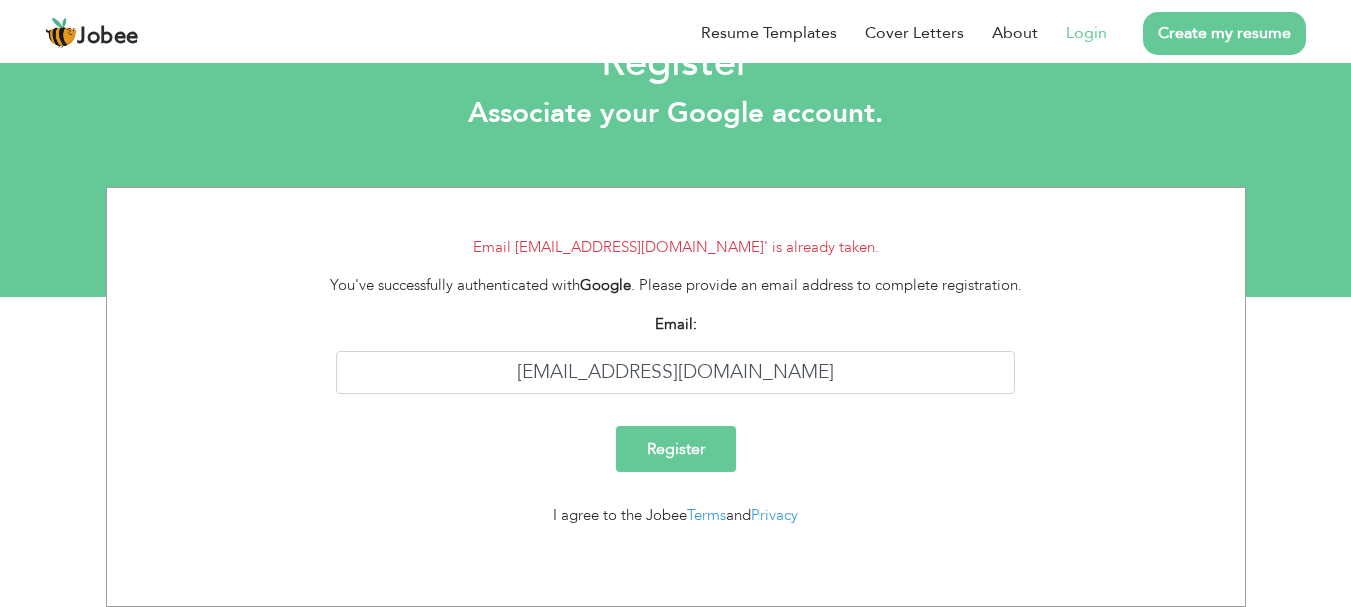 click on "Login" at bounding box center [1086, 33] 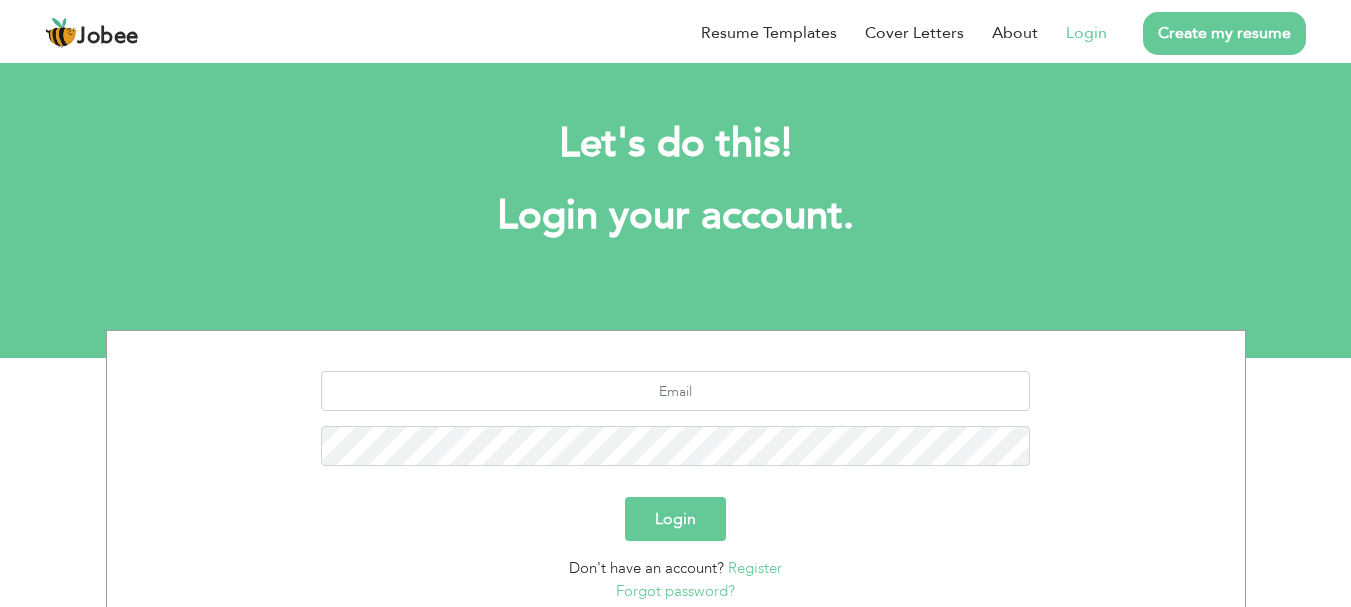scroll, scrollTop: 0, scrollLeft: 0, axis: both 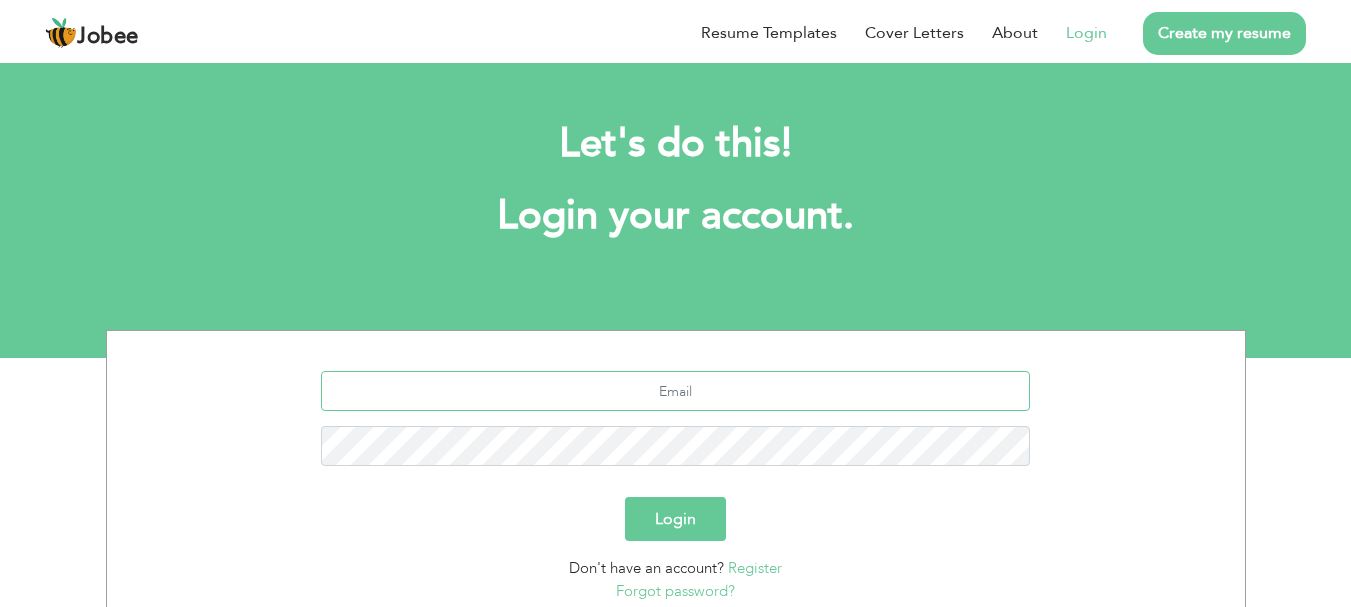 click at bounding box center (675, 391) 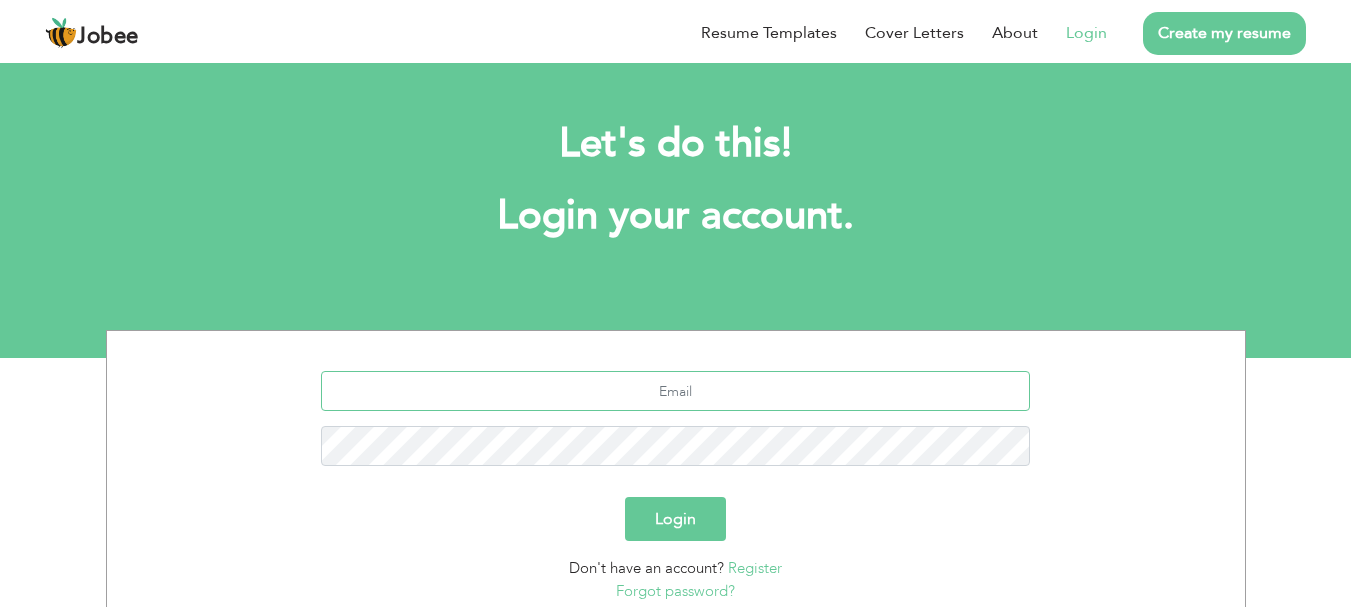 type on "[EMAIL_ADDRESS][DOMAIN_NAME]" 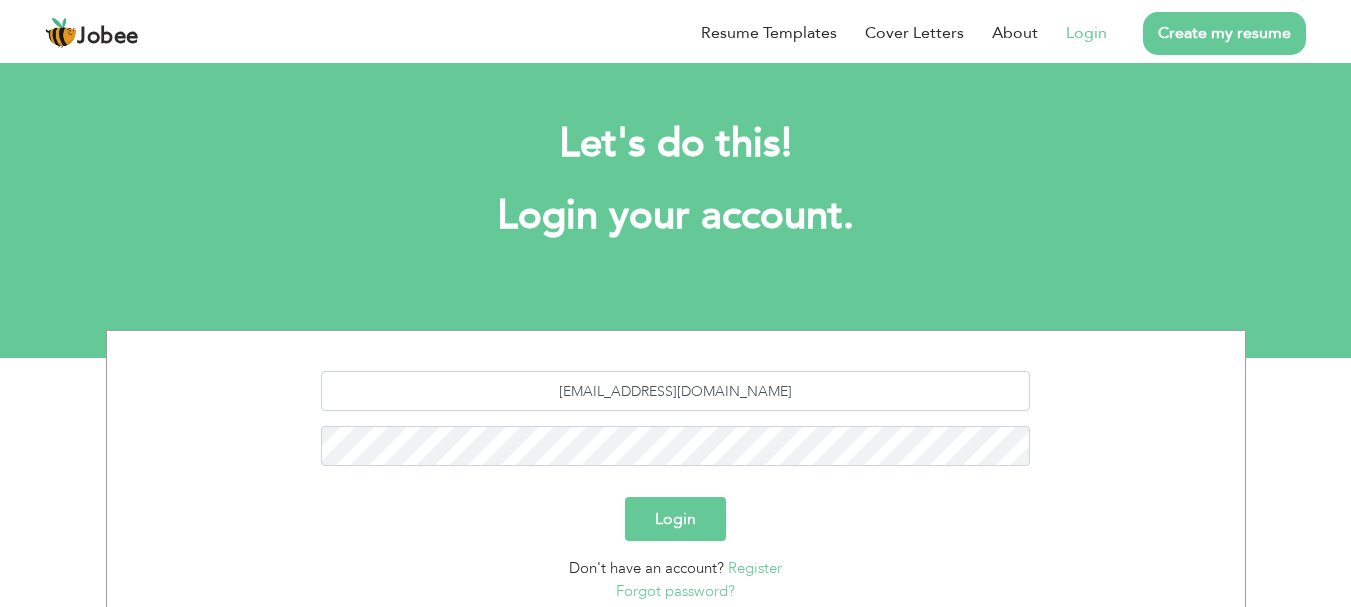 click on "Login" at bounding box center [675, 519] 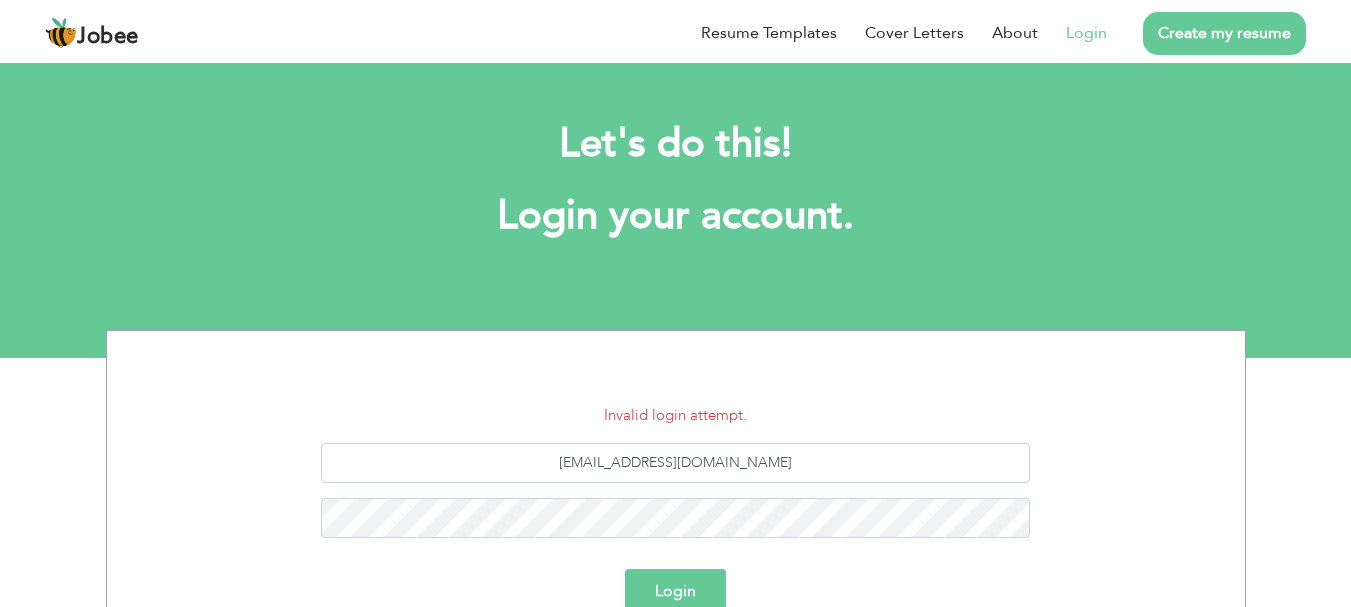 scroll, scrollTop: 0, scrollLeft: 0, axis: both 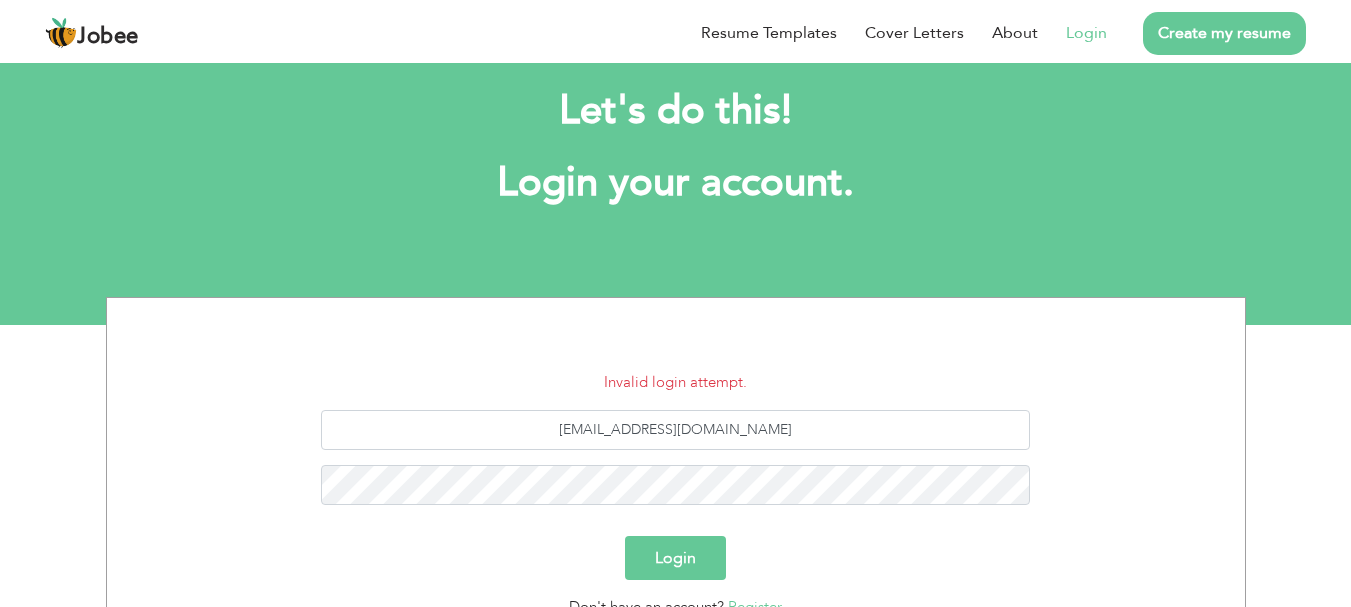 click on "Login" at bounding box center [675, 558] 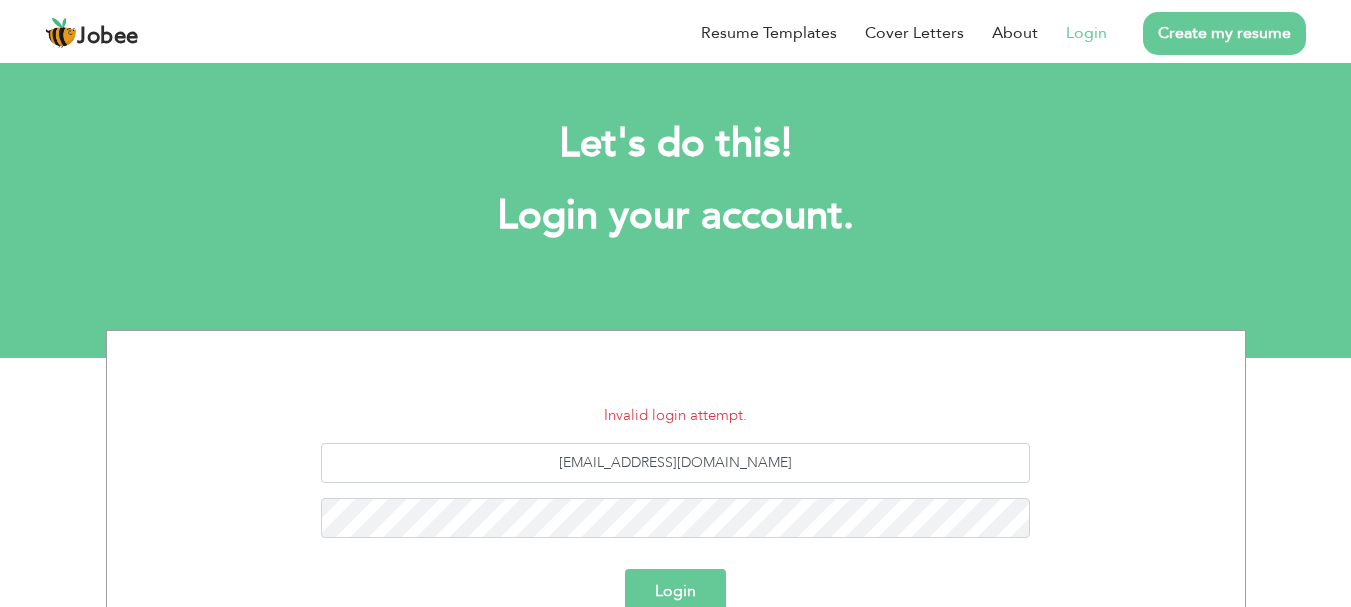 scroll, scrollTop: 0, scrollLeft: 0, axis: both 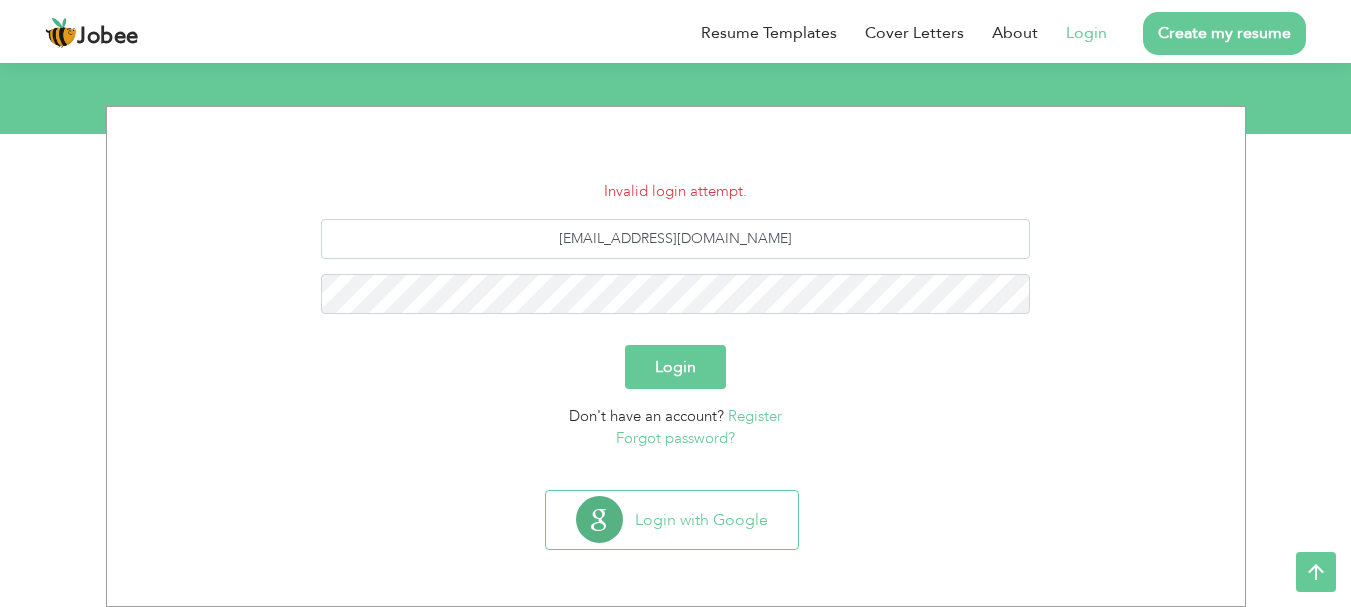 click on "Forgot password?" at bounding box center [675, 438] 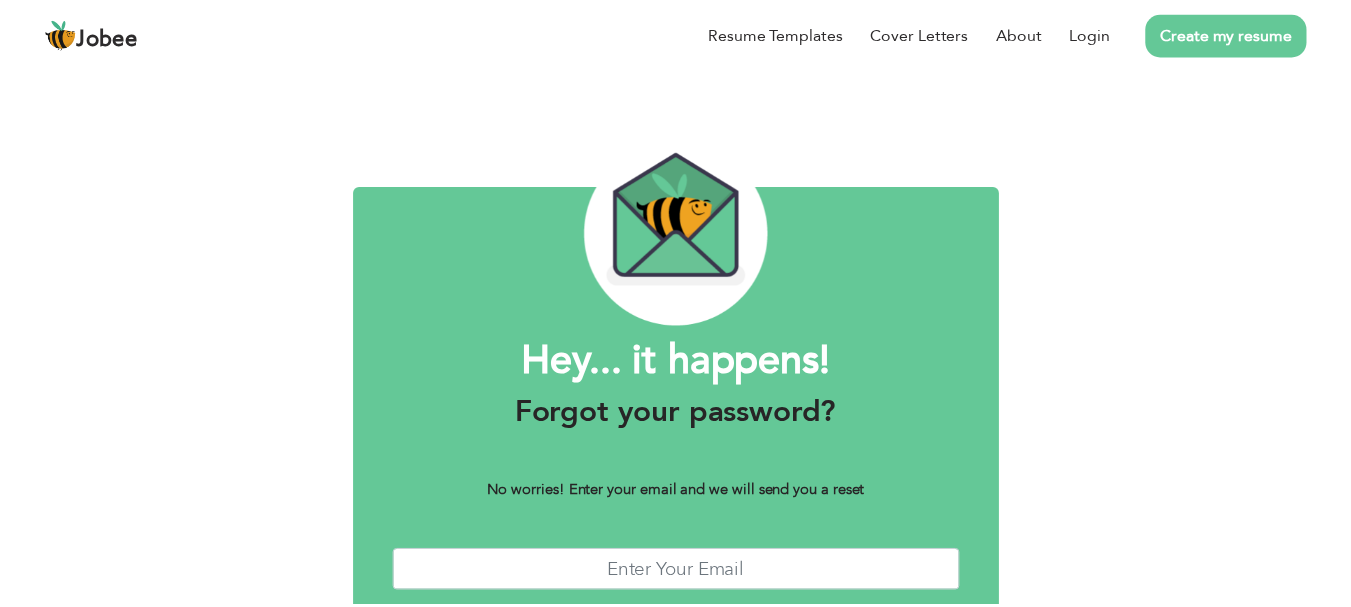 scroll, scrollTop: 0, scrollLeft: 0, axis: both 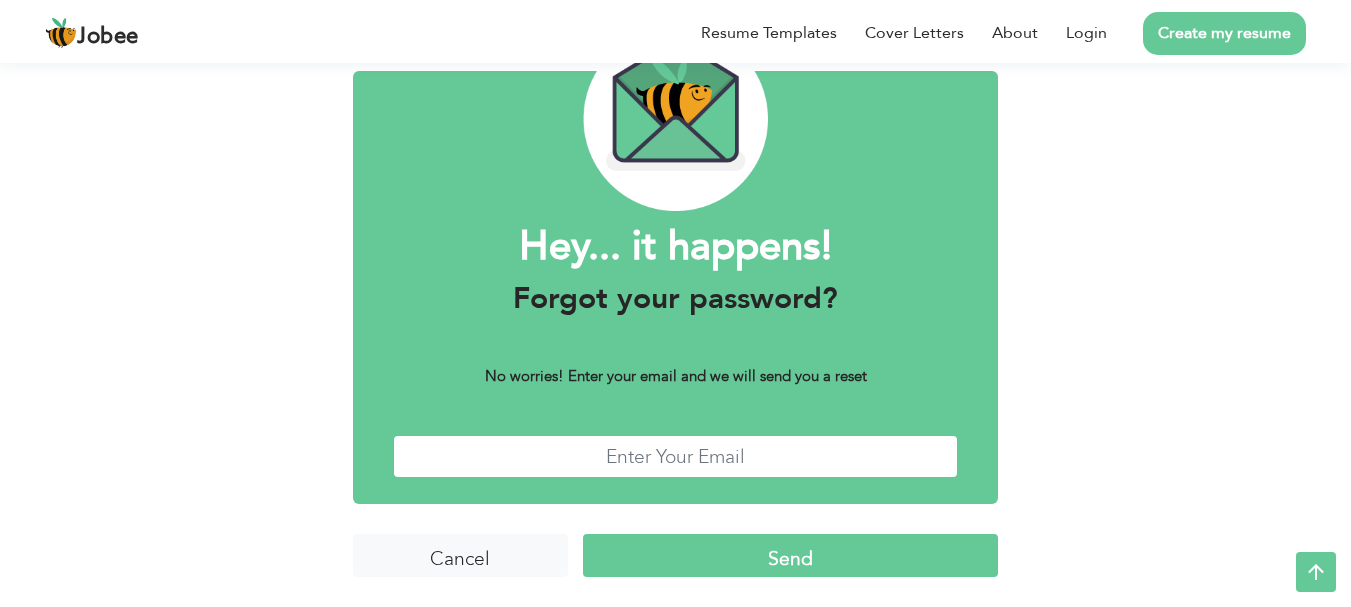 click at bounding box center (676, 456) 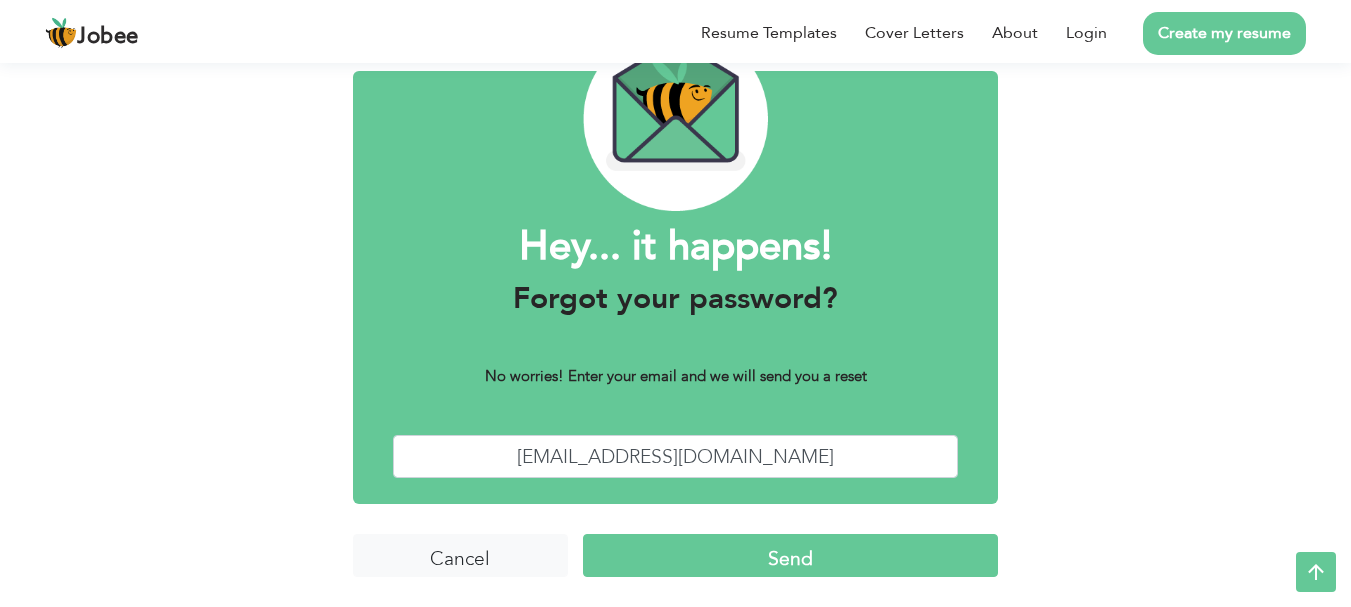 click on "Send" at bounding box center [790, 555] 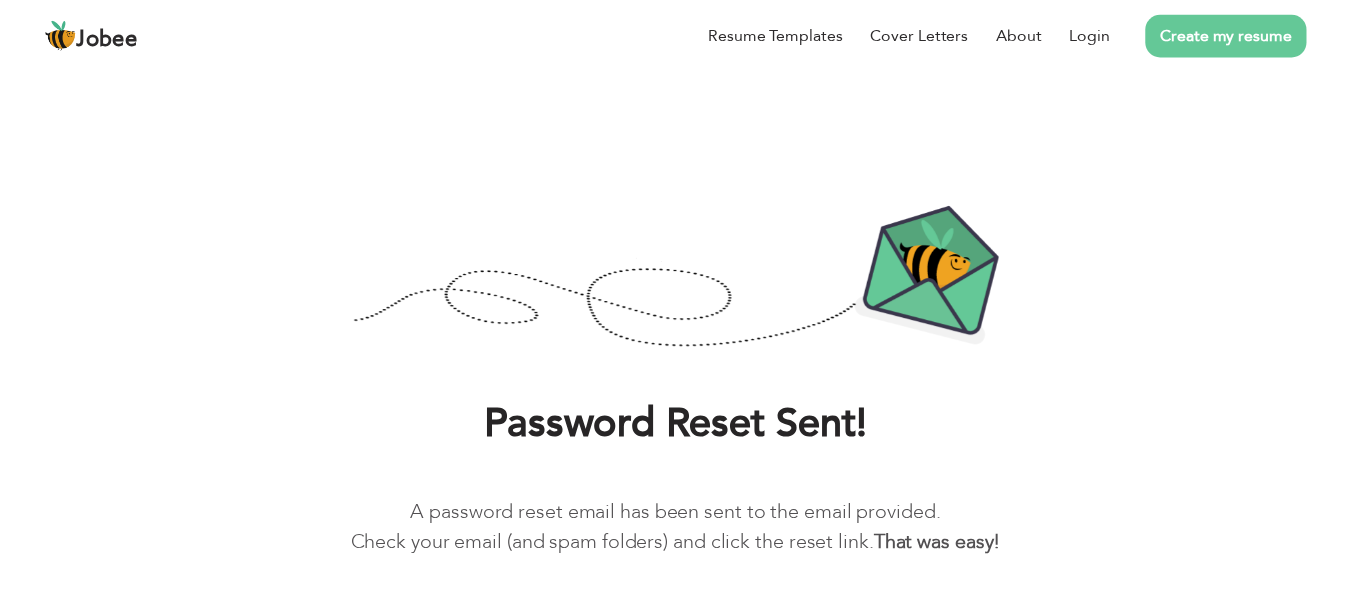 scroll, scrollTop: 0, scrollLeft: 0, axis: both 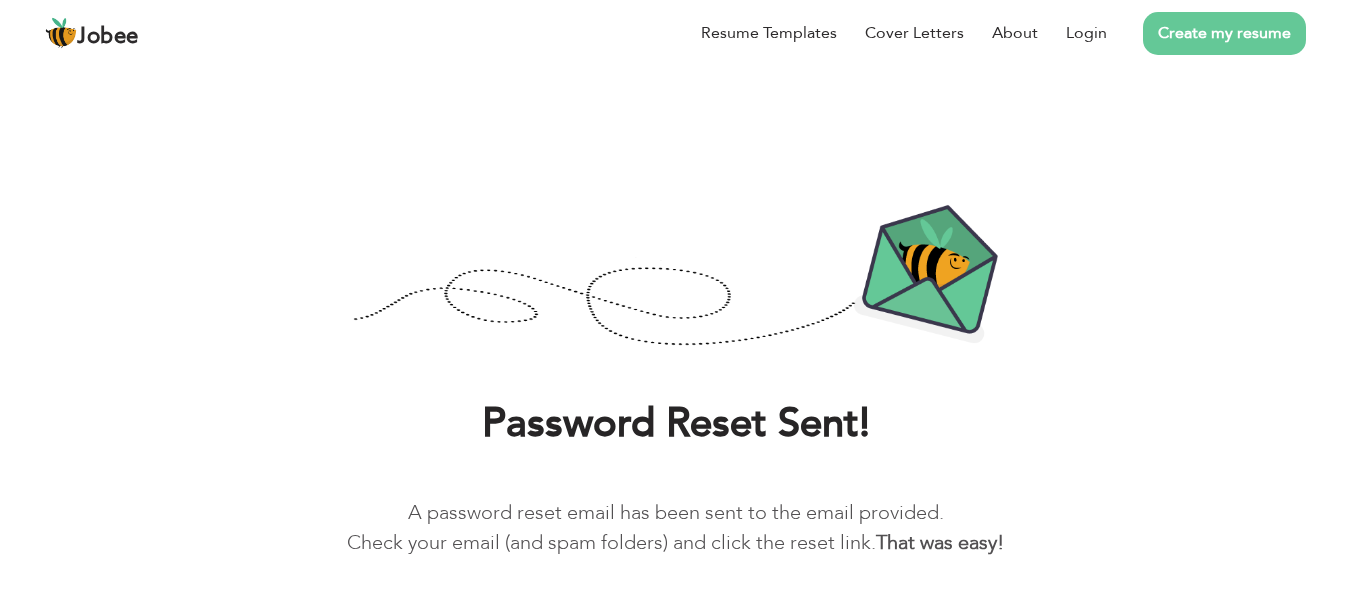 click on "Password Reset Sent!
A password reset email has been sent to the email provided.  Check your email (and spam folders) and click the reset link.  That was easy!
Log back in!" at bounding box center (675, 417) 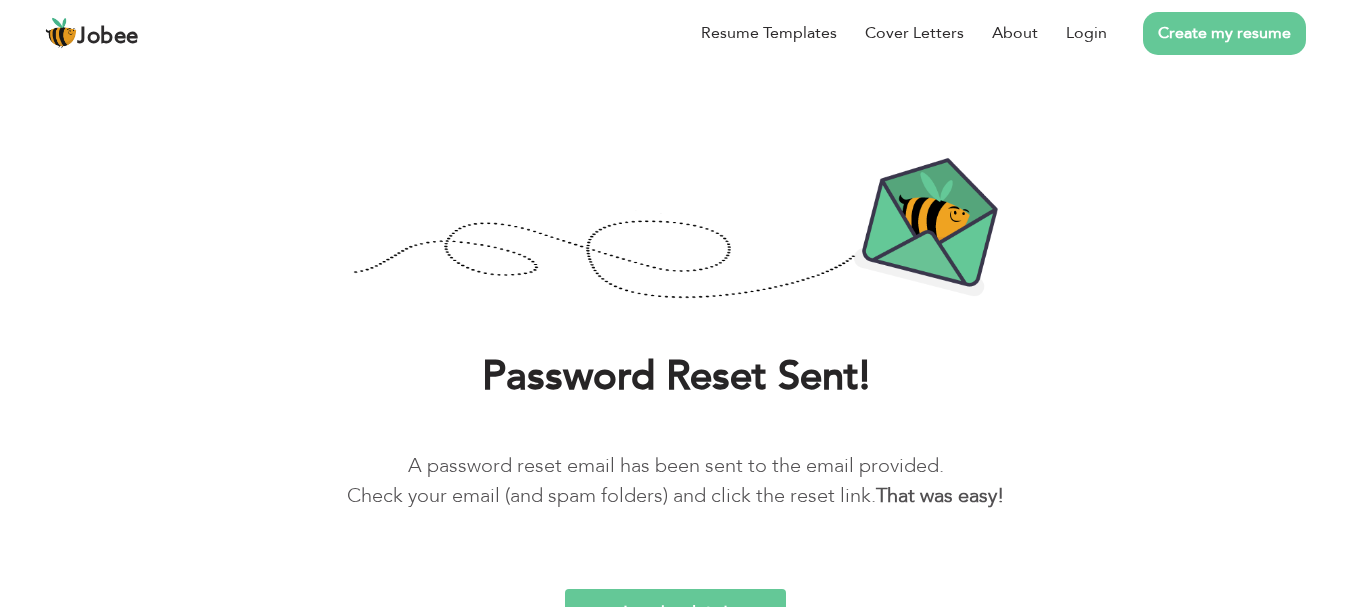 scroll, scrollTop: 72, scrollLeft: 0, axis: vertical 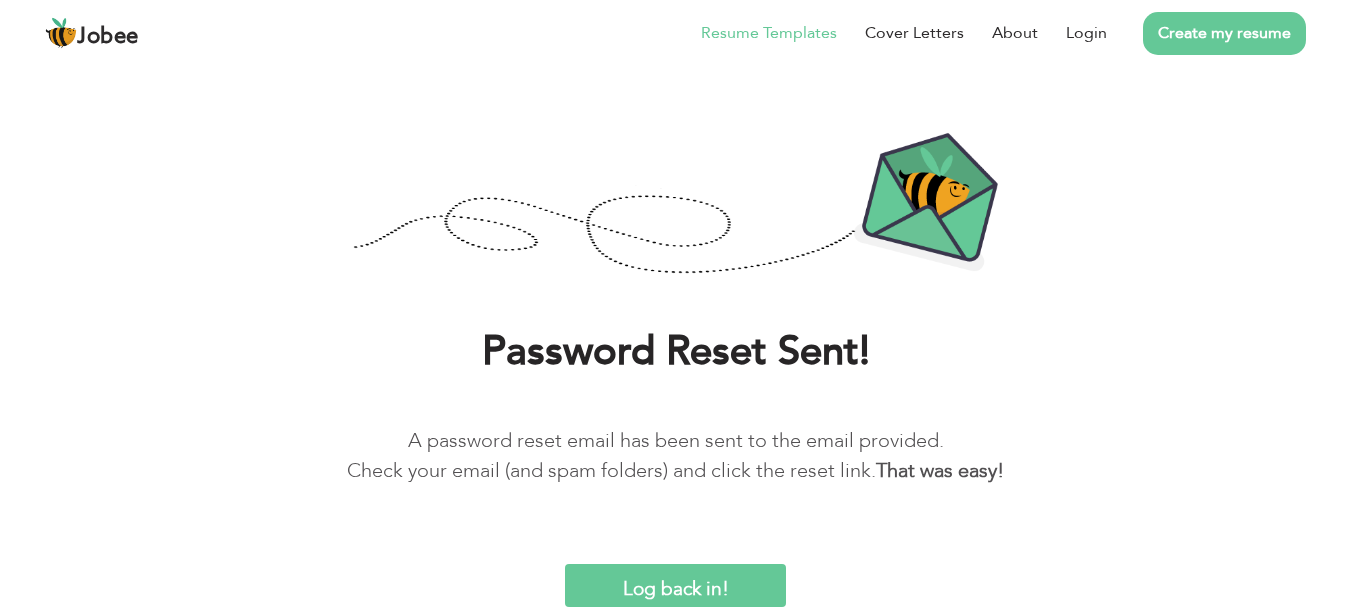 click on "Resume Templates" at bounding box center [769, 33] 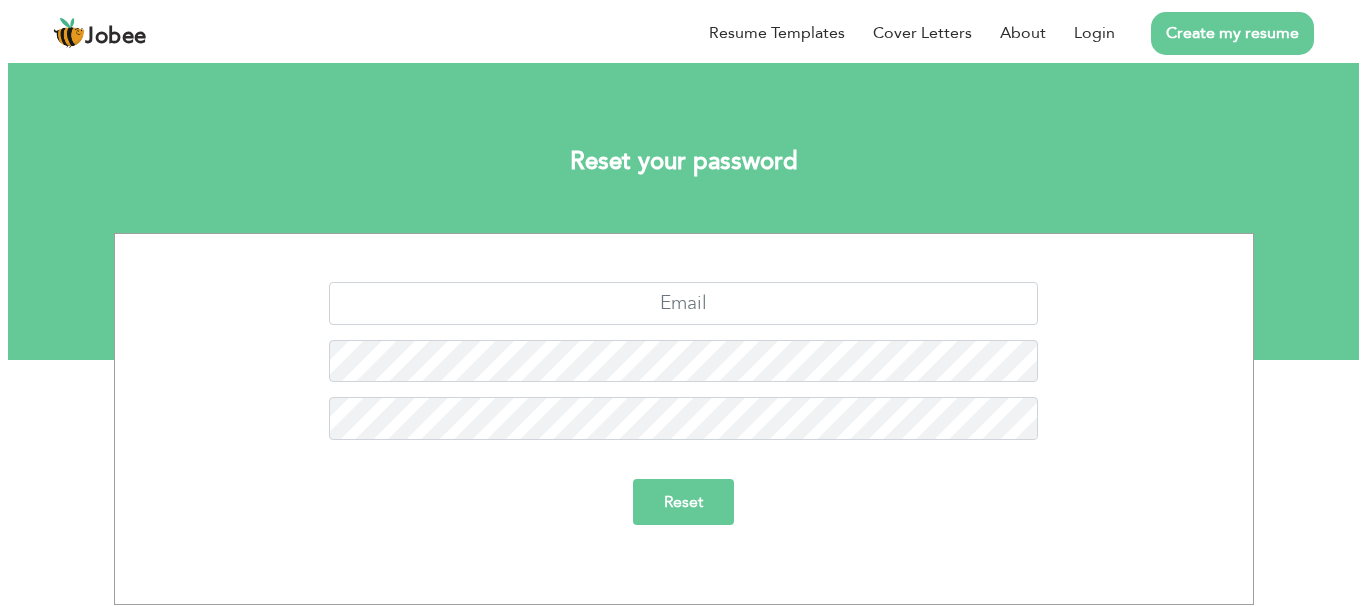scroll, scrollTop: 0, scrollLeft: 0, axis: both 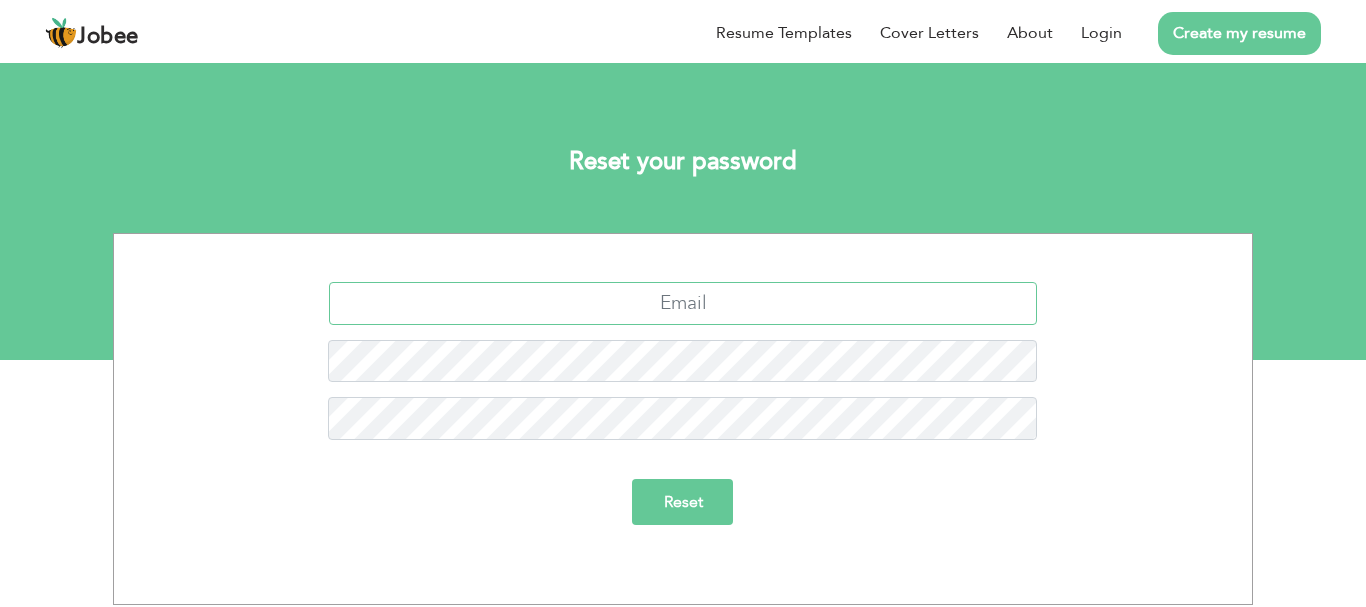 click at bounding box center [683, 303] 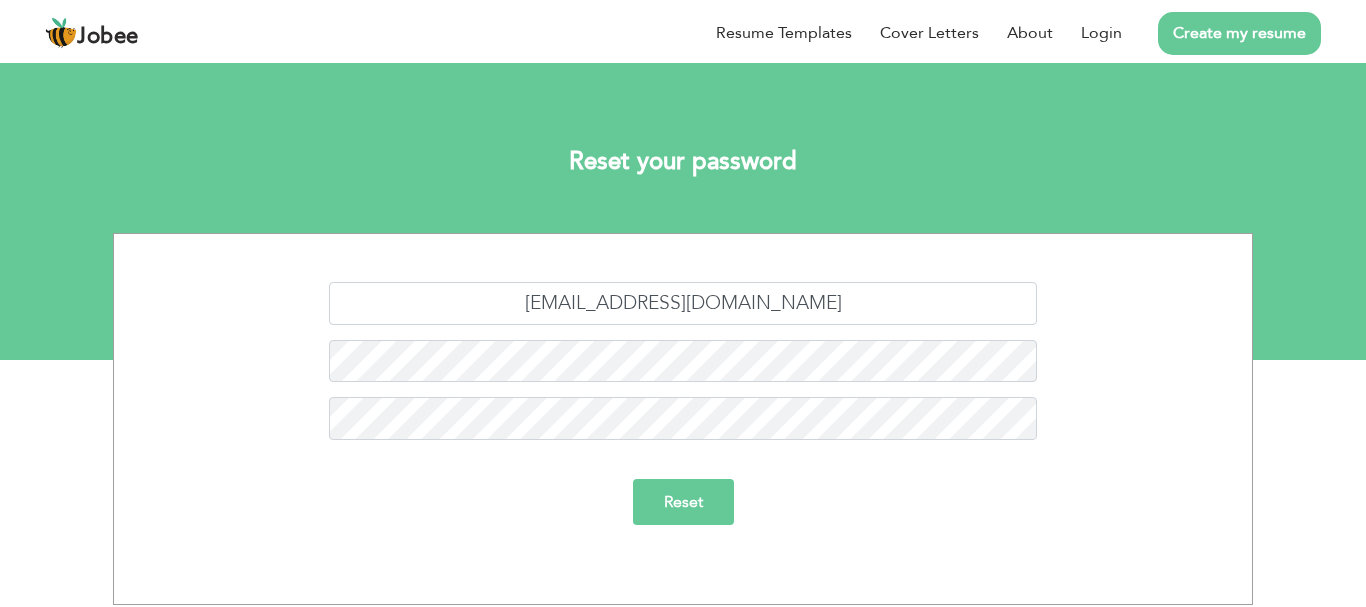 click on "Reset" at bounding box center (683, 502) 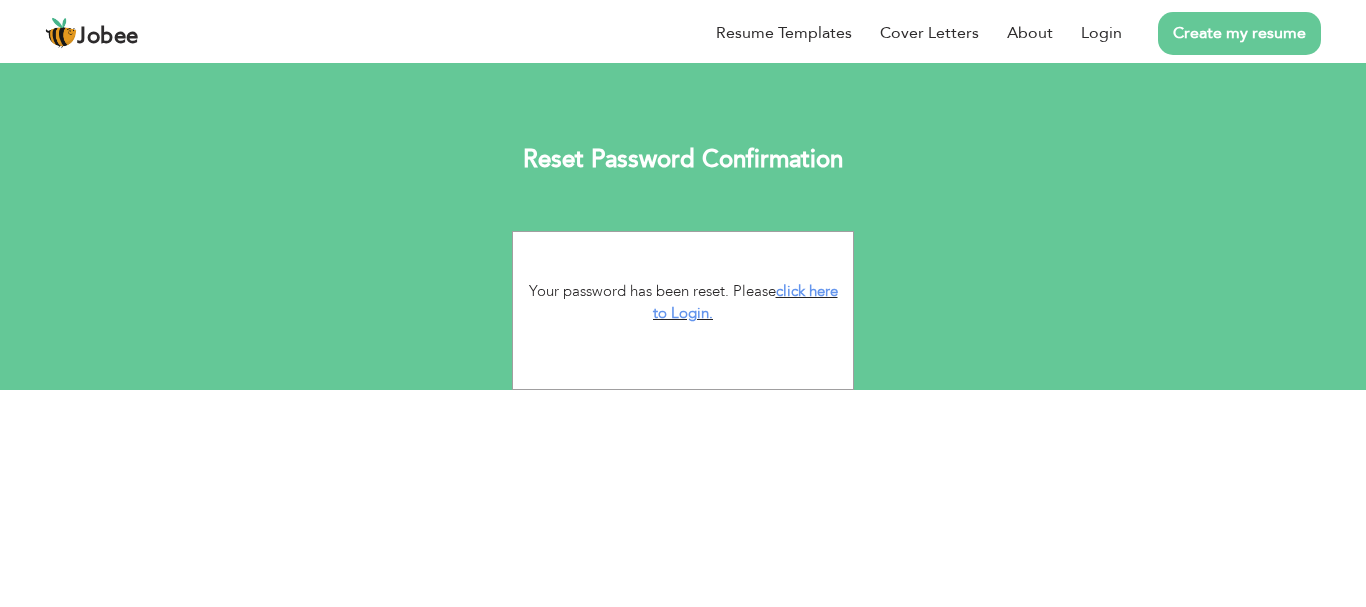 scroll, scrollTop: 0, scrollLeft: 0, axis: both 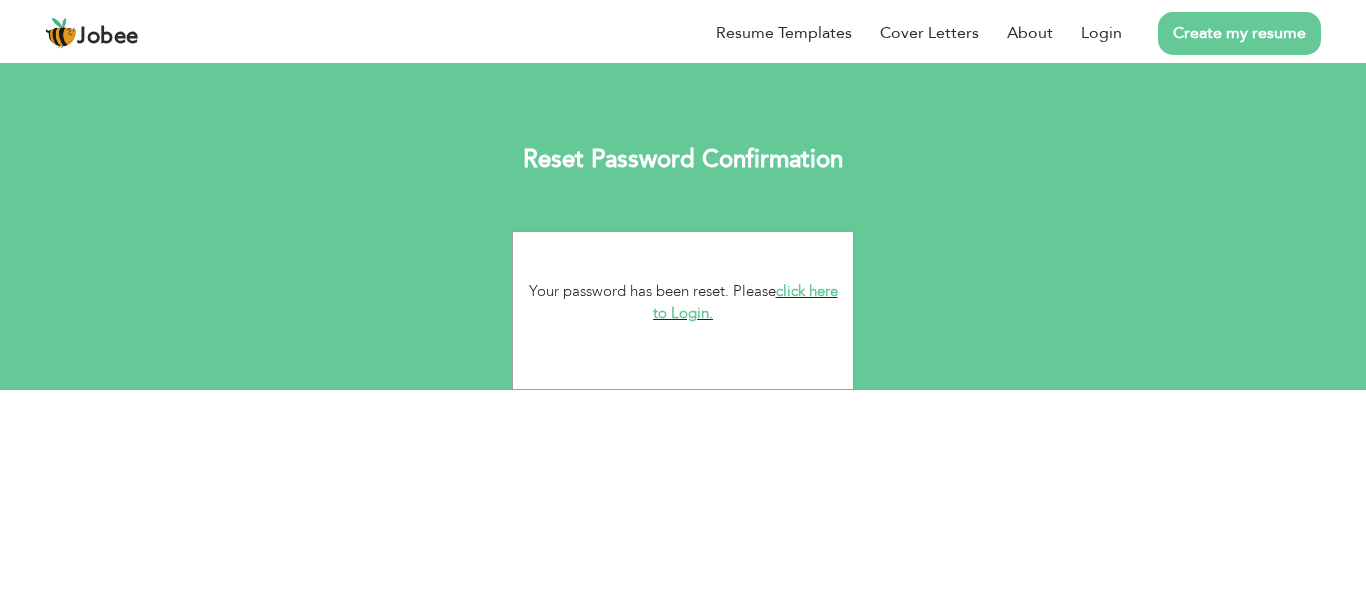 click on "click here to Login." at bounding box center (745, 302) 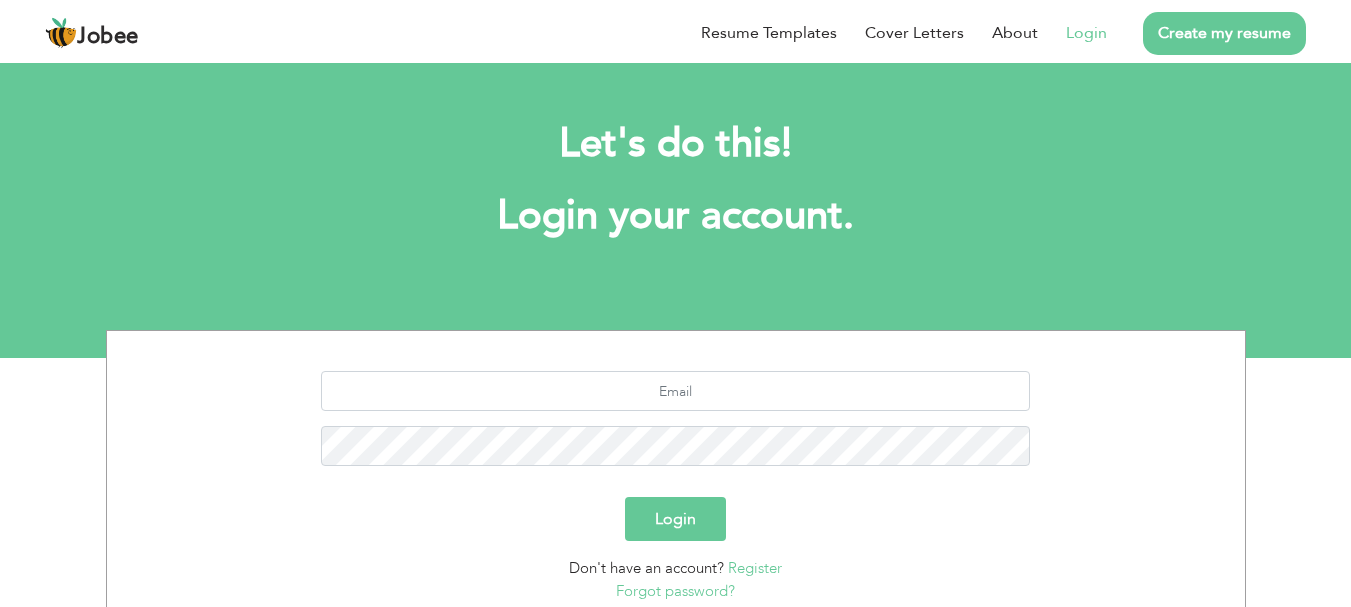 scroll, scrollTop: 0, scrollLeft: 0, axis: both 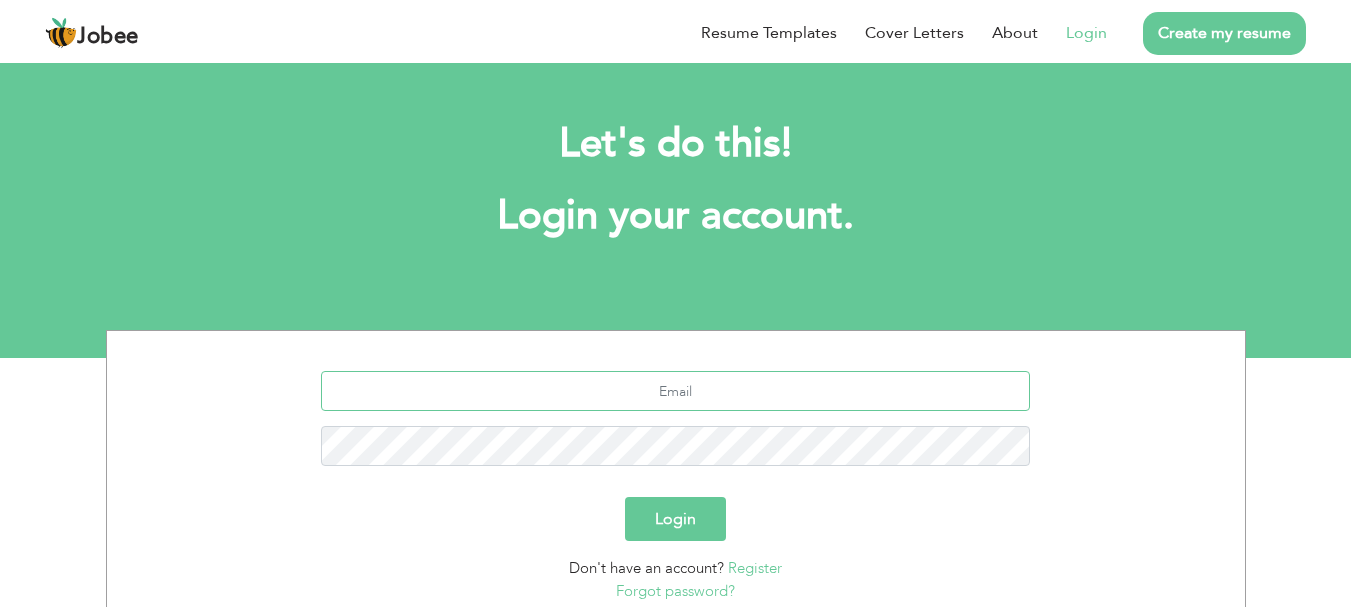 type on "ameerhamza6273@gmail.com" 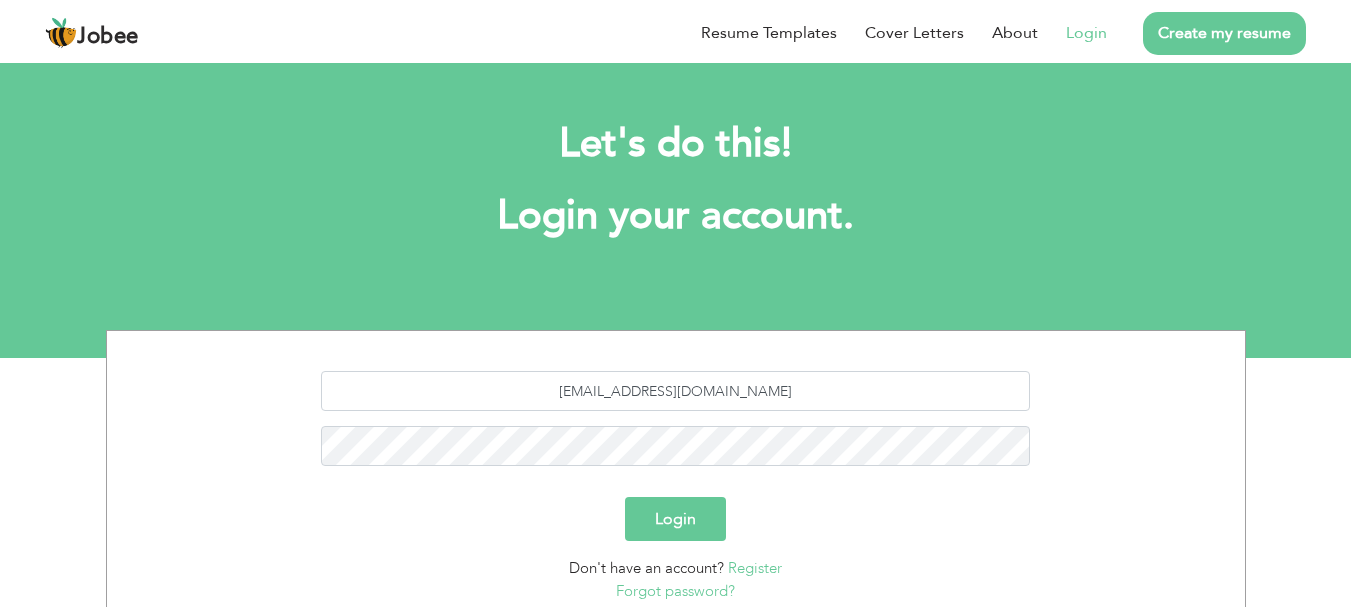 click on "Login" at bounding box center (675, 519) 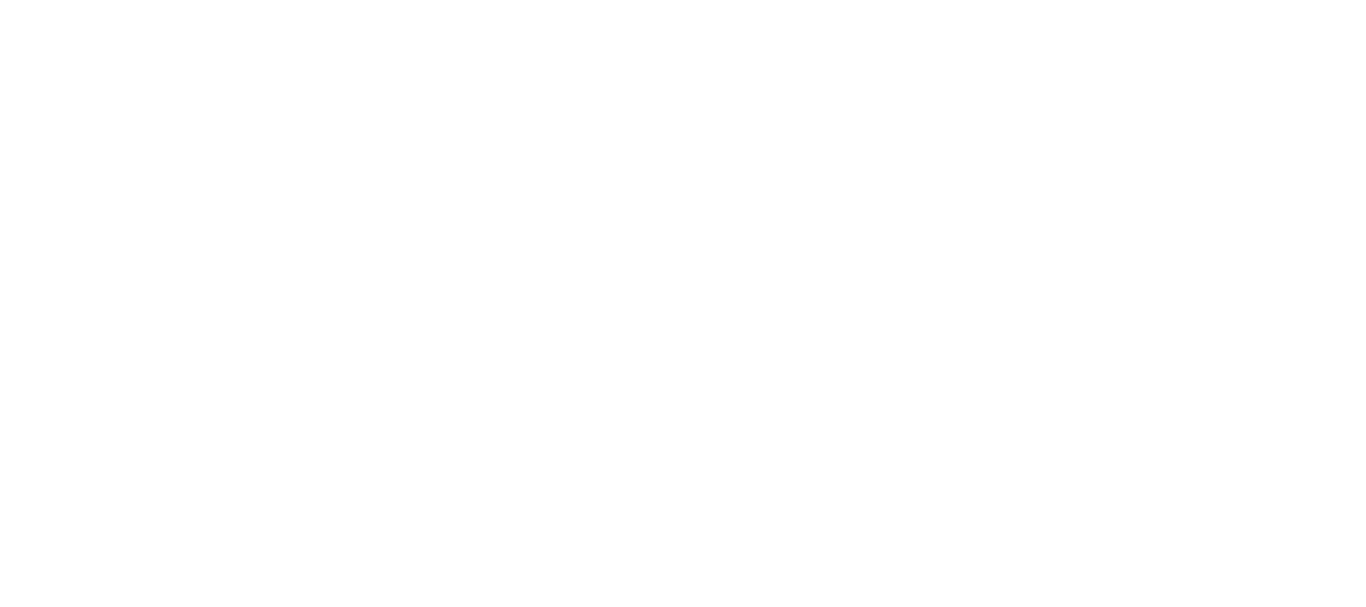 scroll, scrollTop: 0, scrollLeft: 0, axis: both 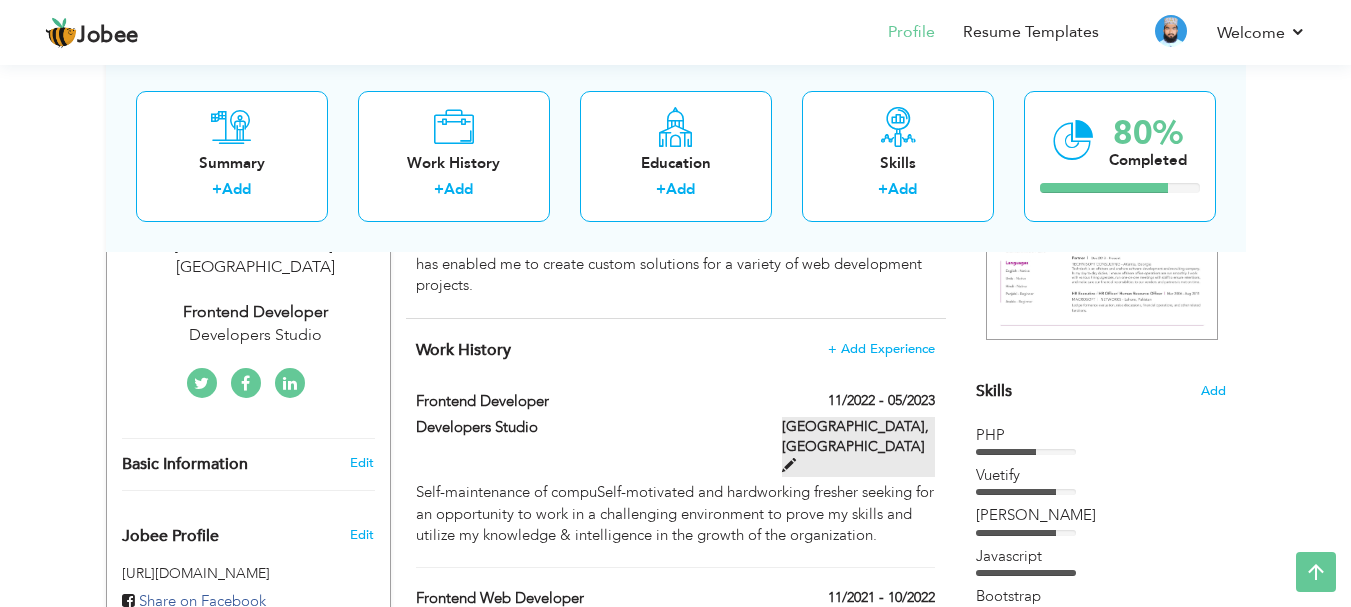click on "Lahore, Pakistan" at bounding box center (858, 447) 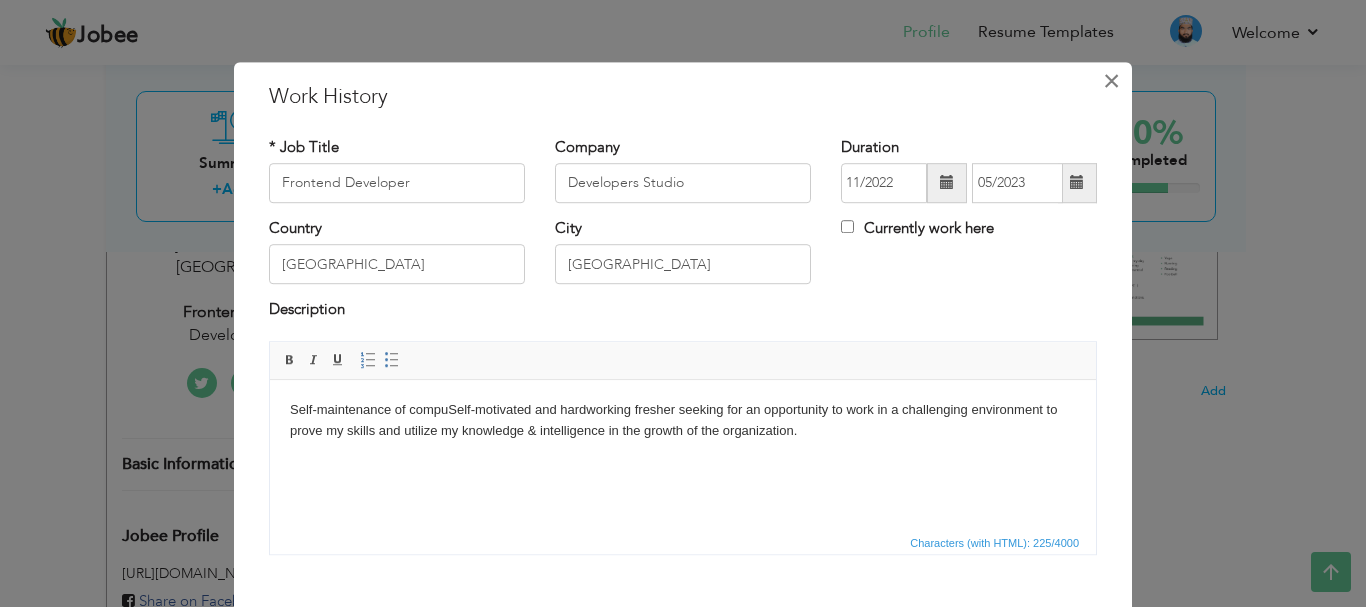click on "×" at bounding box center [1111, 81] 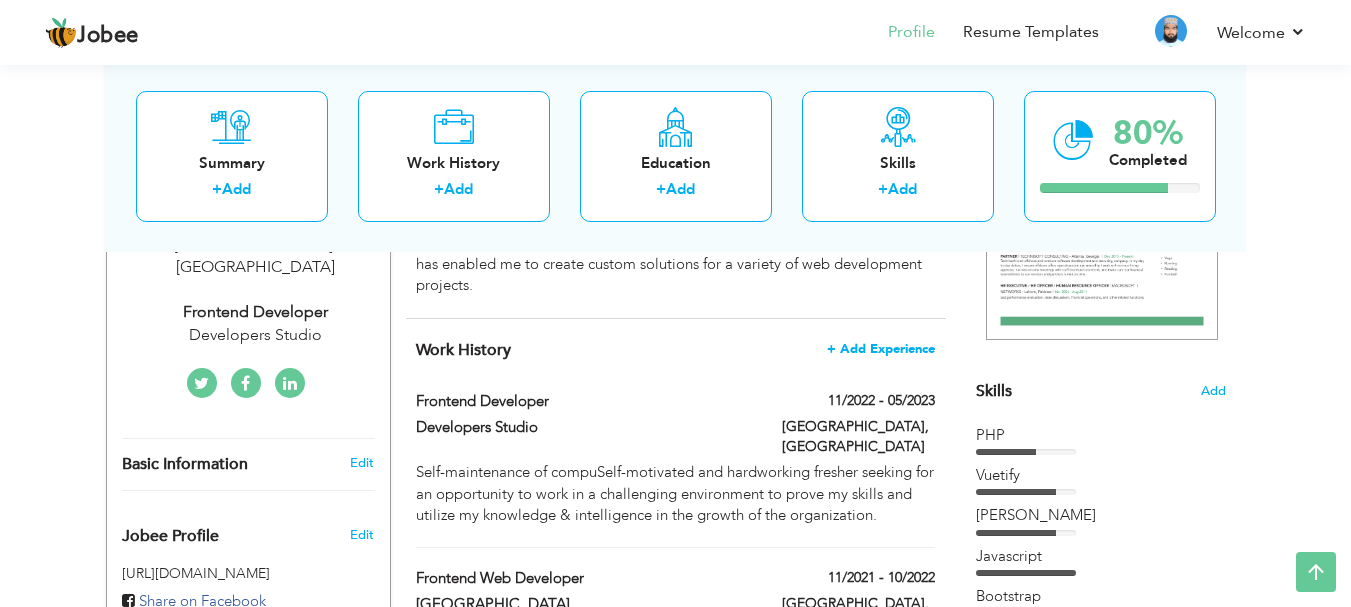 click on "+ Add Experience" at bounding box center [881, 349] 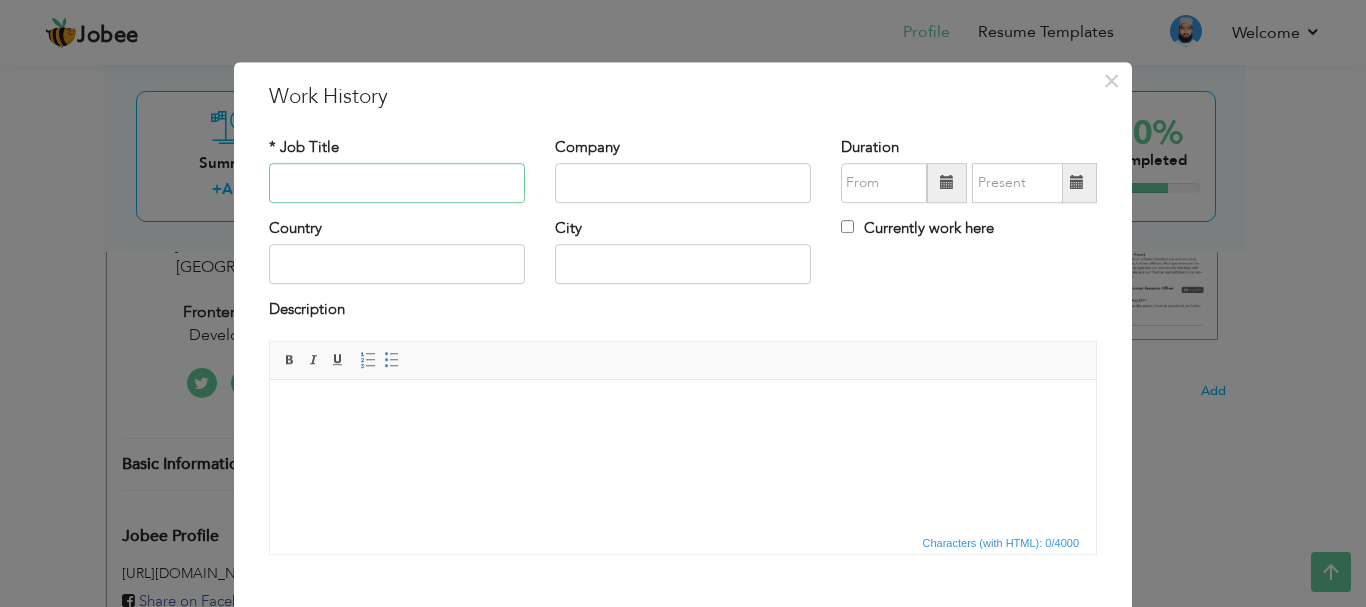 click at bounding box center (397, 183) 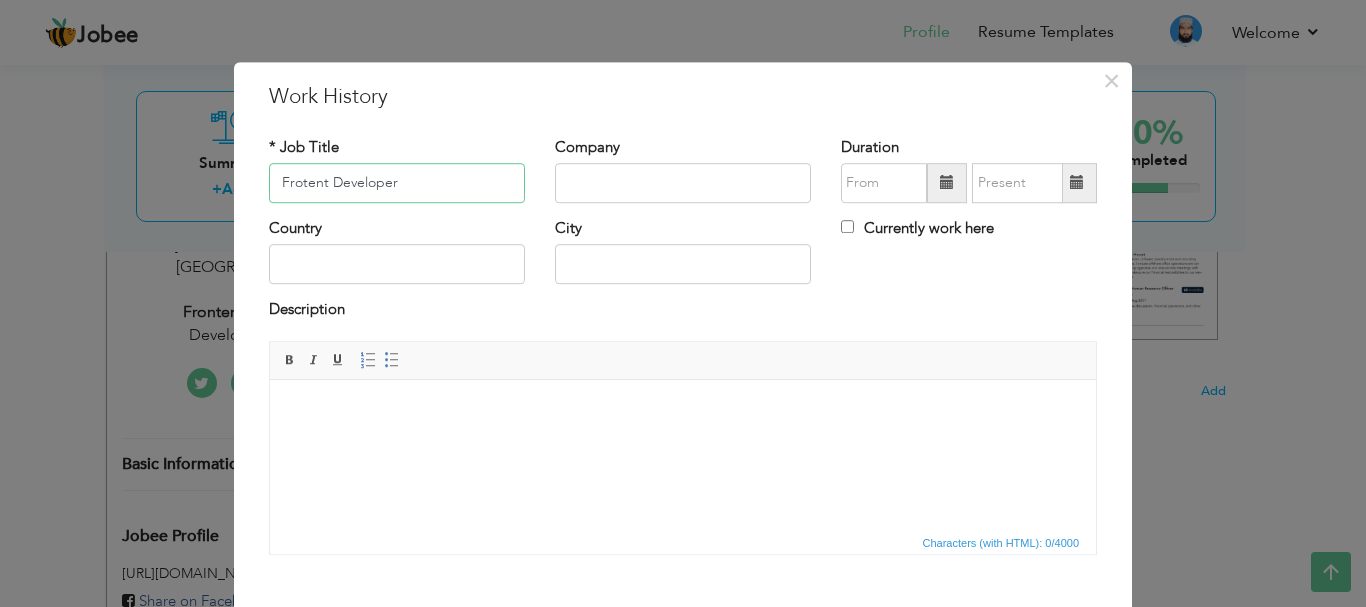 type on "Frotent Developer" 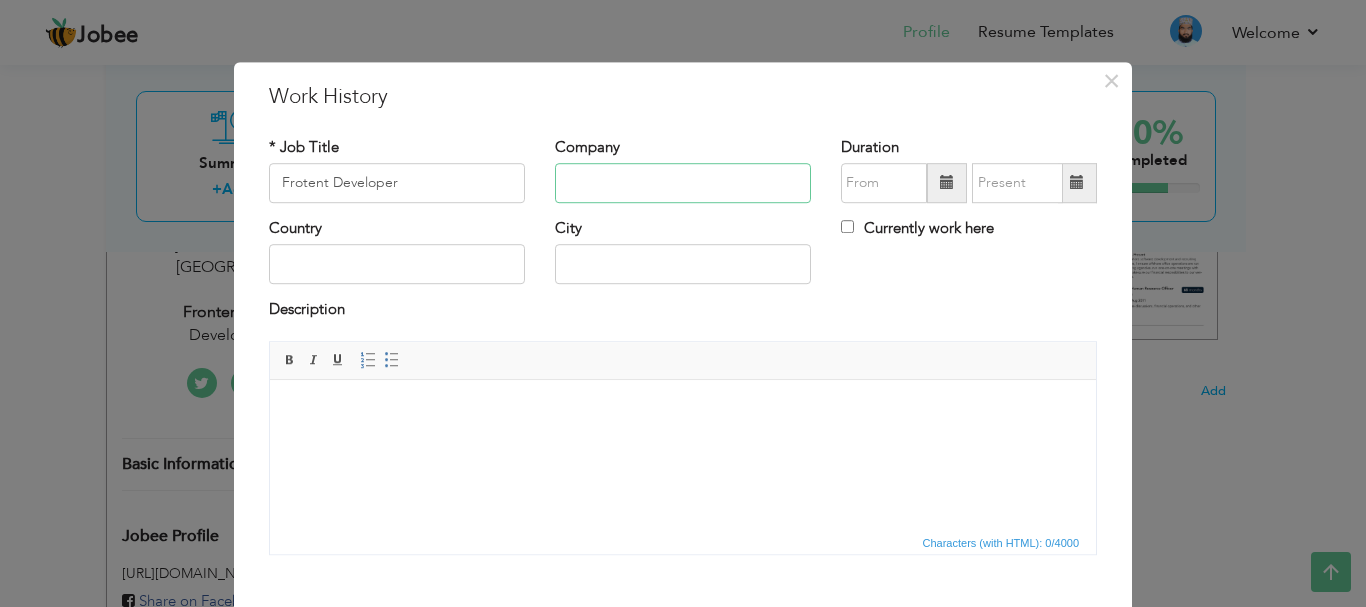 click at bounding box center [683, 183] 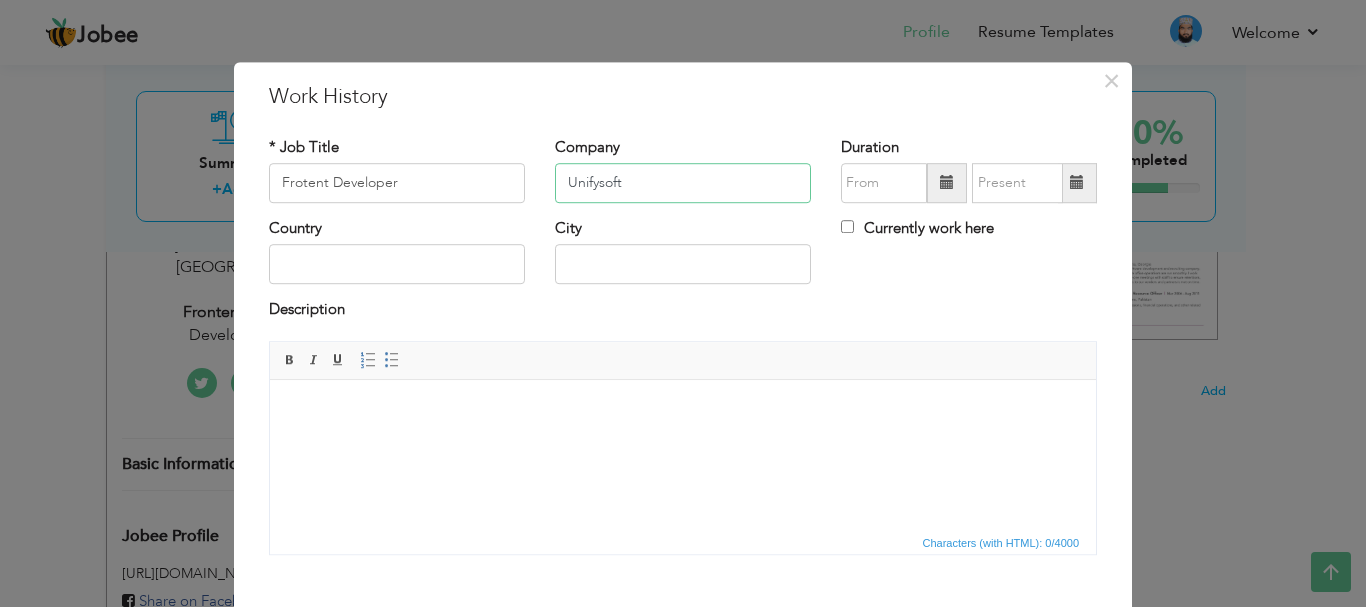 click on "Unifysoft" at bounding box center (683, 183) 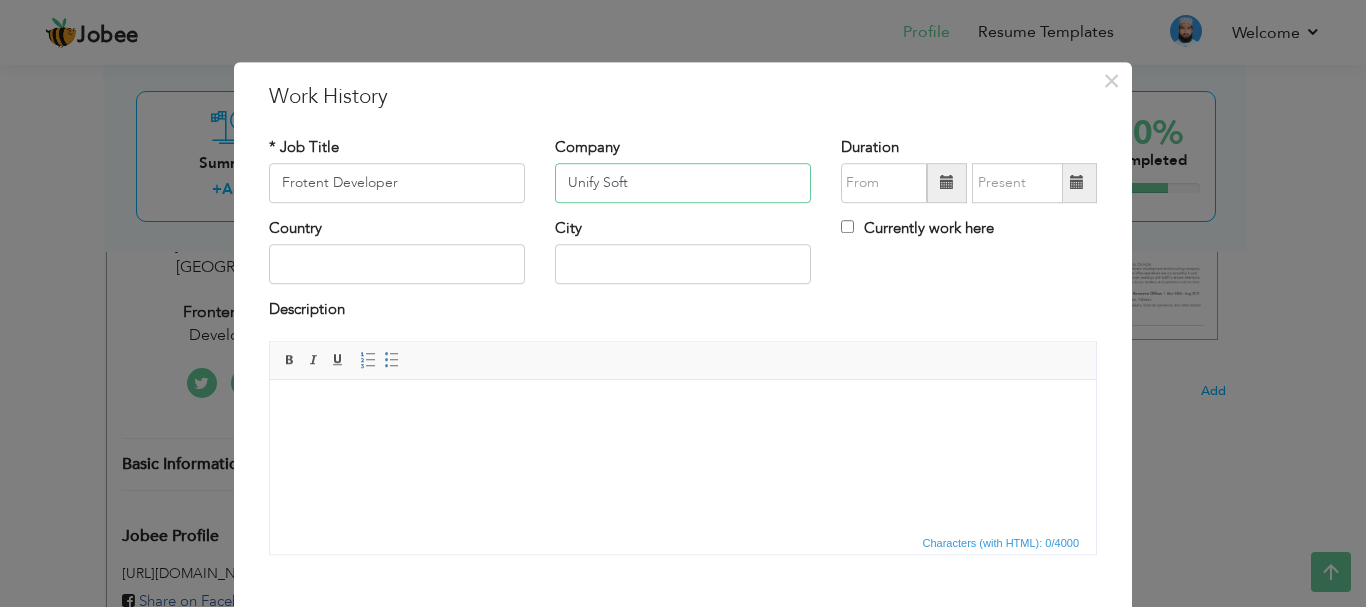 click on "Unify Soft" at bounding box center (683, 183) 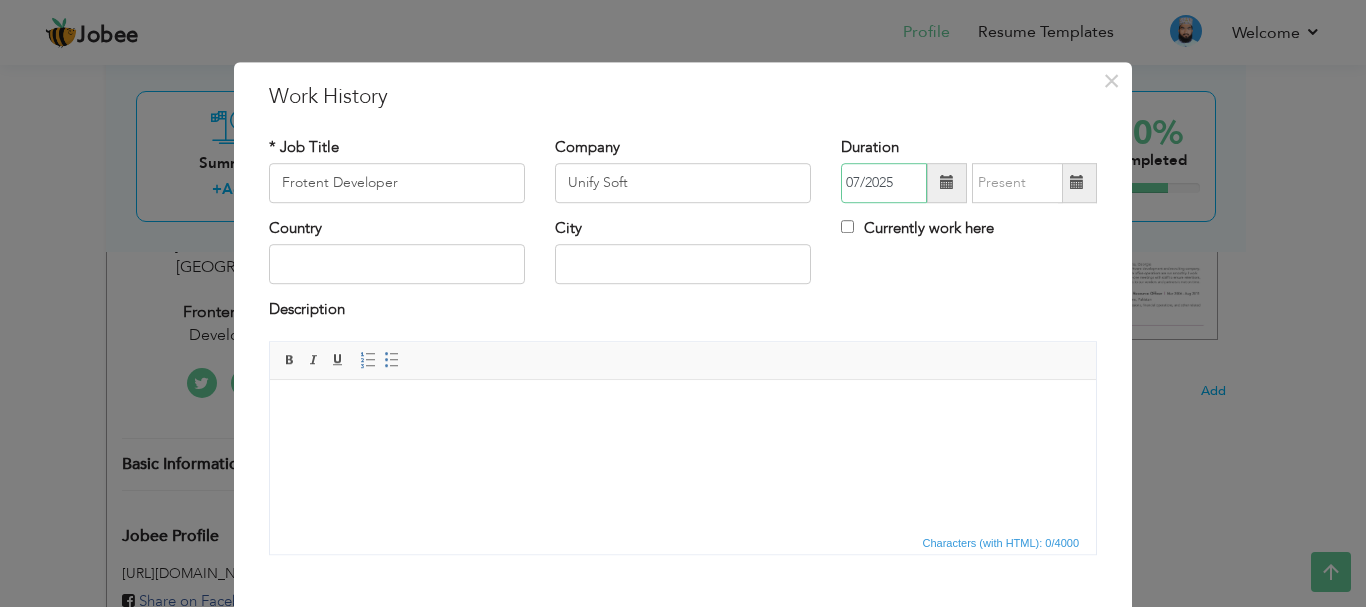 click on "07/2025" at bounding box center [884, 183] 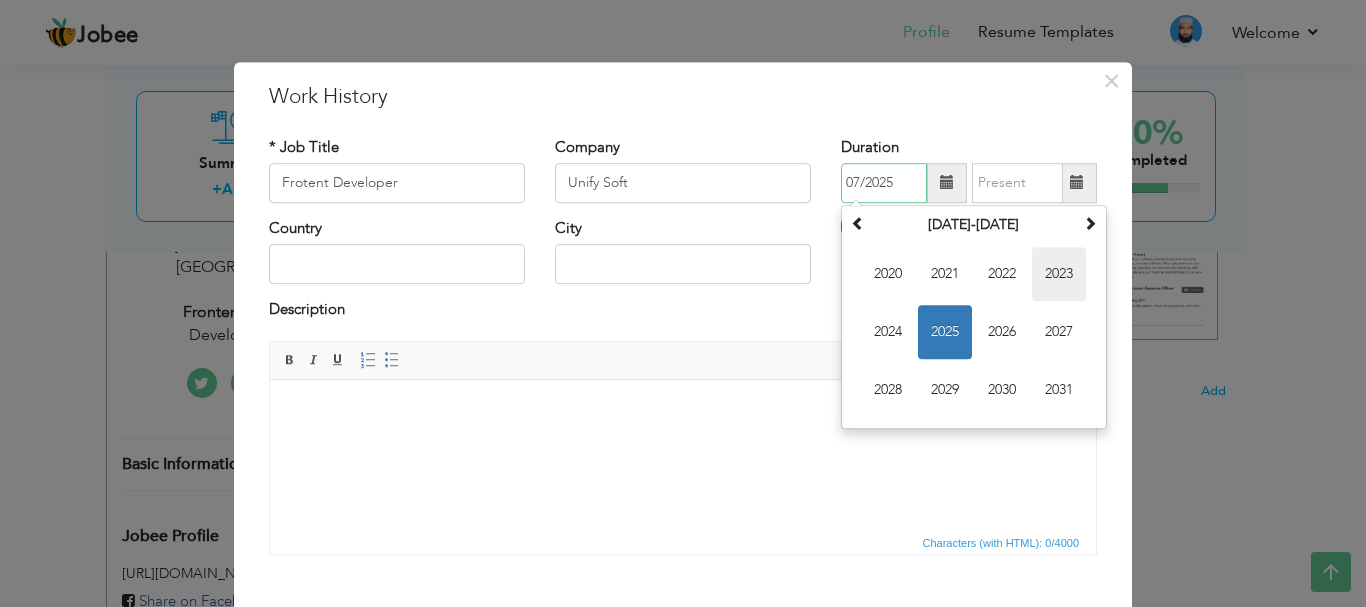 click on "2023" at bounding box center [1059, 274] 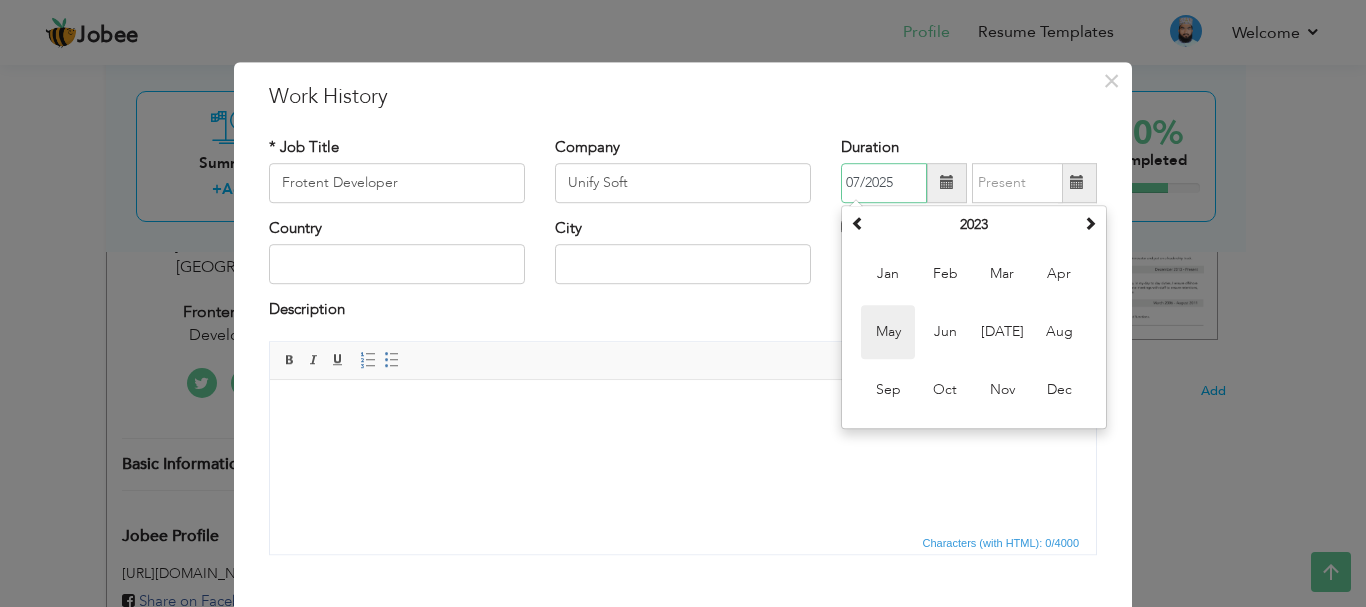click on "May" at bounding box center [888, 332] 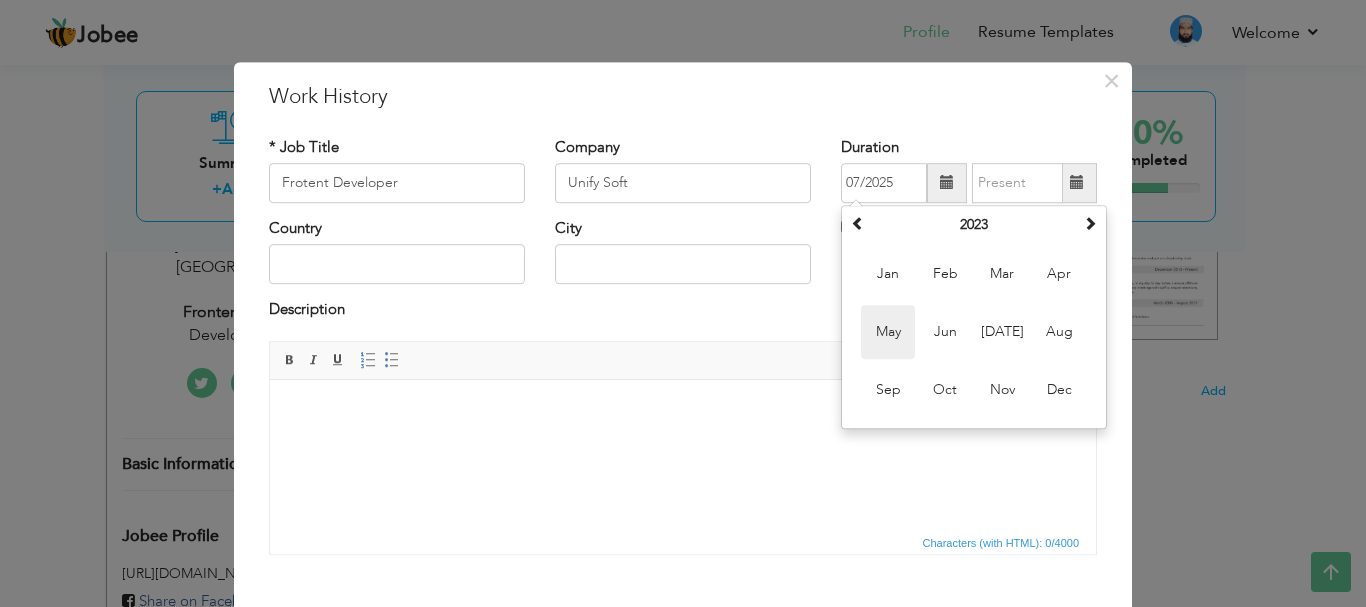 type on "05/2023" 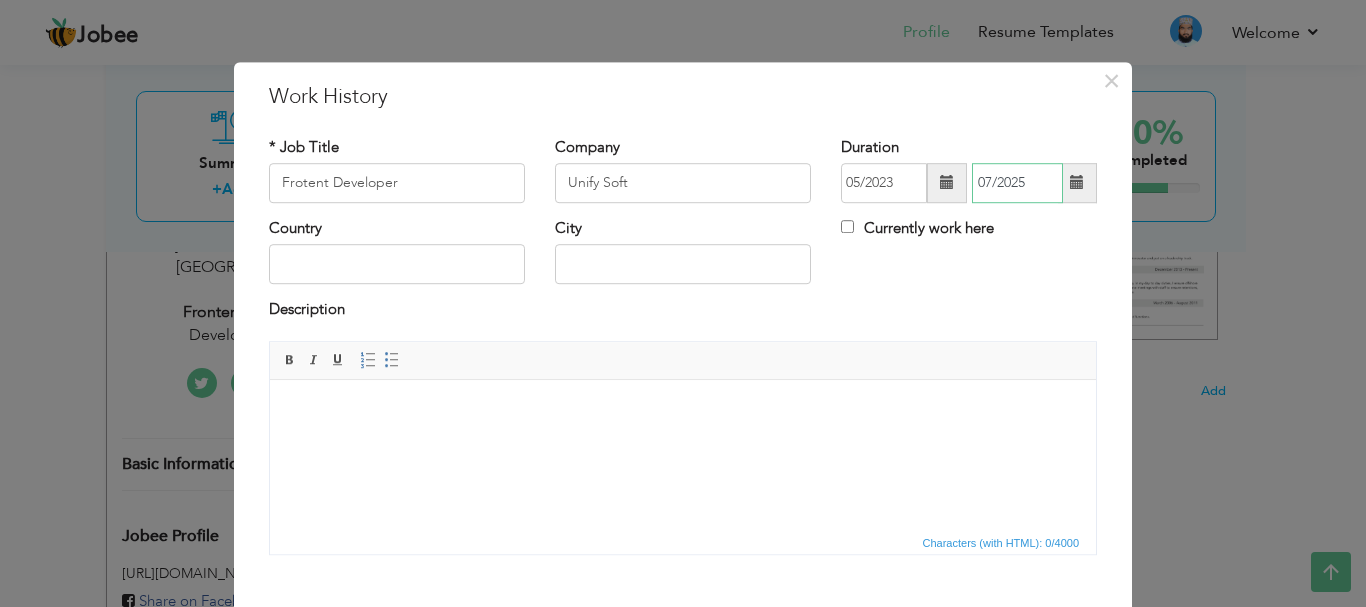click on "07/2025" at bounding box center (1017, 183) 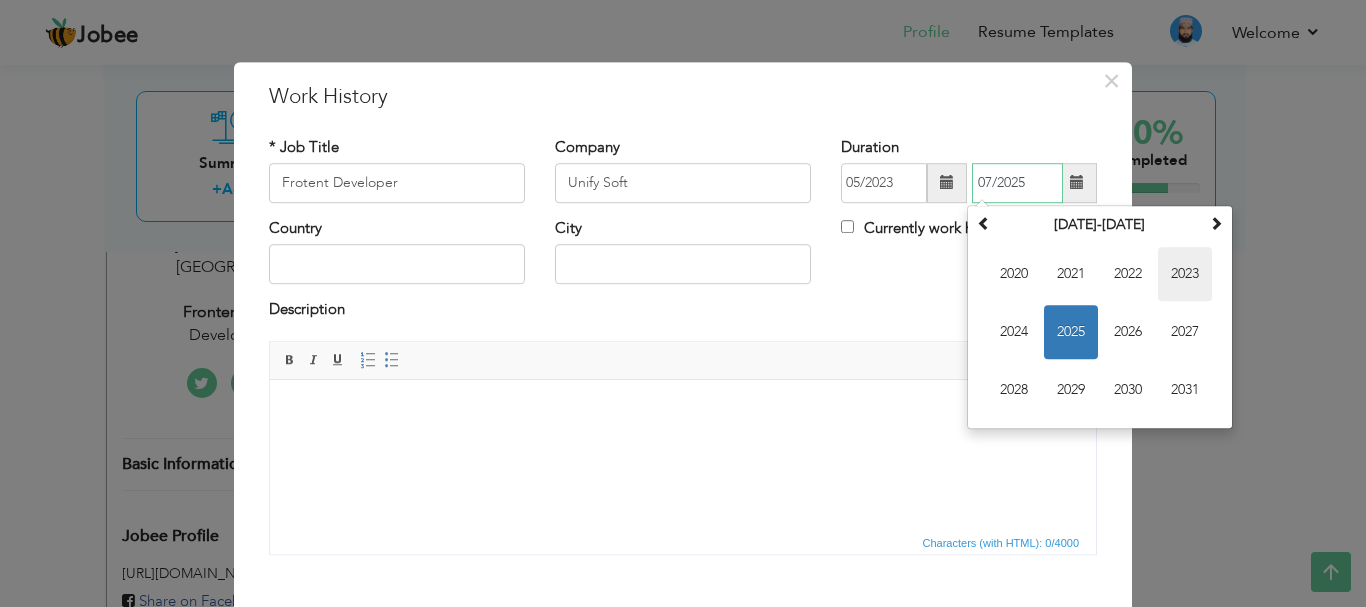 click on "2023" at bounding box center (1185, 274) 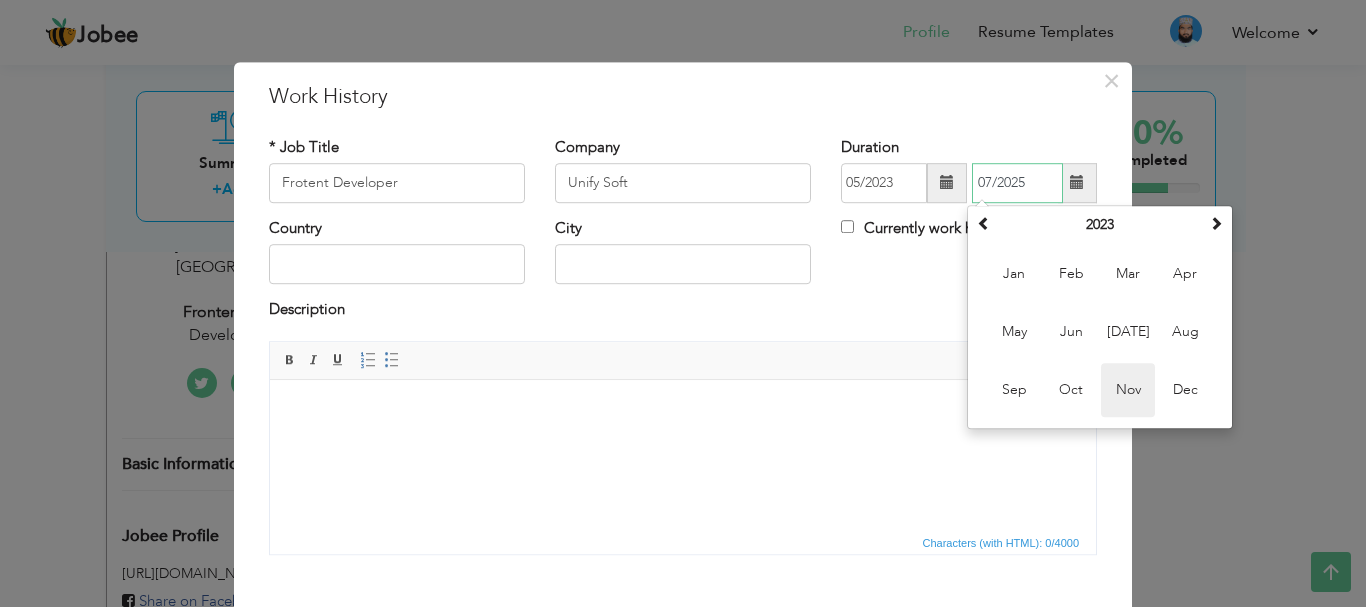 click on "Nov" at bounding box center [1128, 390] 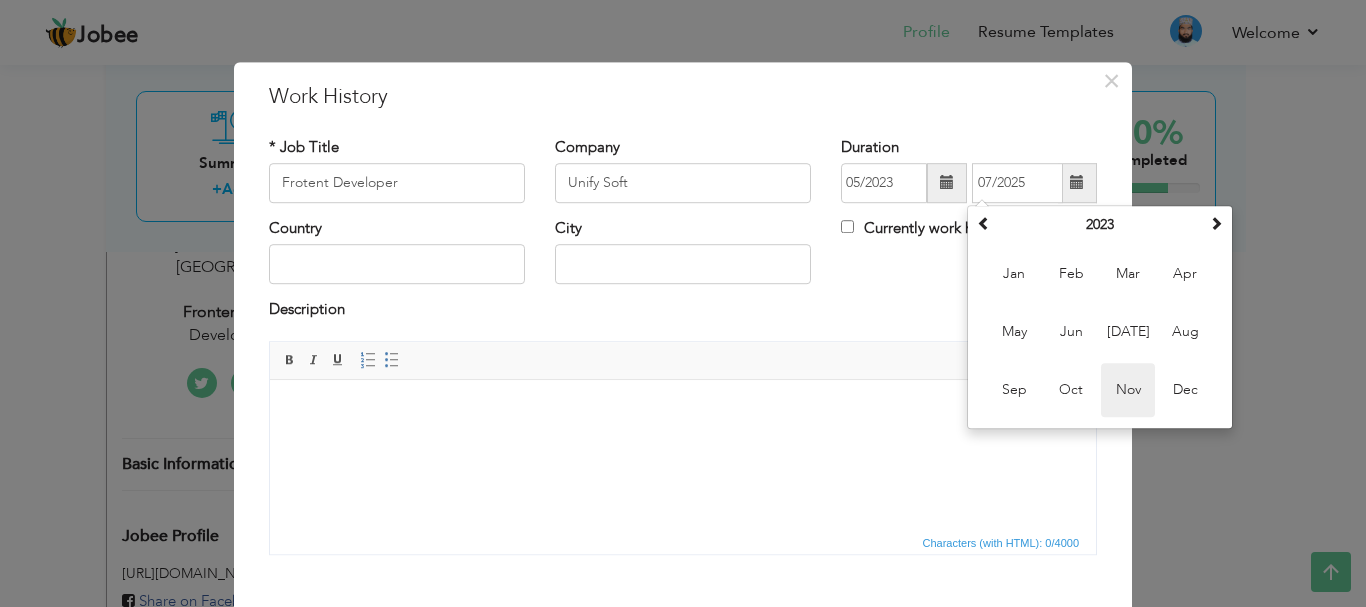 type on "11/2023" 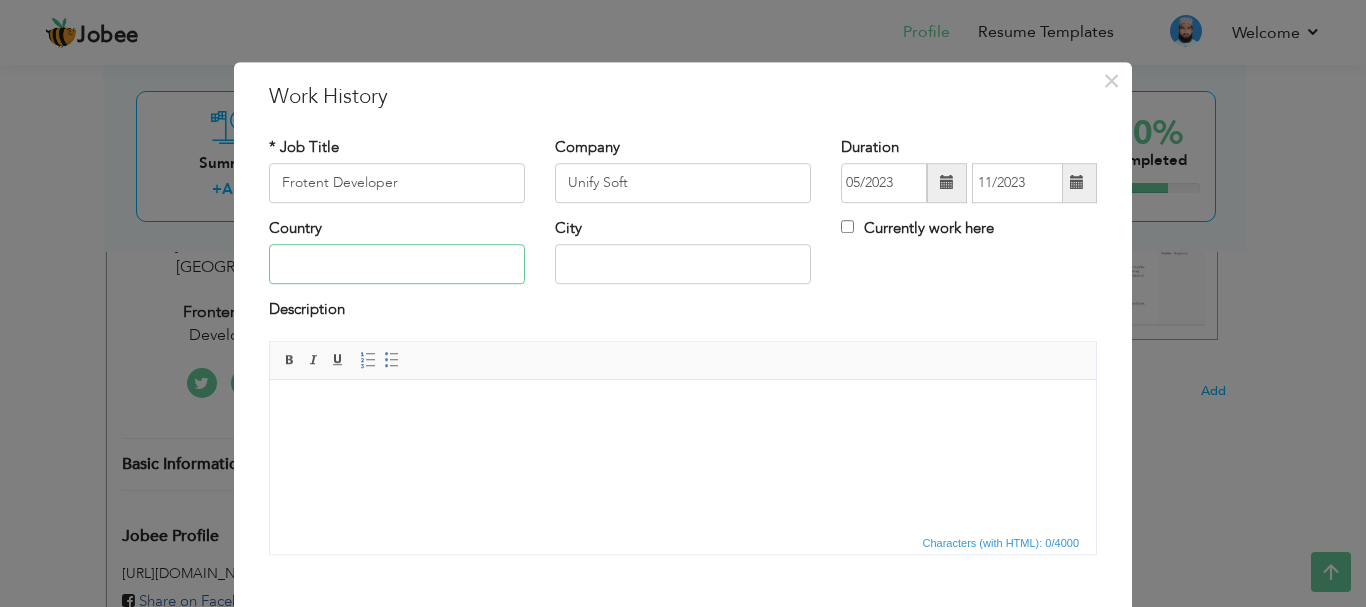 click at bounding box center [397, 265] 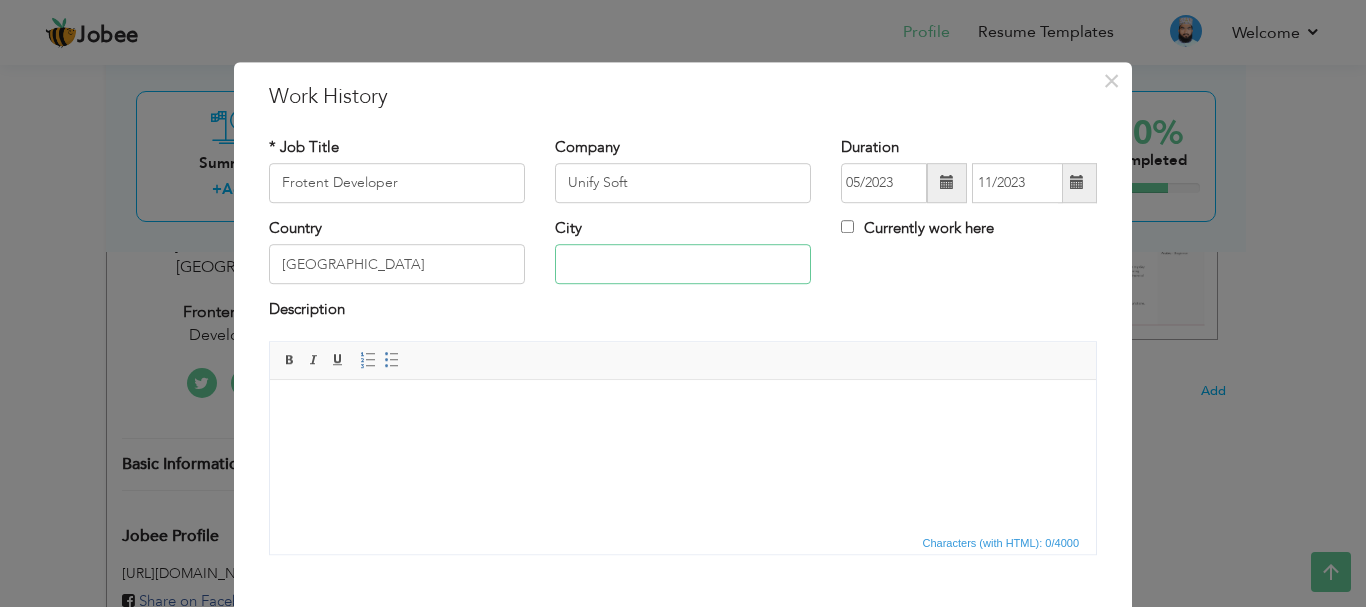 type on "Lahore, Pakistan" 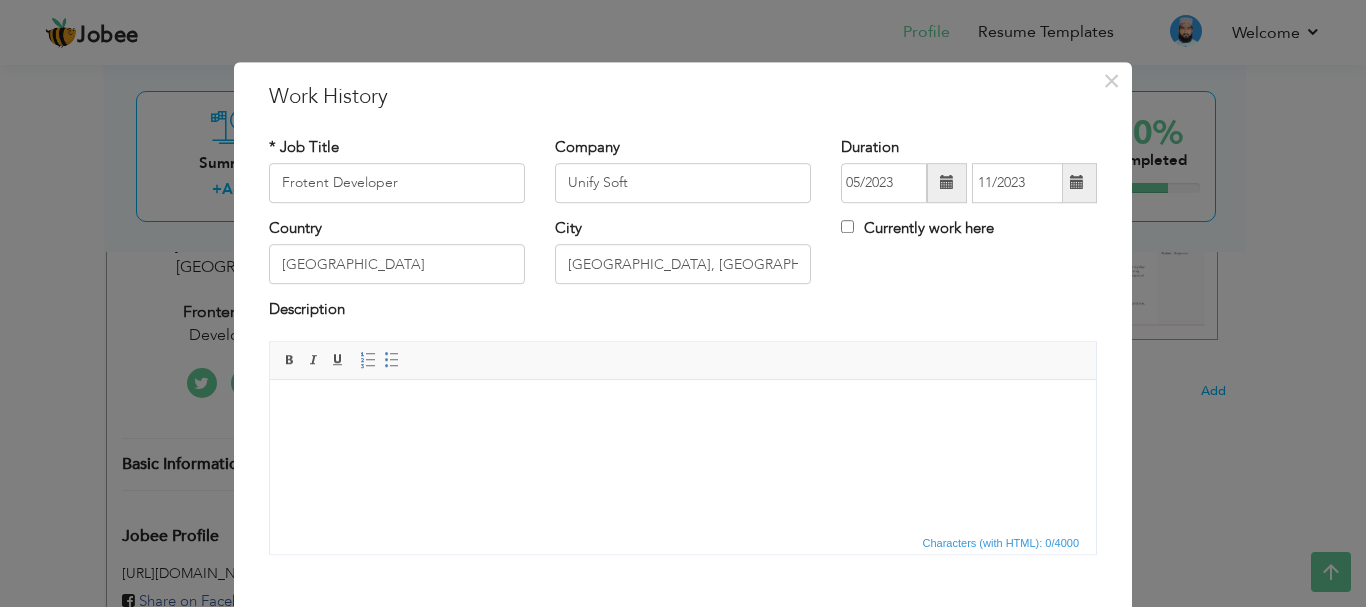 click at bounding box center [683, 409] 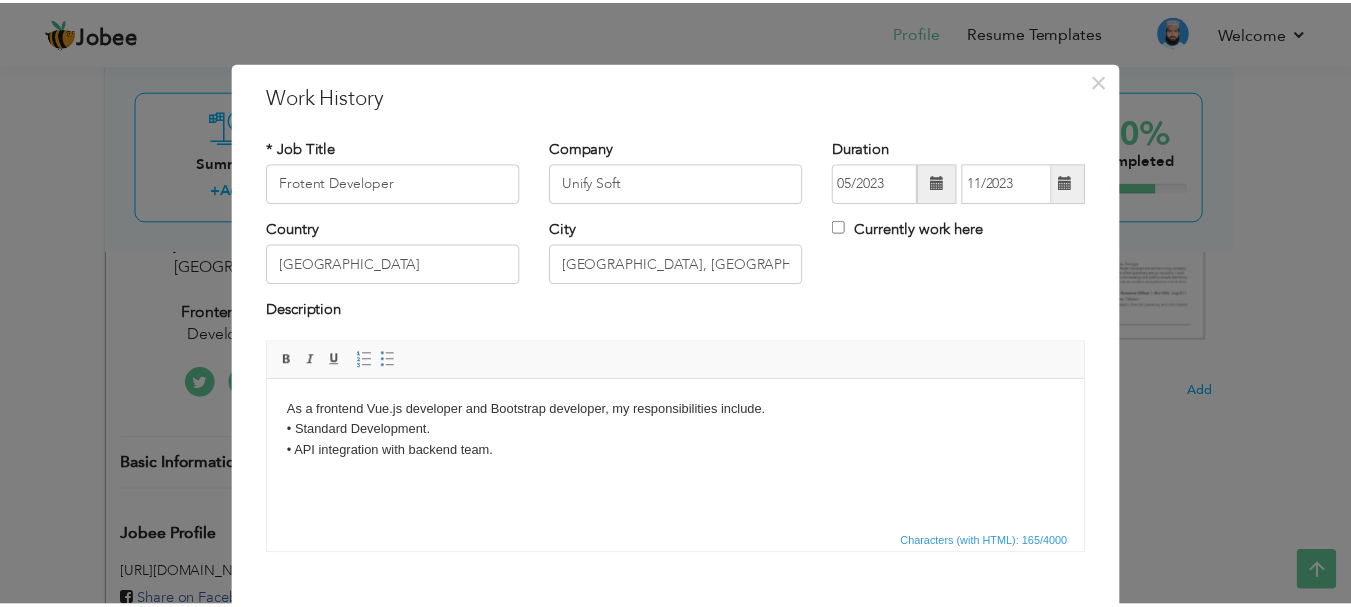 scroll, scrollTop: 110, scrollLeft: 0, axis: vertical 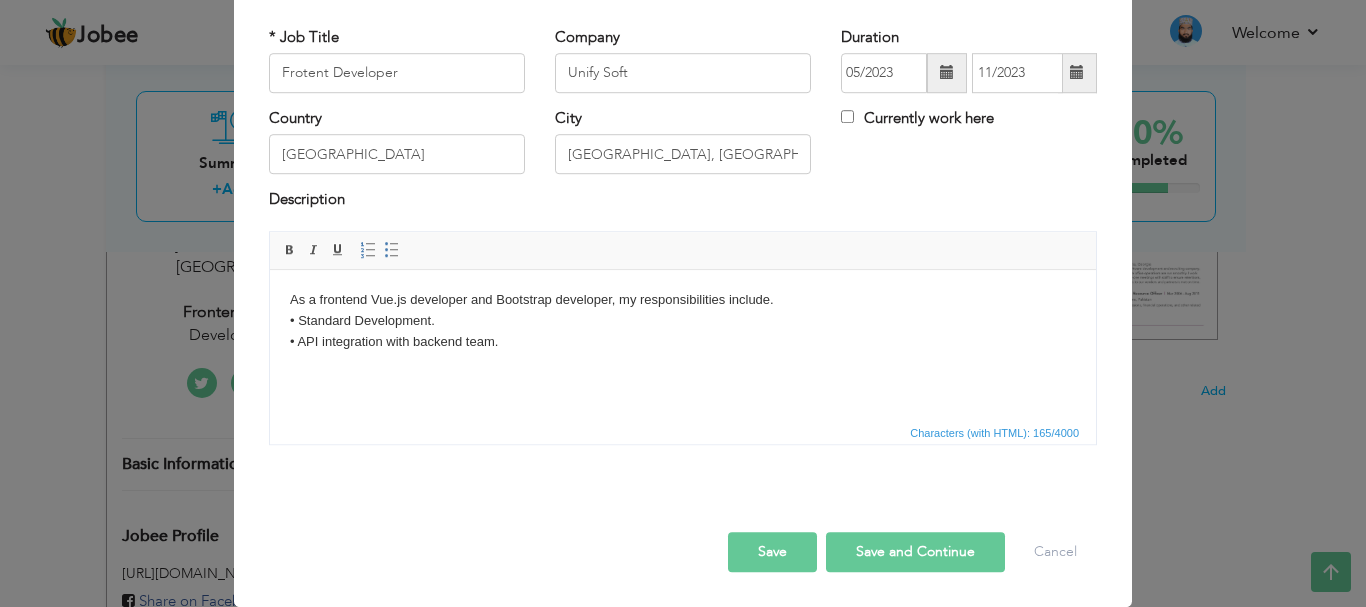 click on "Save" at bounding box center [772, 552] 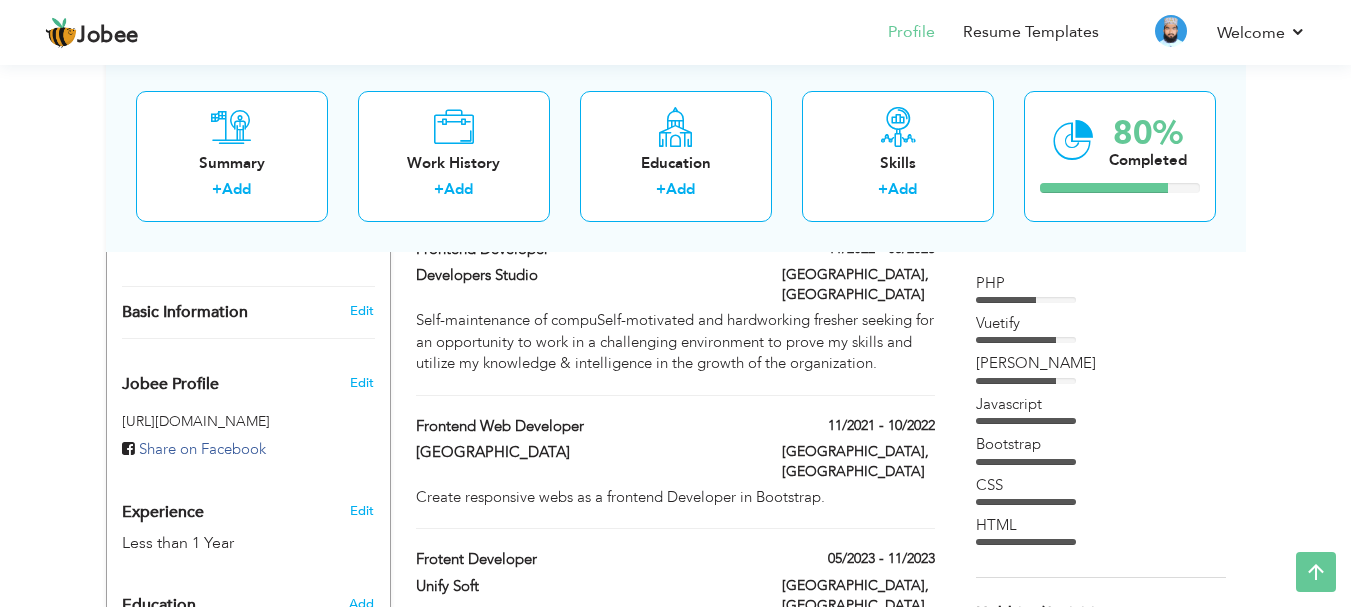 scroll, scrollTop: 532, scrollLeft: 0, axis: vertical 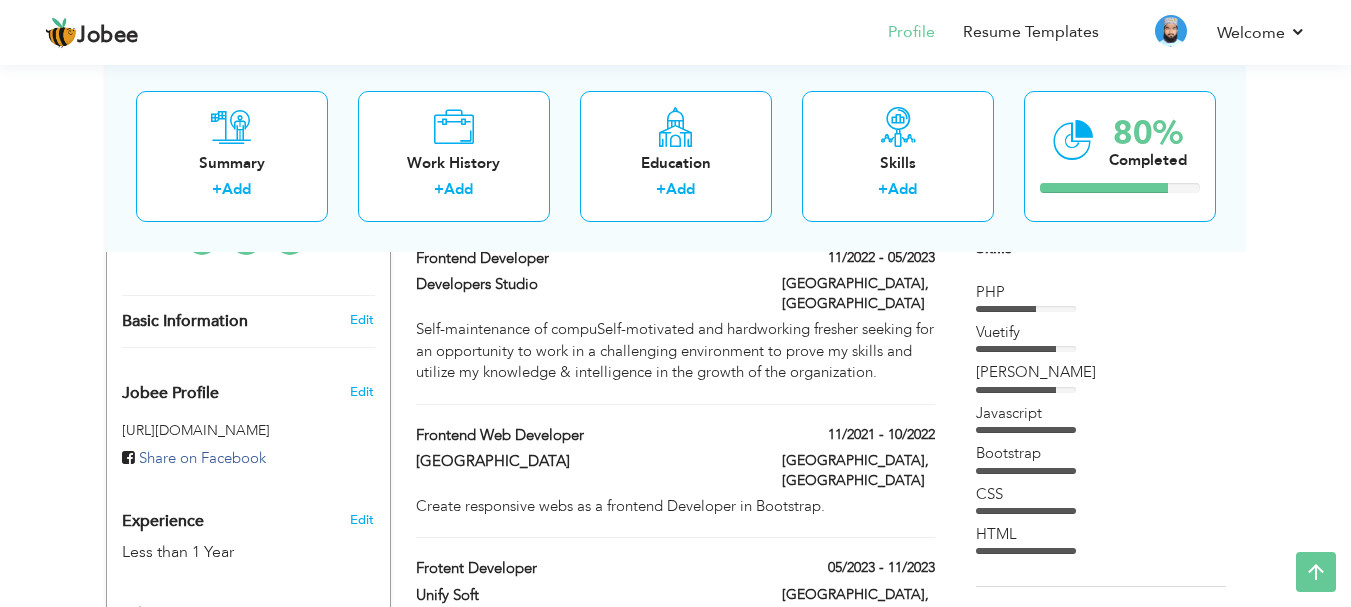 drag, startPoint x: 691, startPoint y: 547, endPoint x: 690, endPoint y: 518, distance: 29.017237 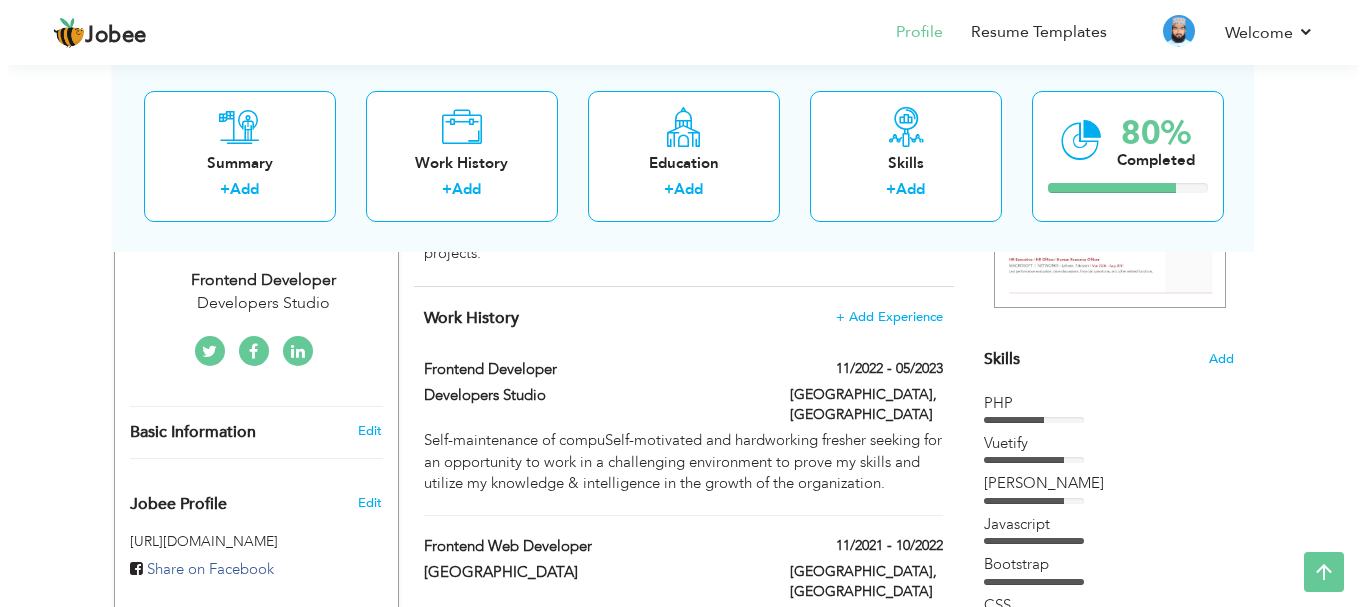 scroll, scrollTop: 419, scrollLeft: 0, axis: vertical 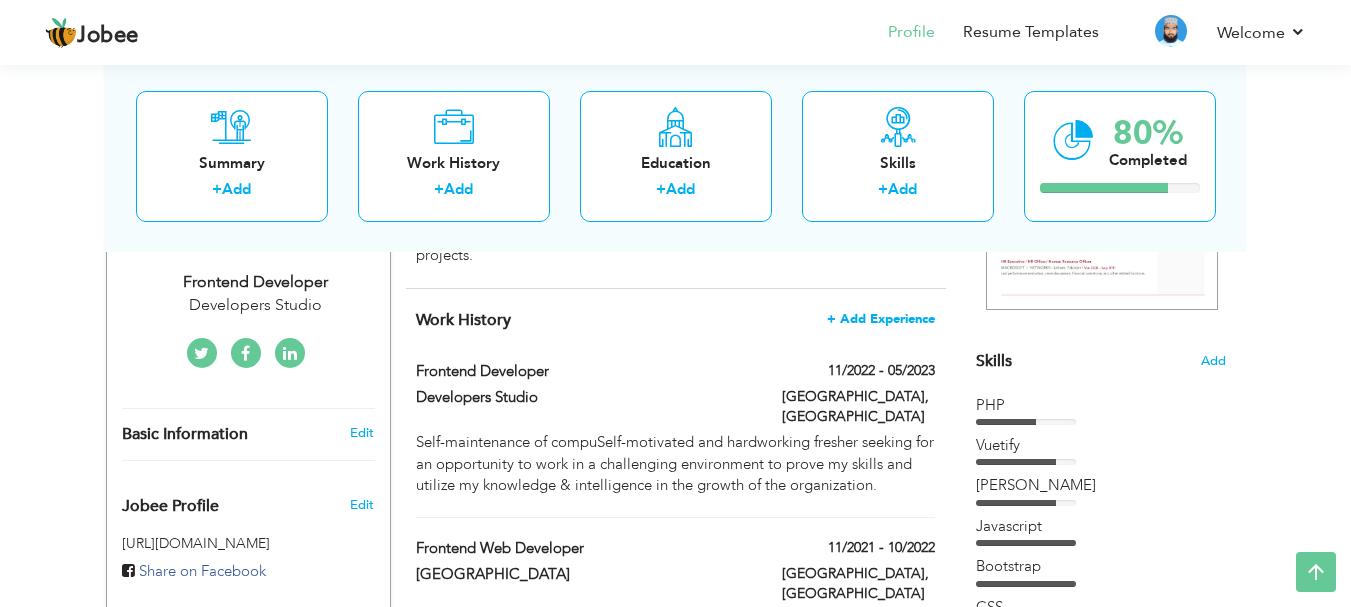click on "+ Add Experience" at bounding box center (881, 319) 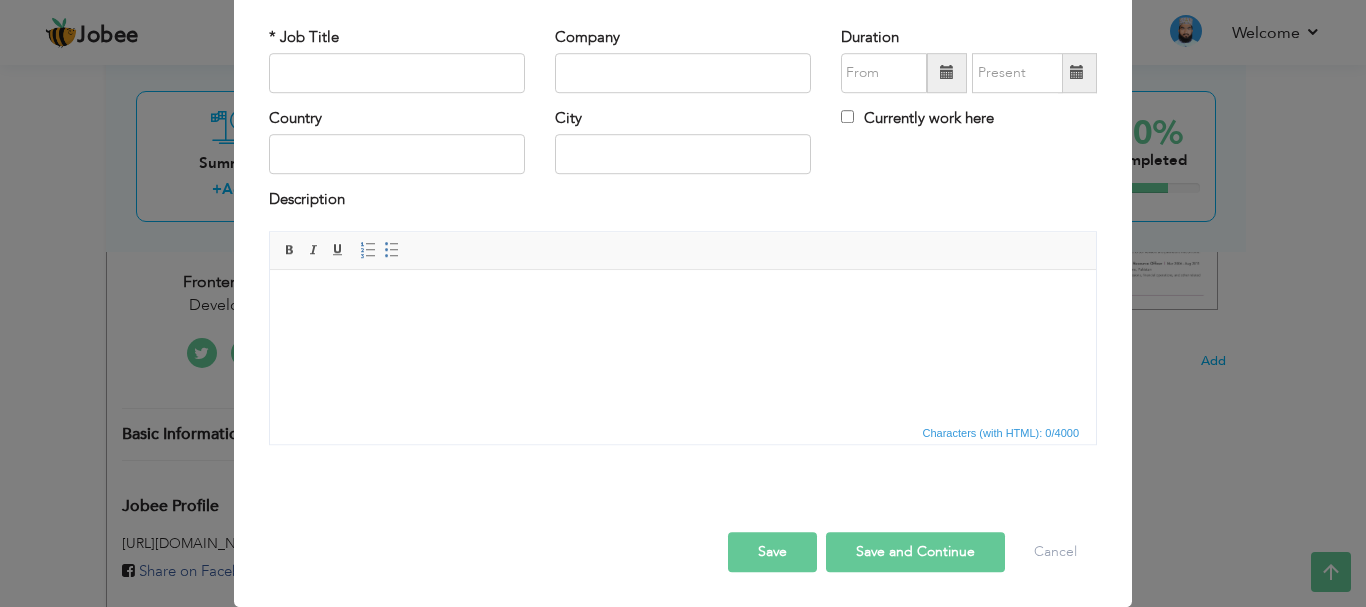 scroll, scrollTop: 0, scrollLeft: 0, axis: both 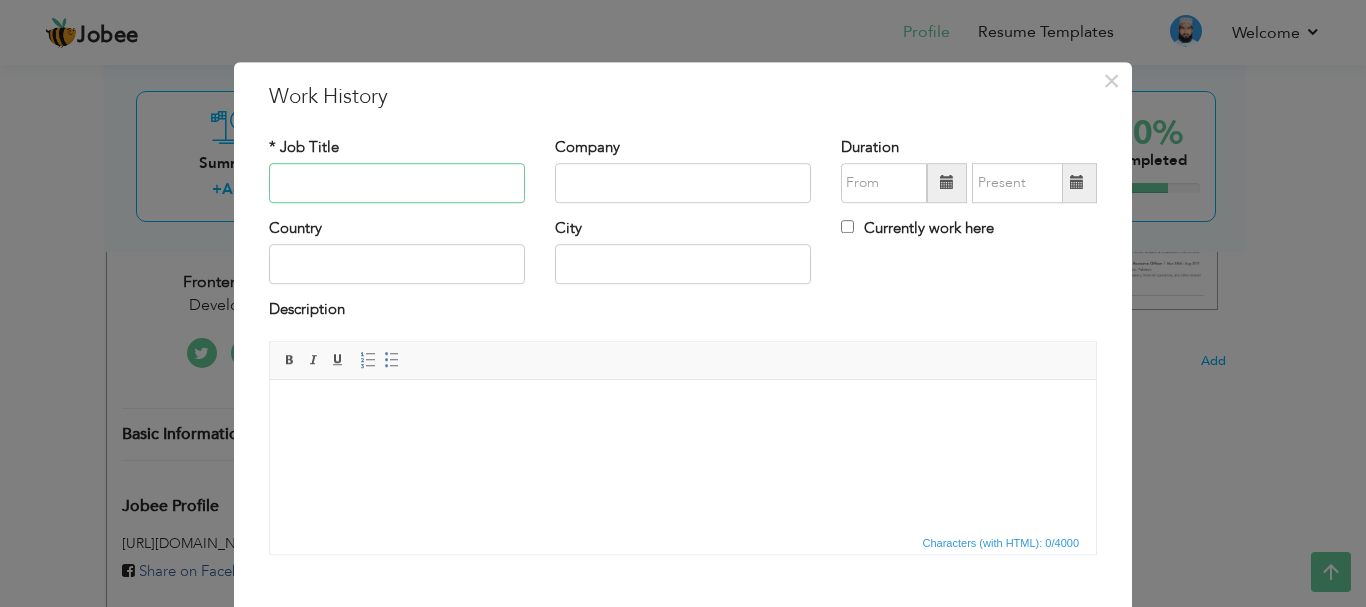 click at bounding box center [397, 183] 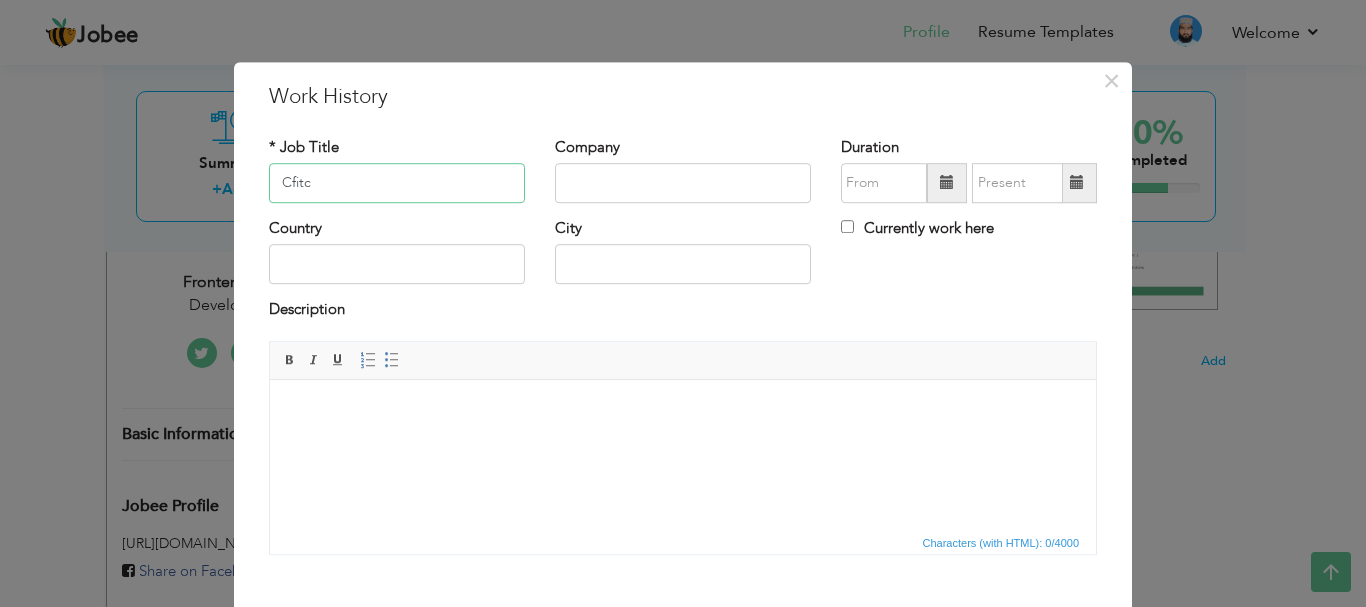 type on "Cfitc" 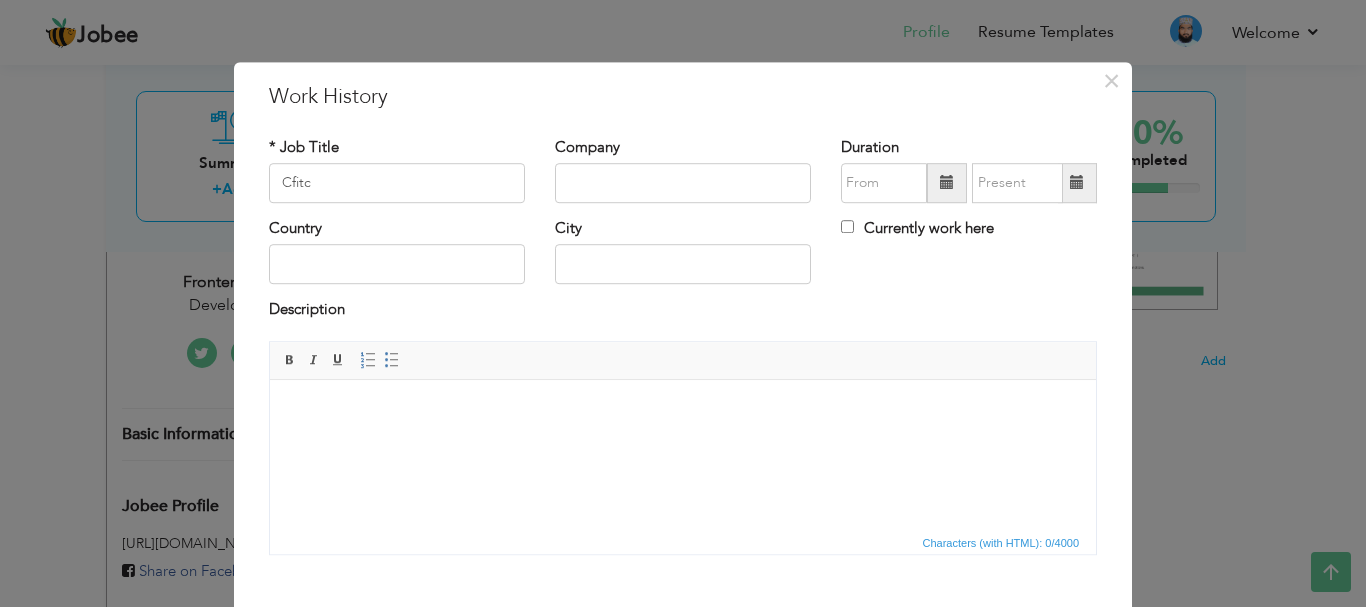 click on "Company" at bounding box center (683, 177) 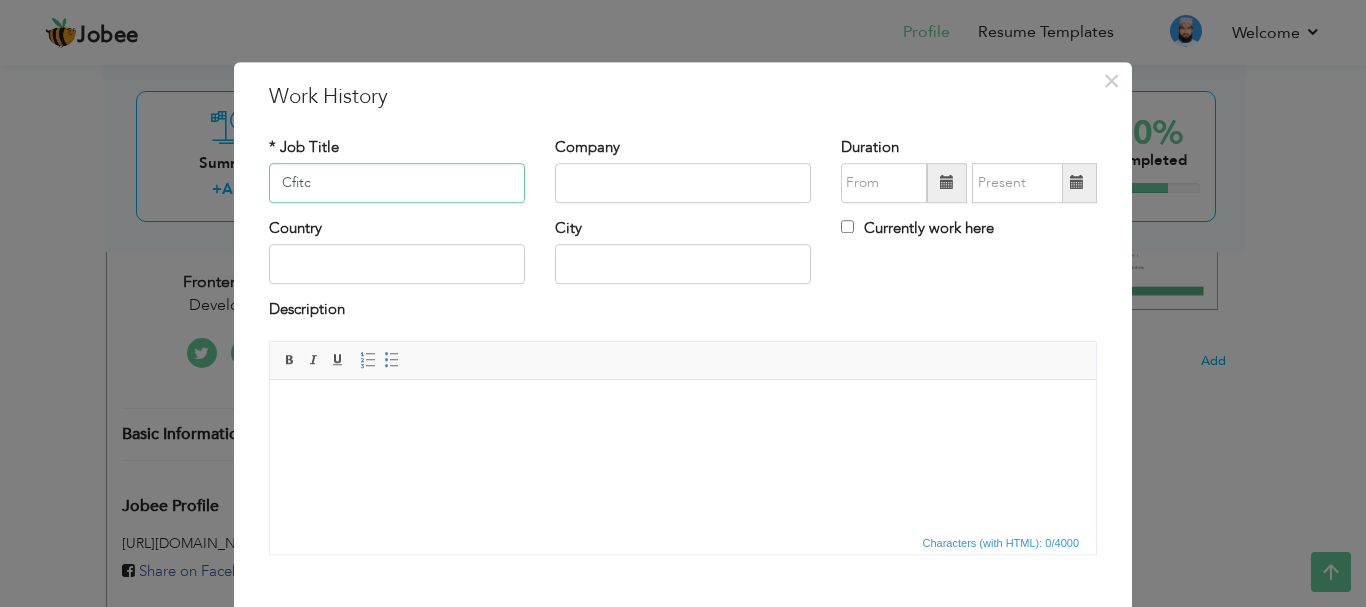 click on "Cfitc" at bounding box center (397, 183) 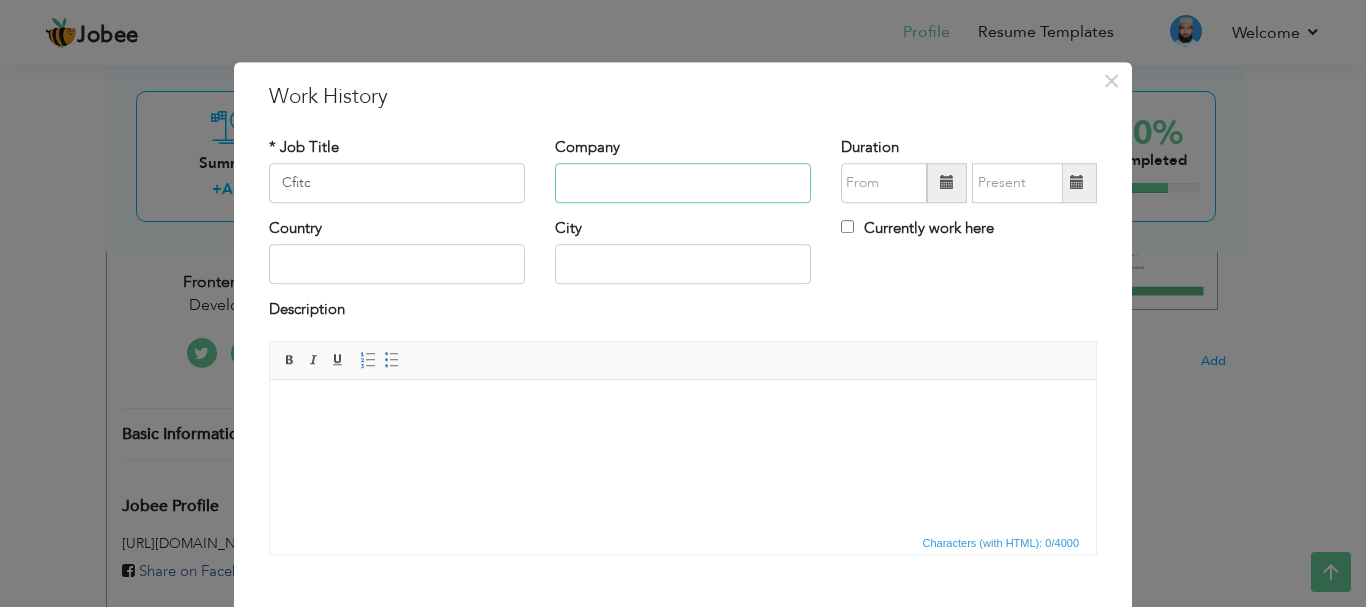 click at bounding box center [683, 183] 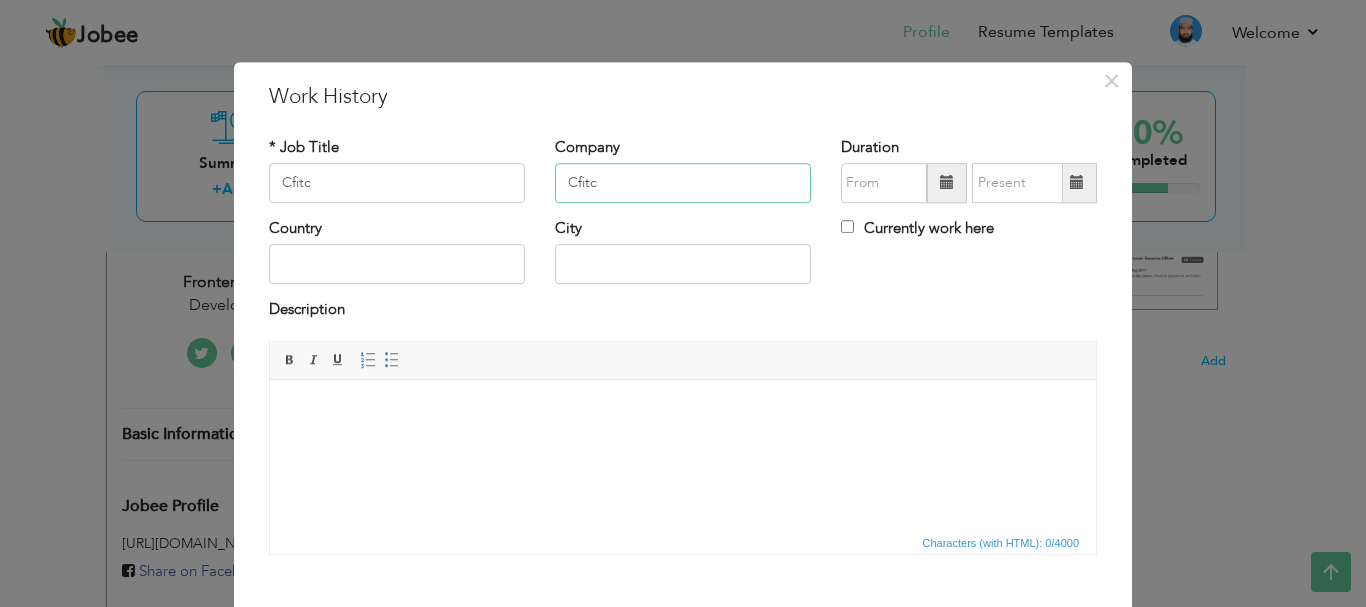 type on "Cfitc" 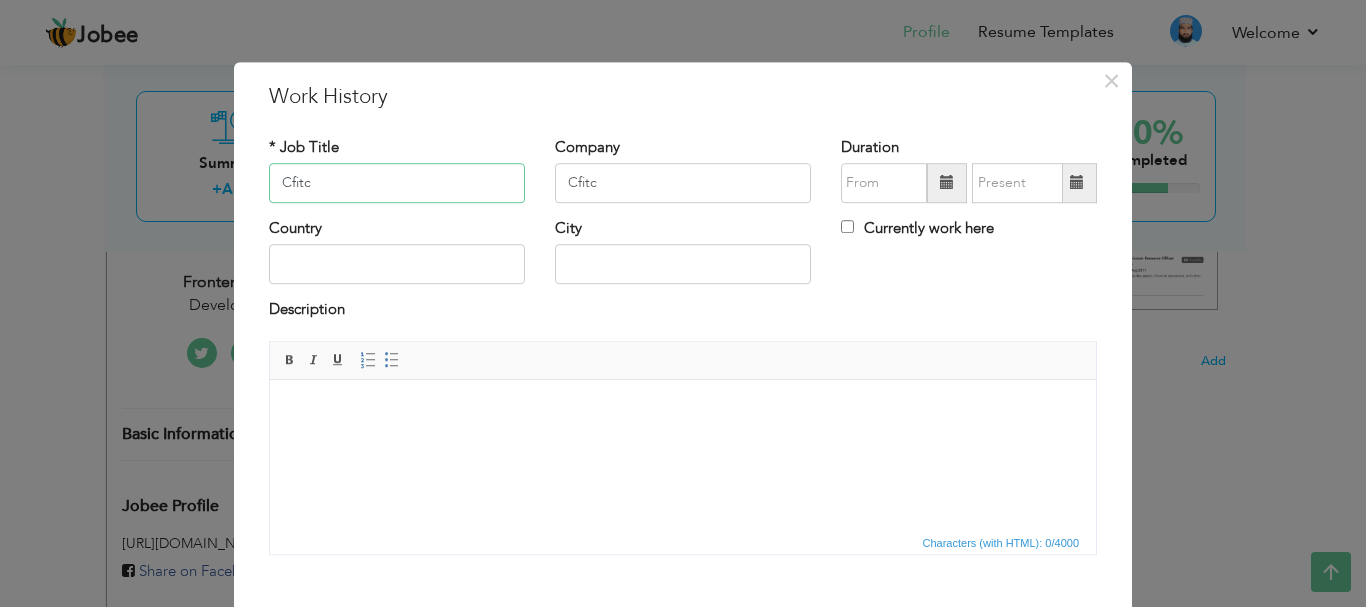 click on "Cfitc" at bounding box center [397, 183] 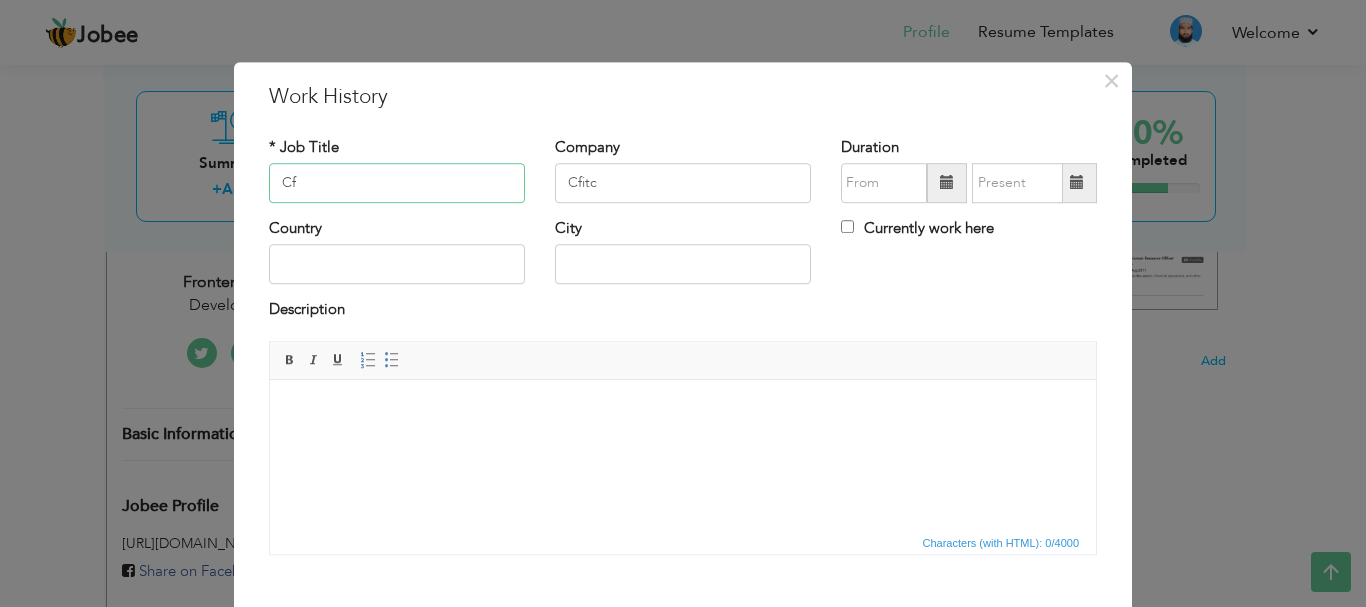 type on "C" 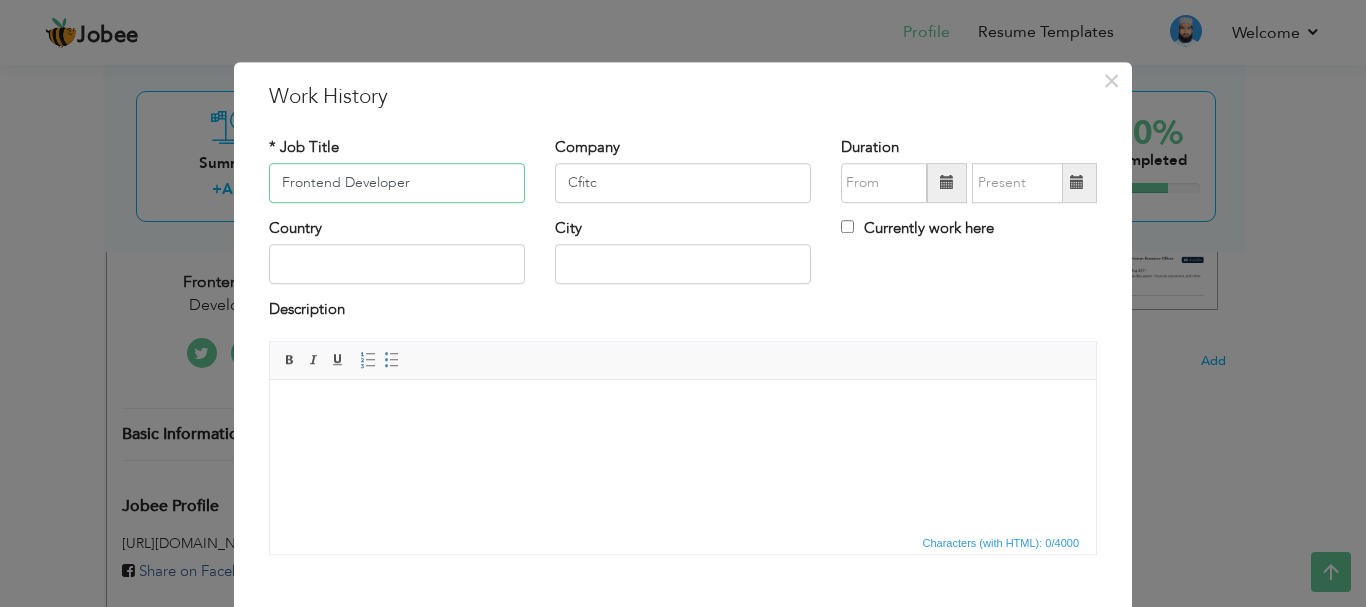type on "Frontend Developer" 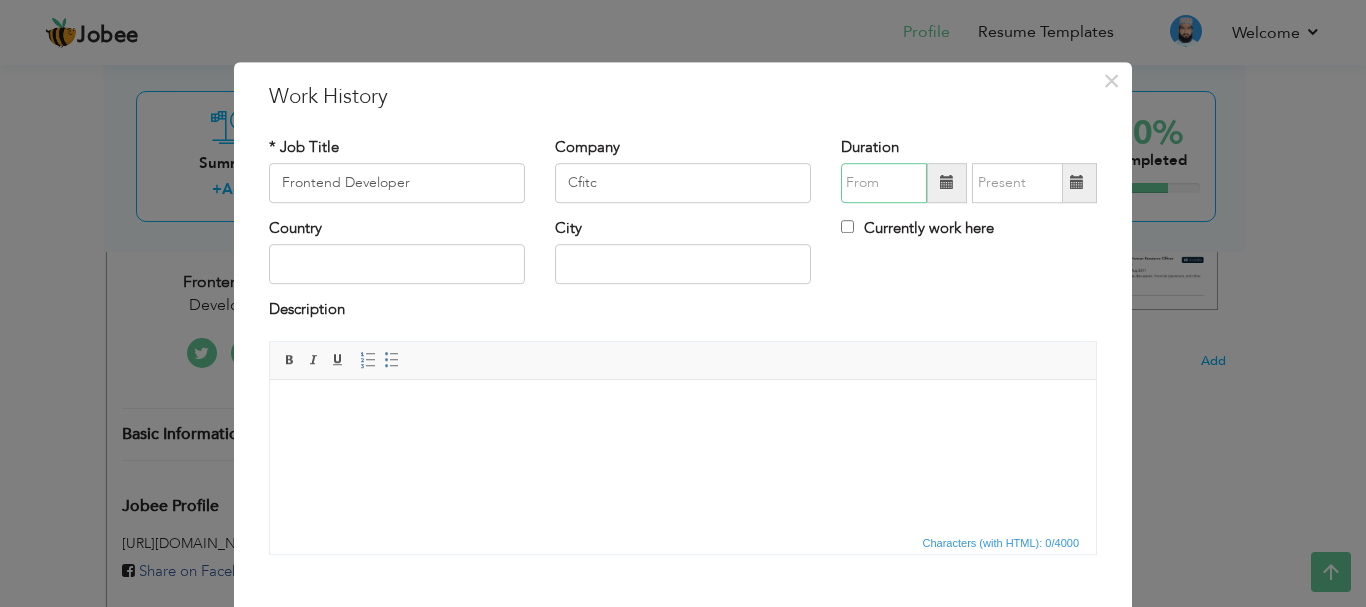 click at bounding box center [884, 183] 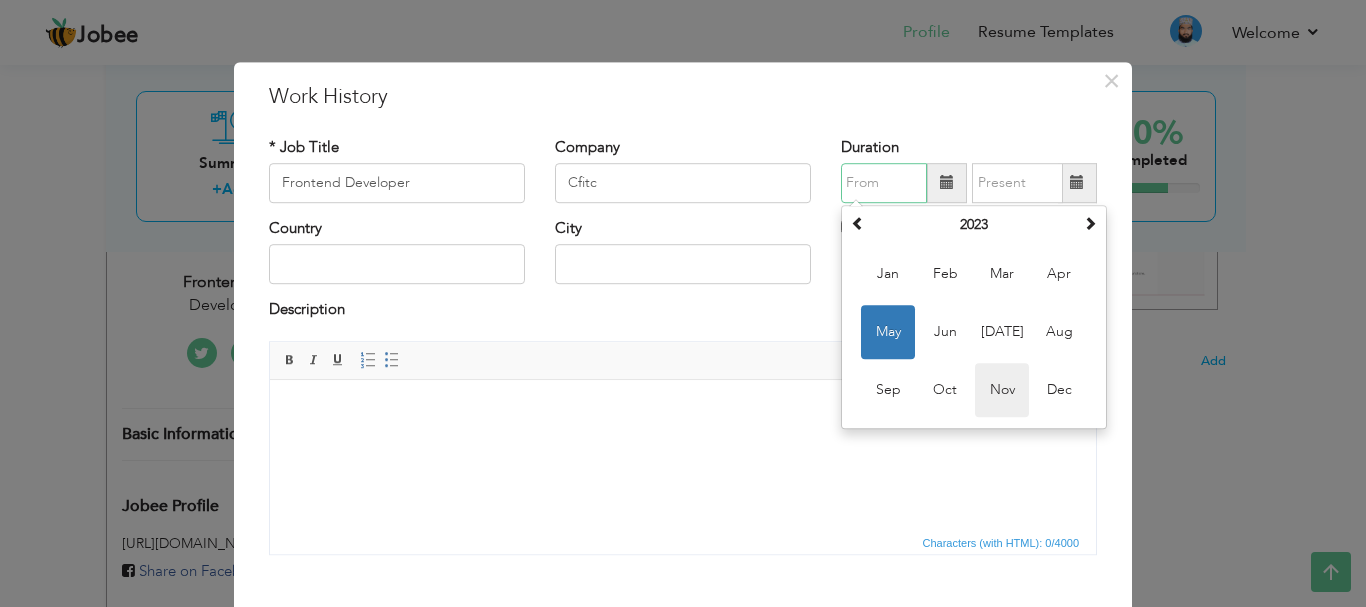 click on "Nov" at bounding box center [1002, 390] 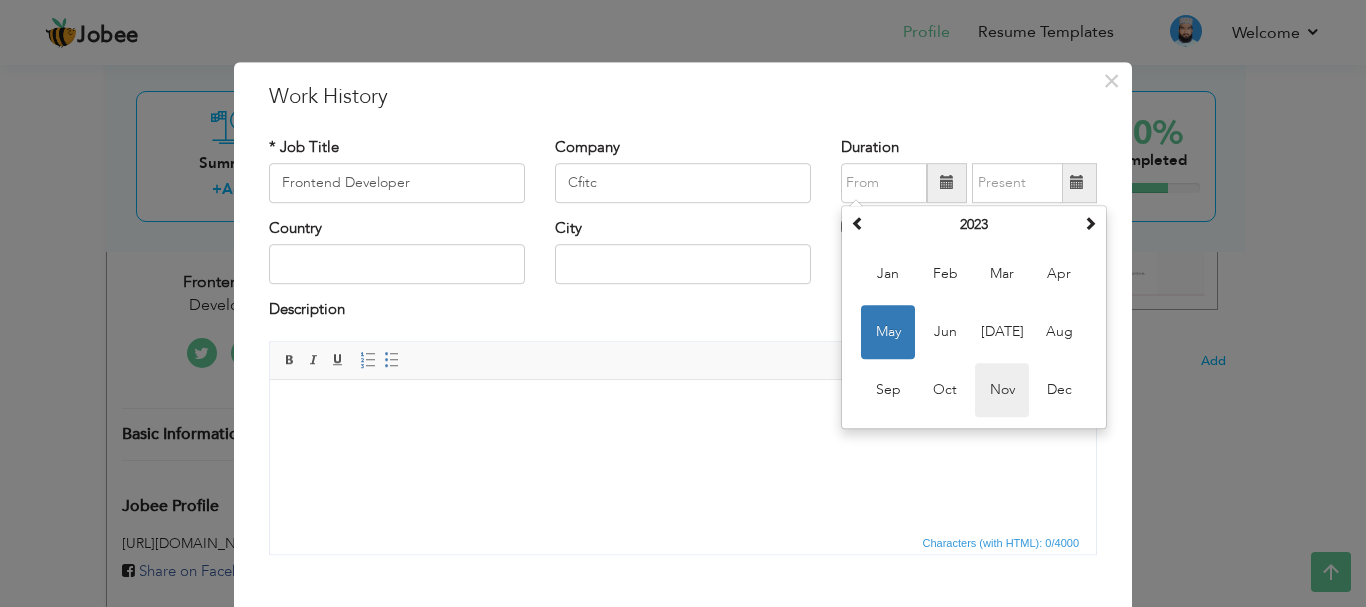 type on "11/2023" 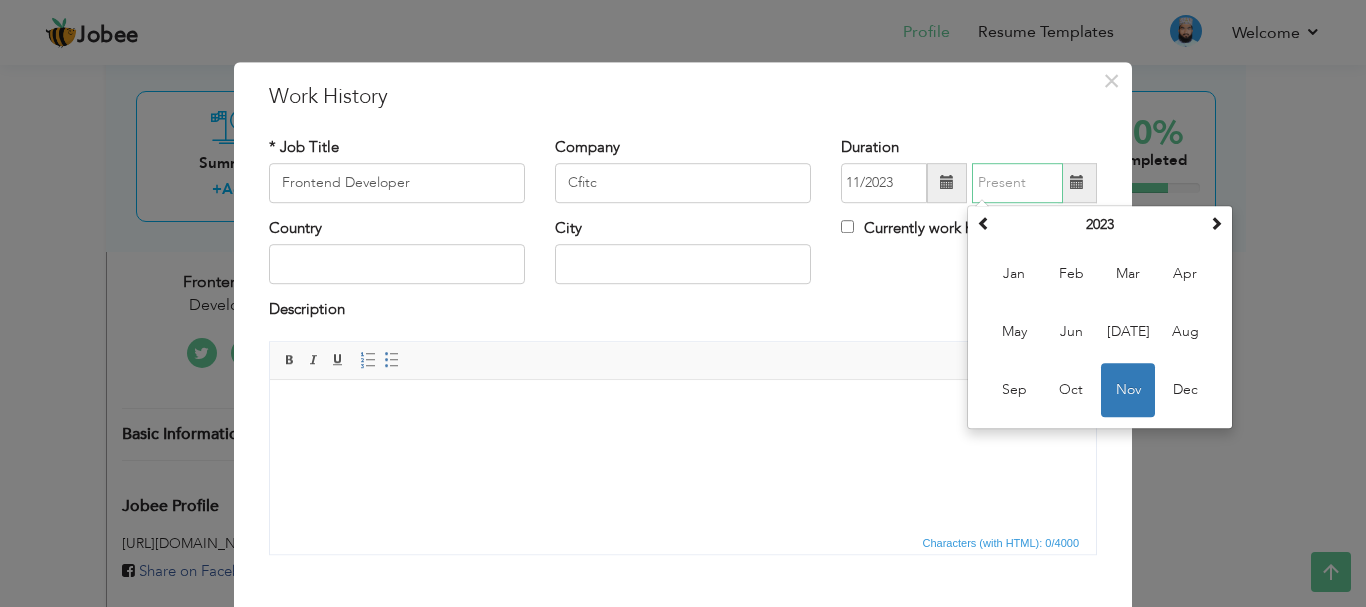 click at bounding box center (1017, 183) 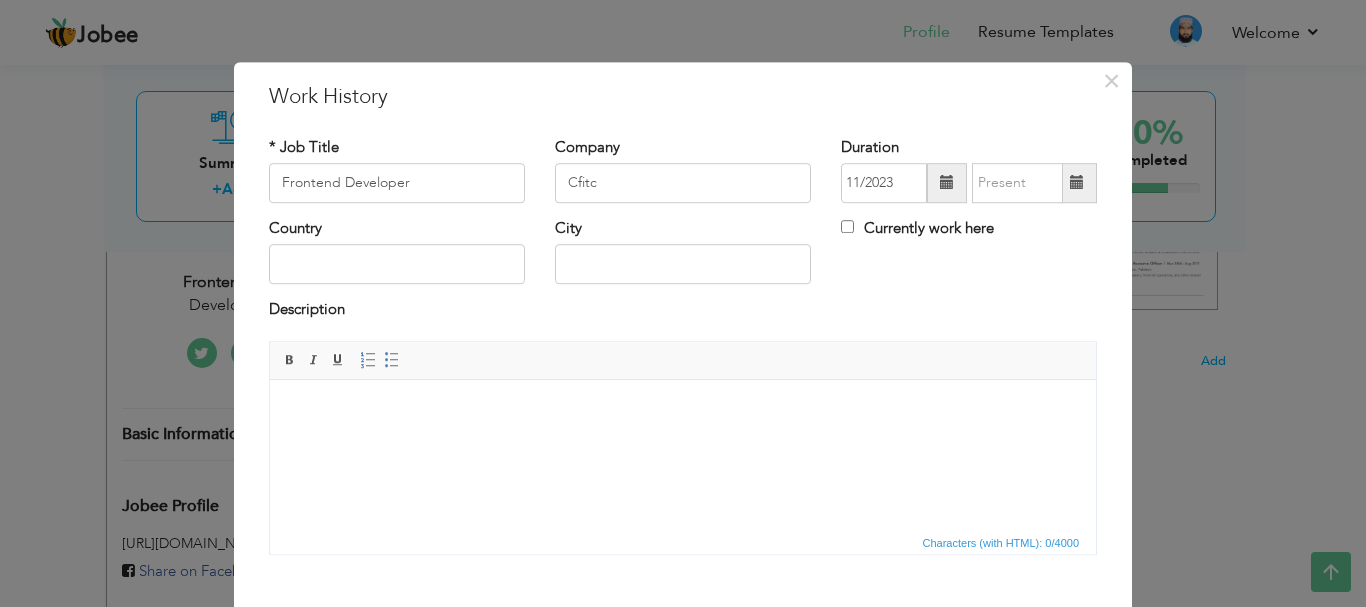 click on "Country
City
Currently work here" at bounding box center (683, 258) 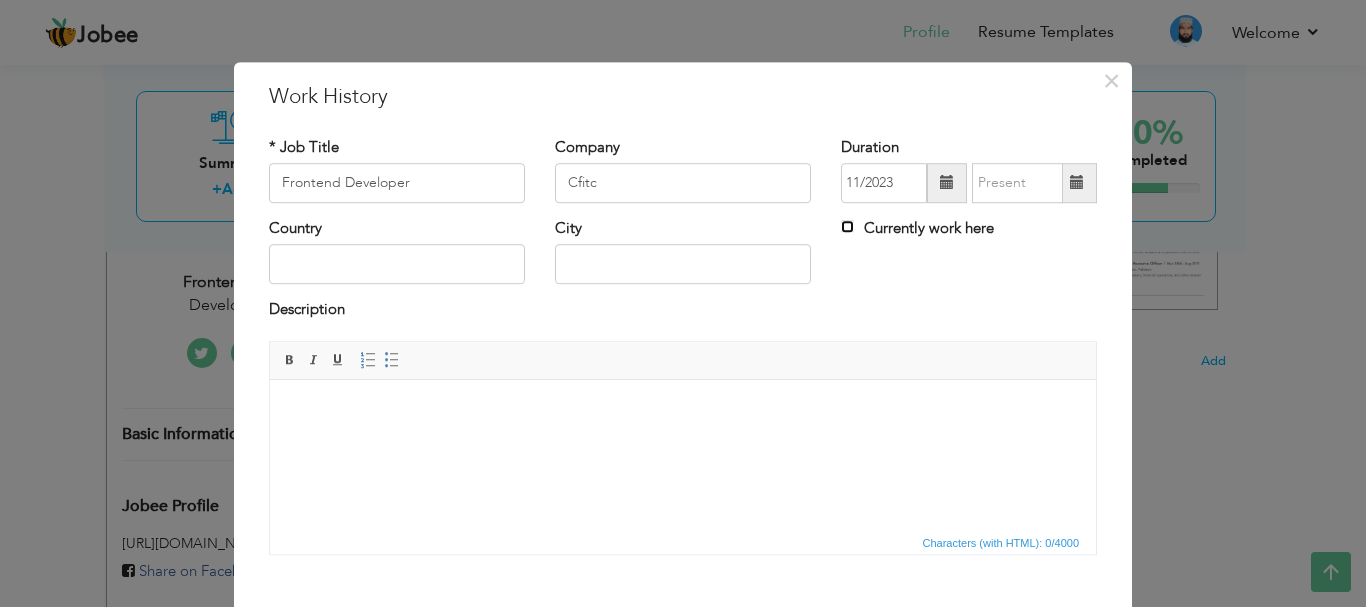 click on "Currently work here" at bounding box center [847, 226] 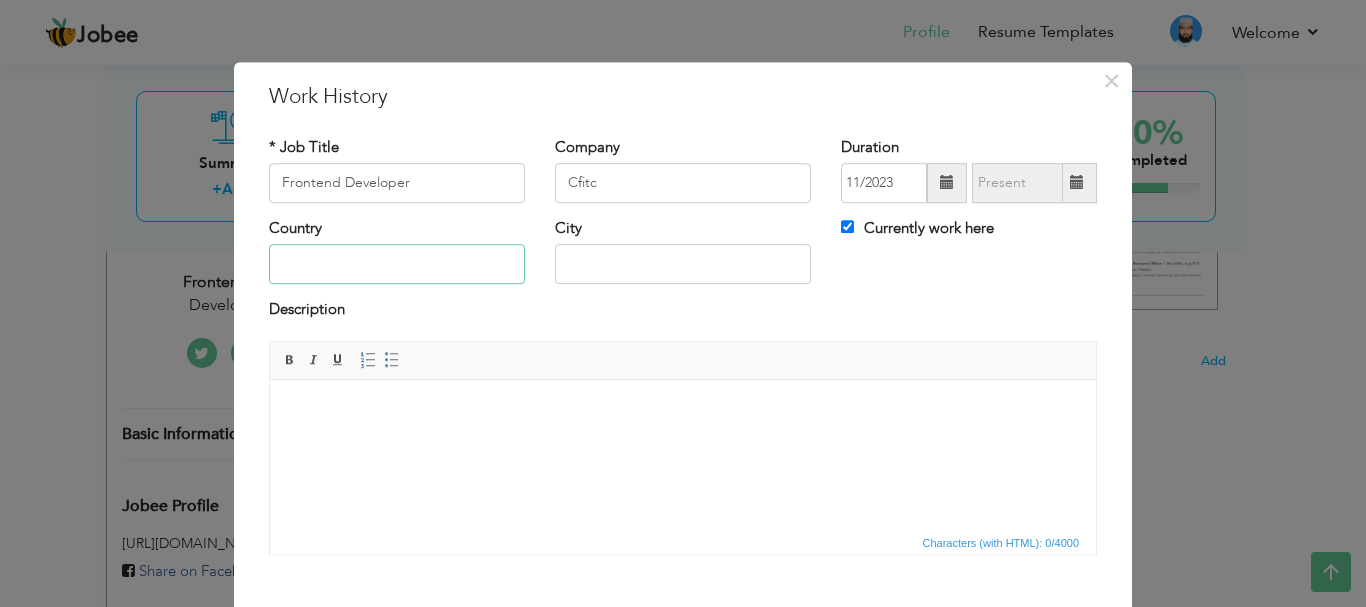 click at bounding box center (397, 265) 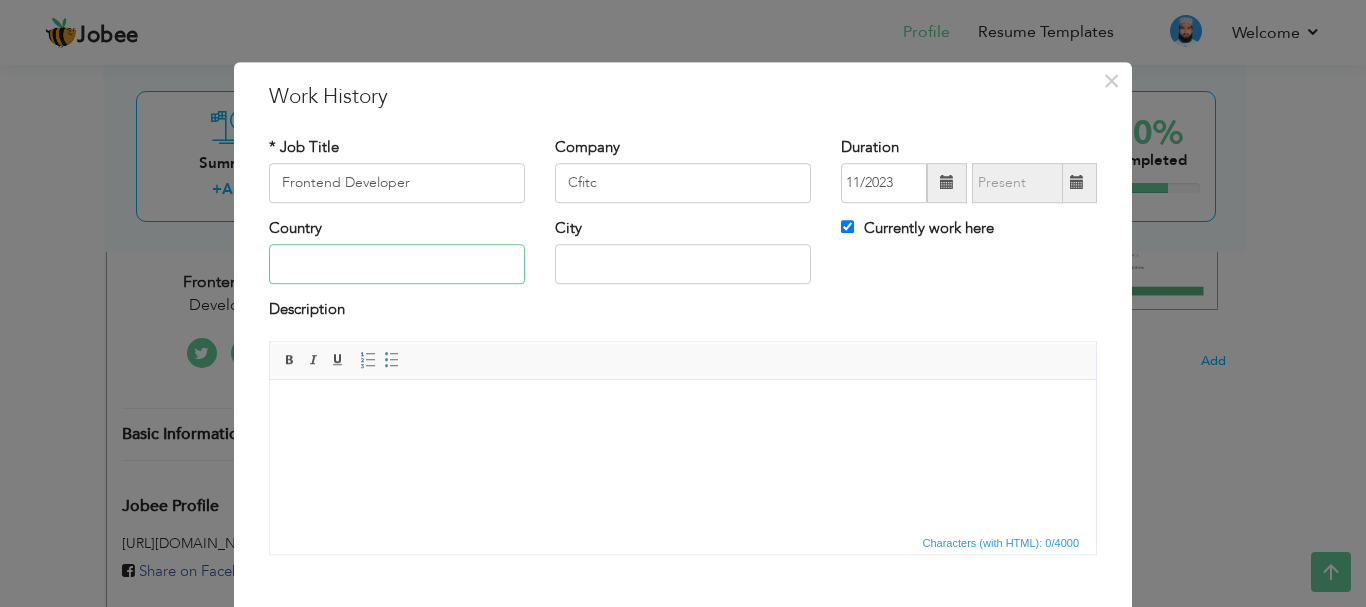 type on "Pakistan" 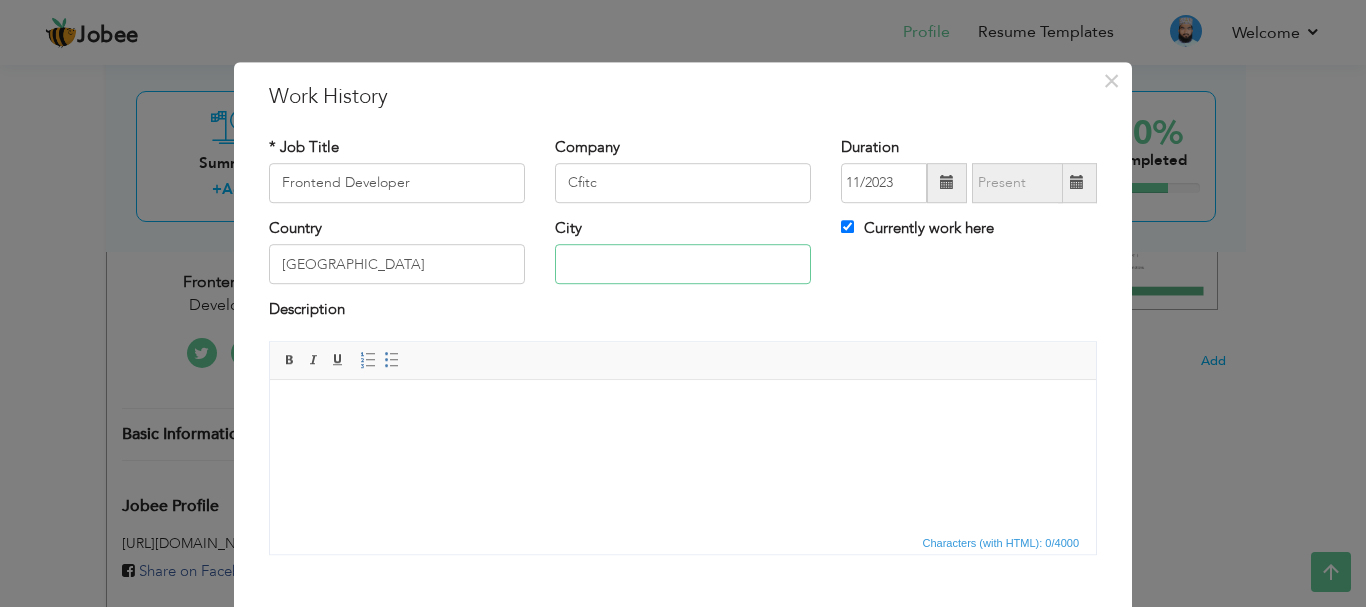 type on "Lahore, Pakistan" 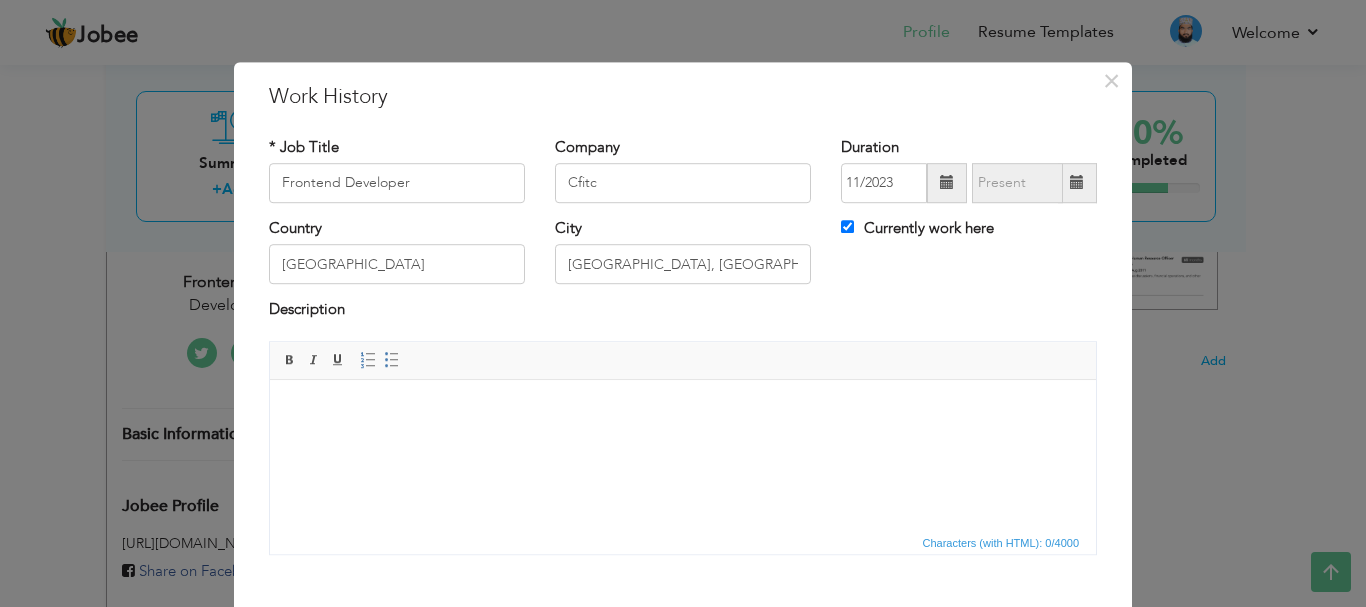 click at bounding box center (683, 409) 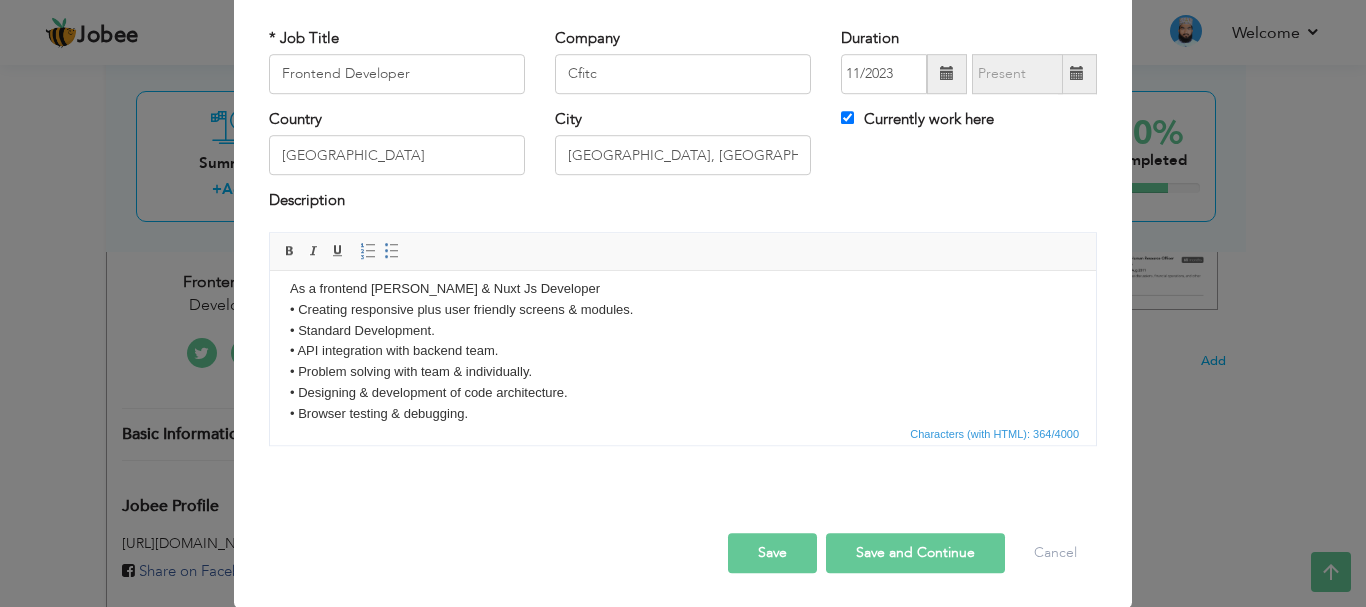 scroll, scrollTop: 110, scrollLeft: 0, axis: vertical 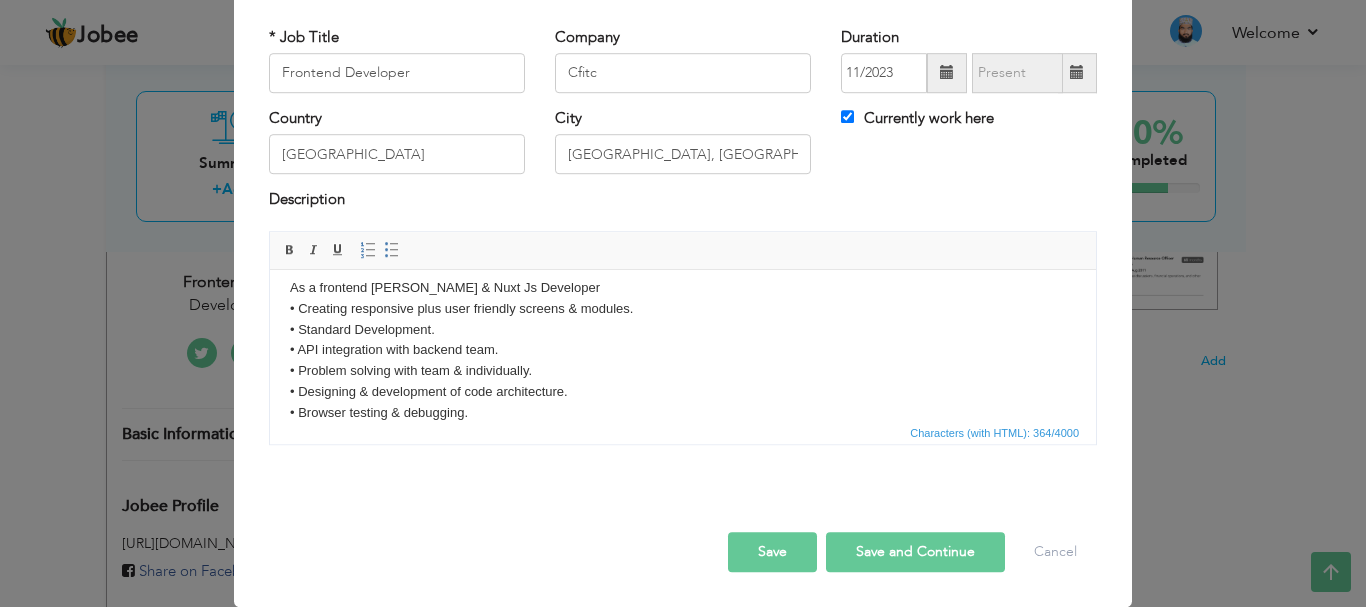 click on "Save" at bounding box center (772, 552) 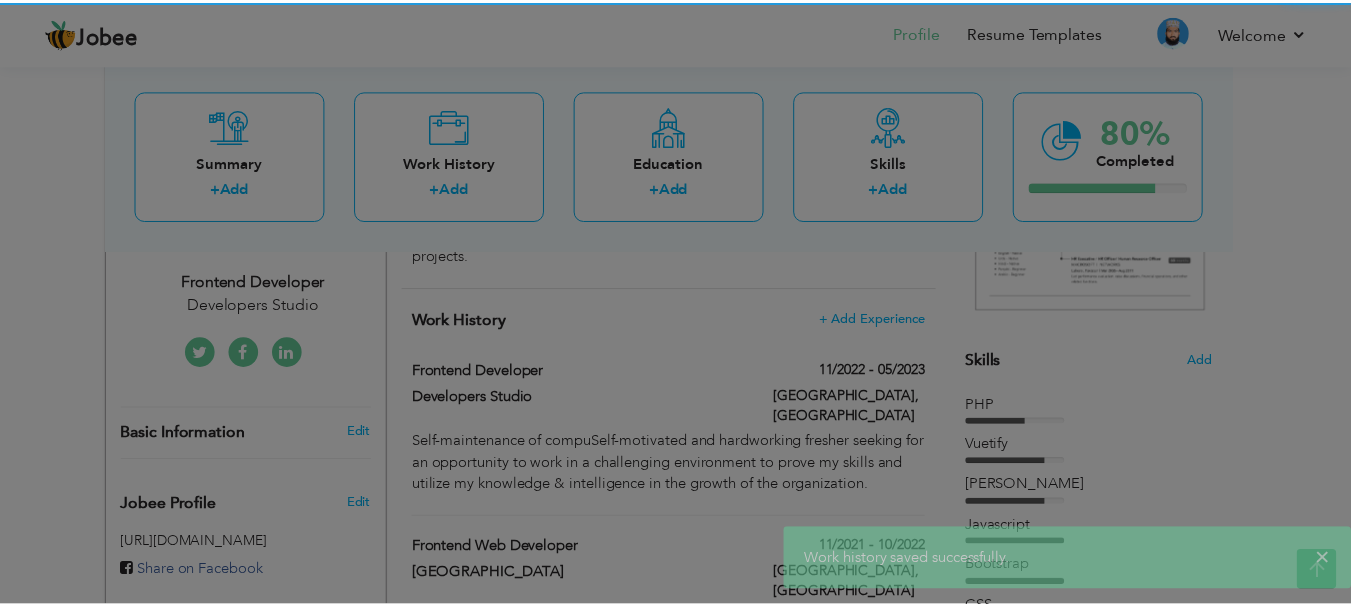 scroll, scrollTop: 0, scrollLeft: 0, axis: both 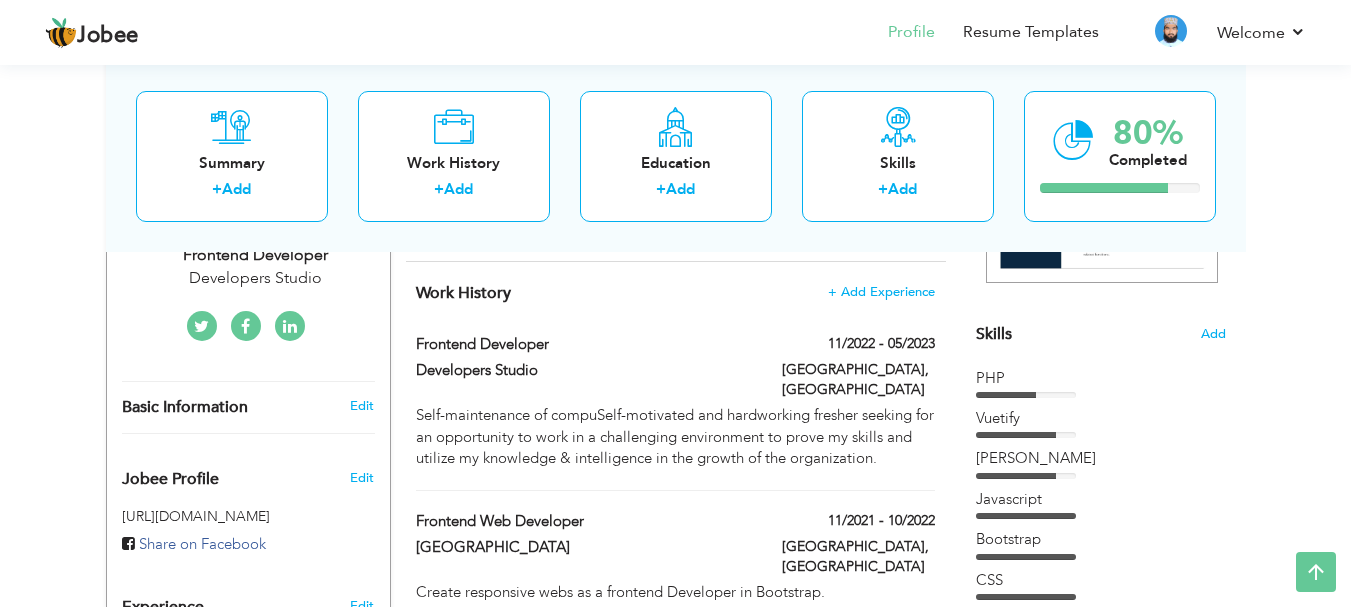 drag, startPoint x: 412, startPoint y: 507, endPoint x: 408, endPoint y: 411, distance: 96.0833 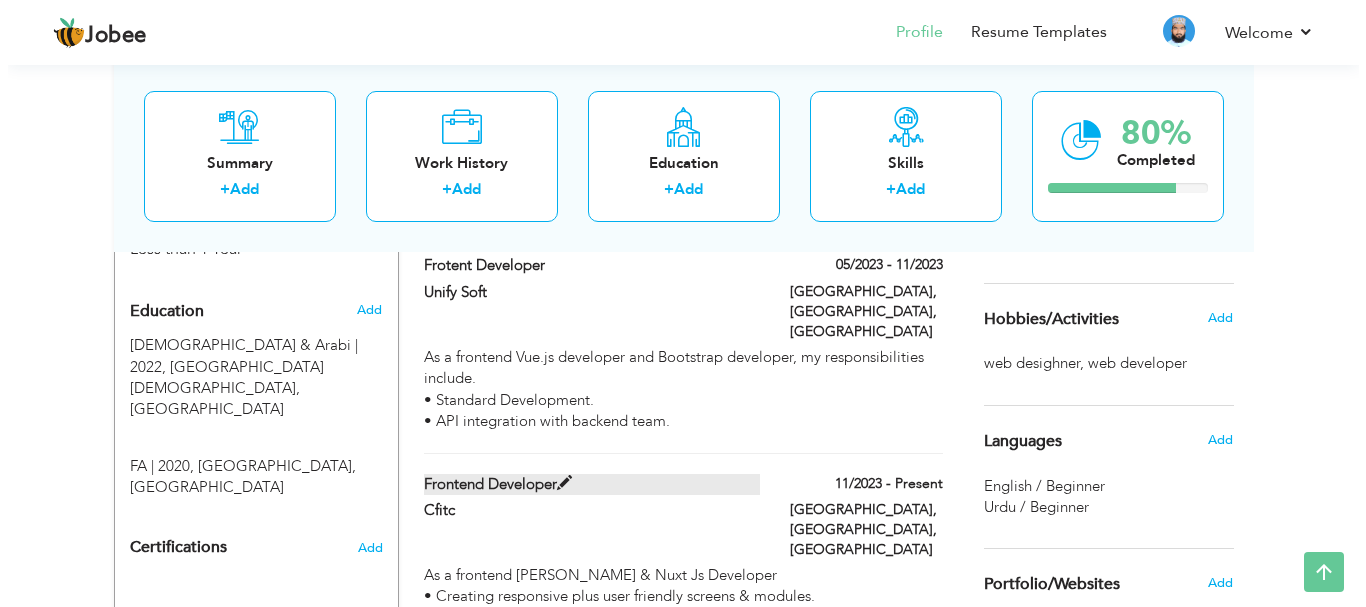 scroll, scrollTop: 844, scrollLeft: 0, axis: vertical 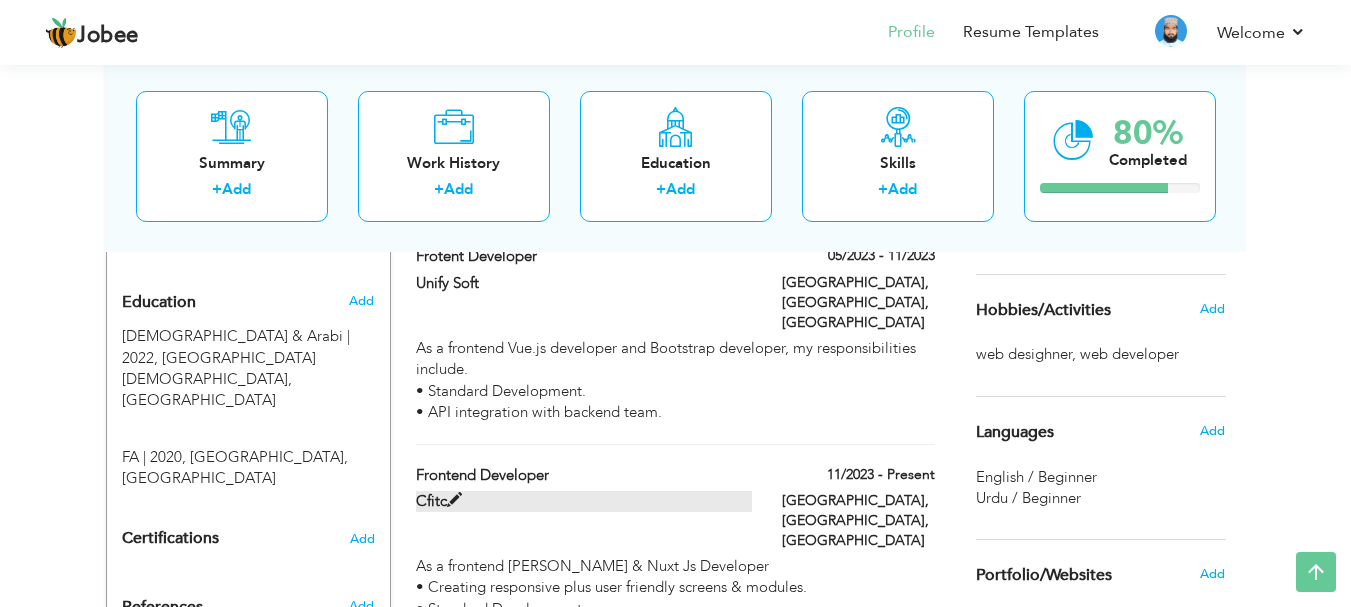 click on "Cfitc" at bounding box center (584, 501) 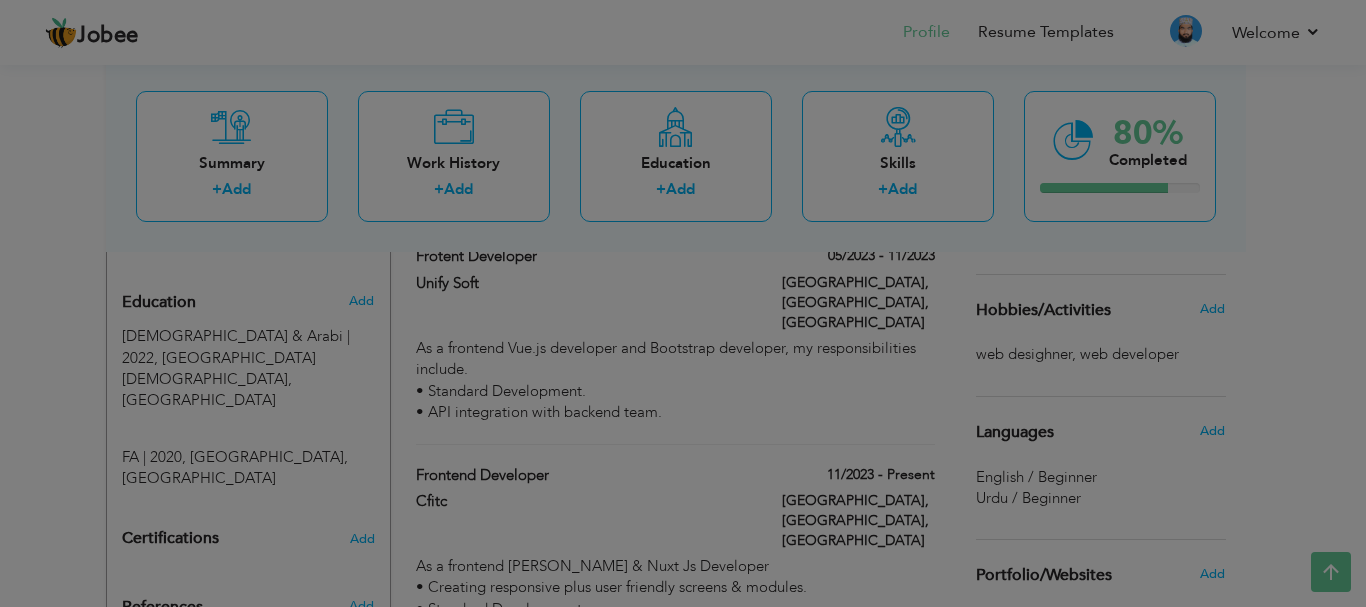 scroll, scrollTop: 0, scrollLeft: 0, axis: both 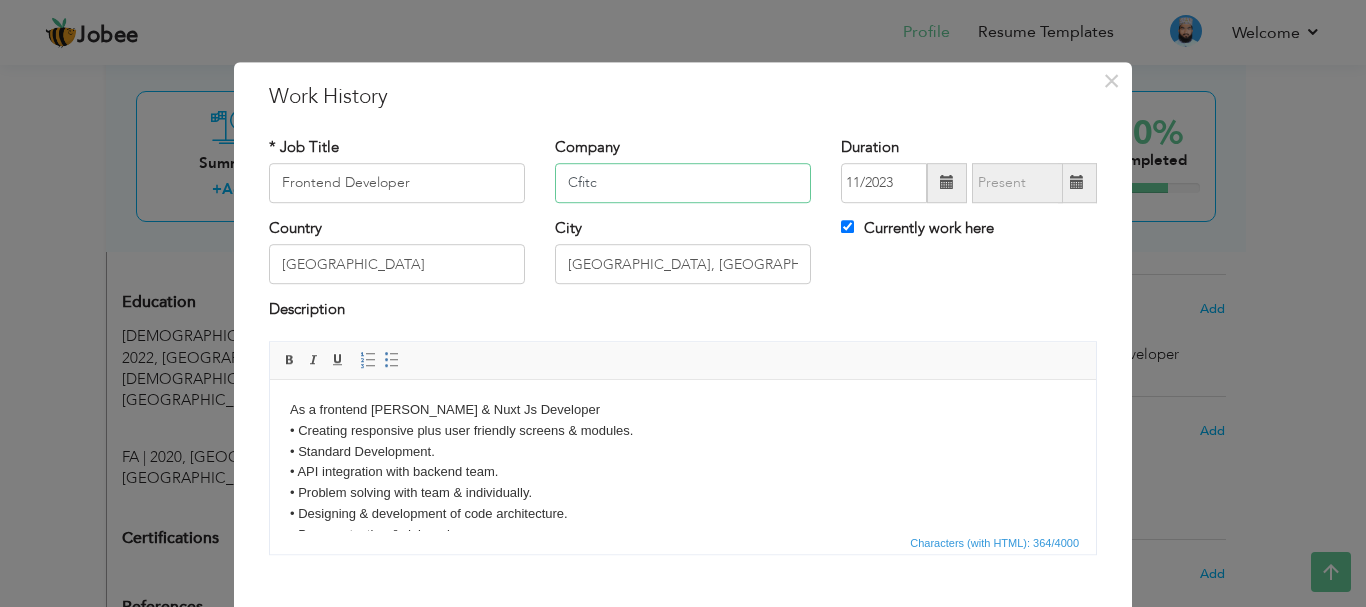 click on "Cfitc" at bounding box center [683, 183] 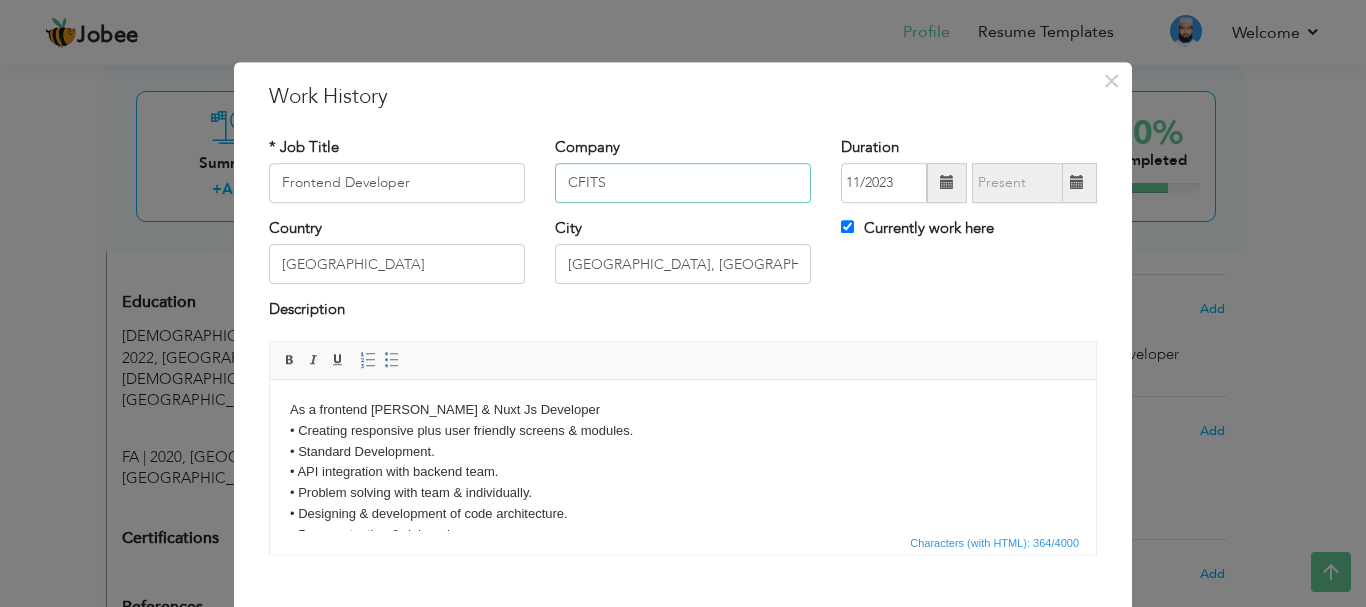 type on "CFITS" 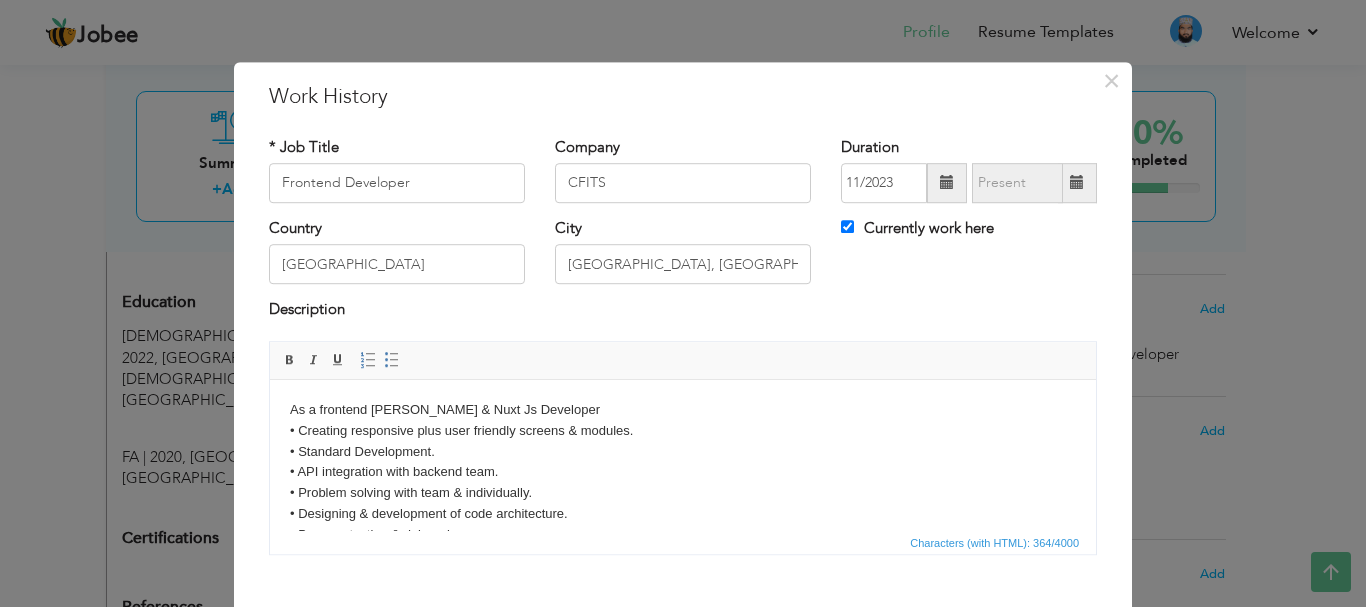 click on "Country
Pakistan
City
Lahore, Pakistan
Currently work here" at bounding box center [683, 258] 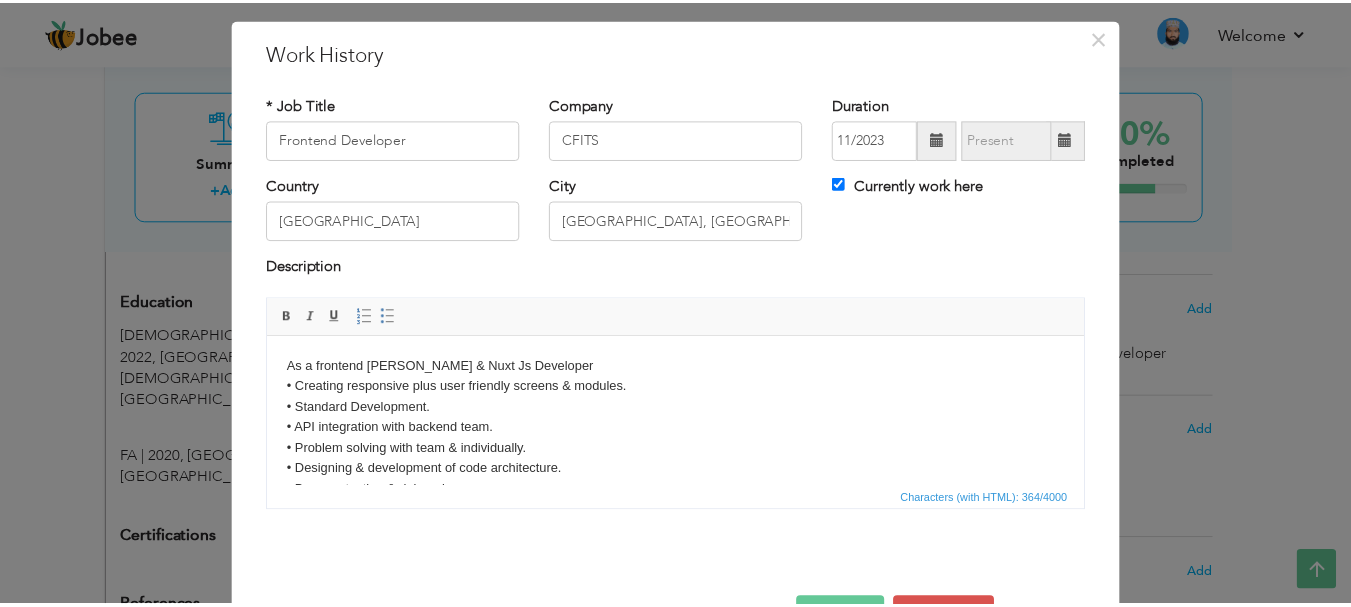 scroll, scrollTop: 110, scrollLeft: 0, axis: vertical 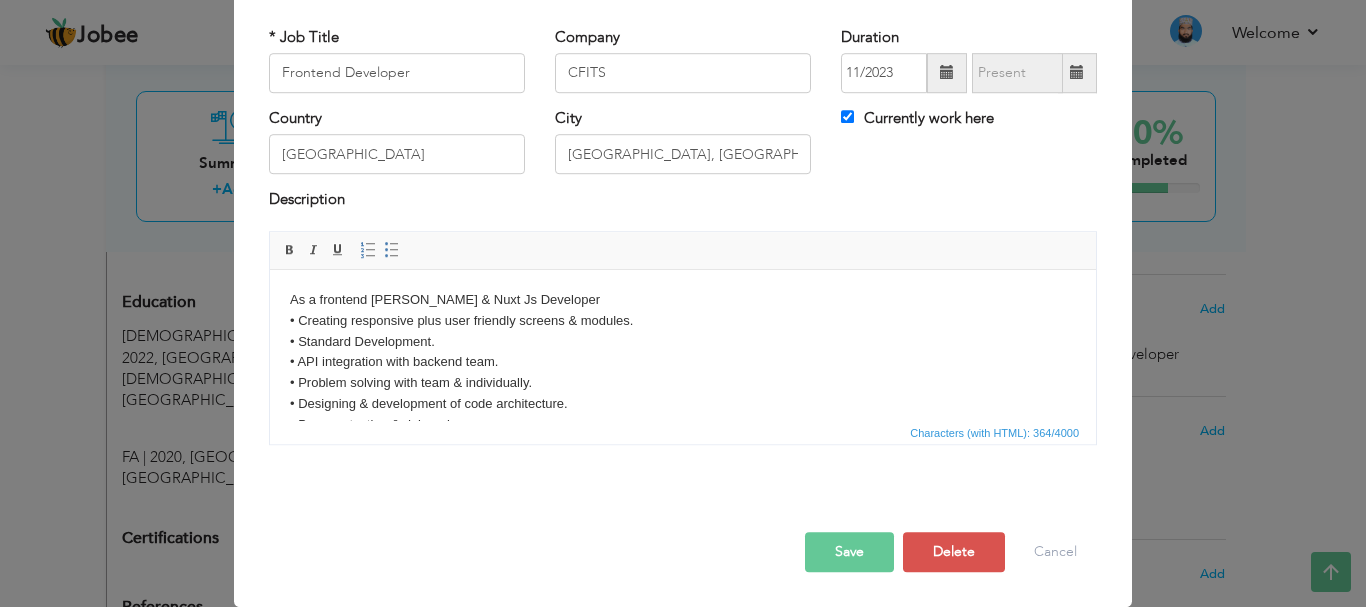 click on "Save" at bounding box center [849, 552] 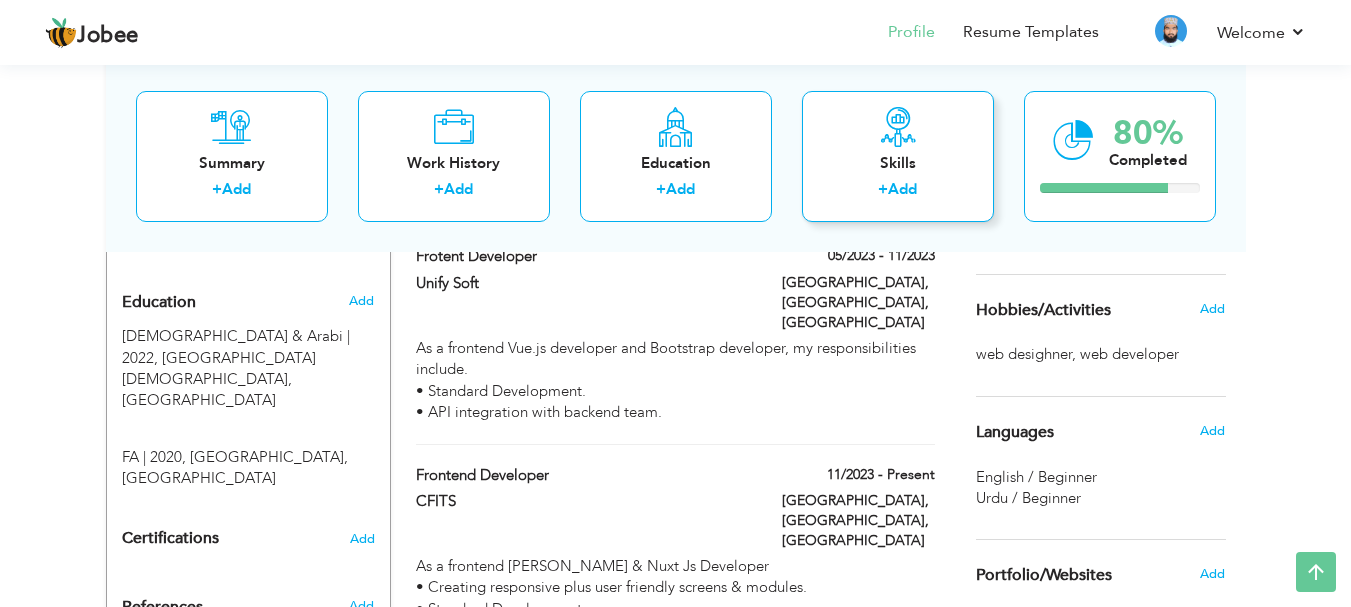 click on "Add" at bounding box center [902, 189] 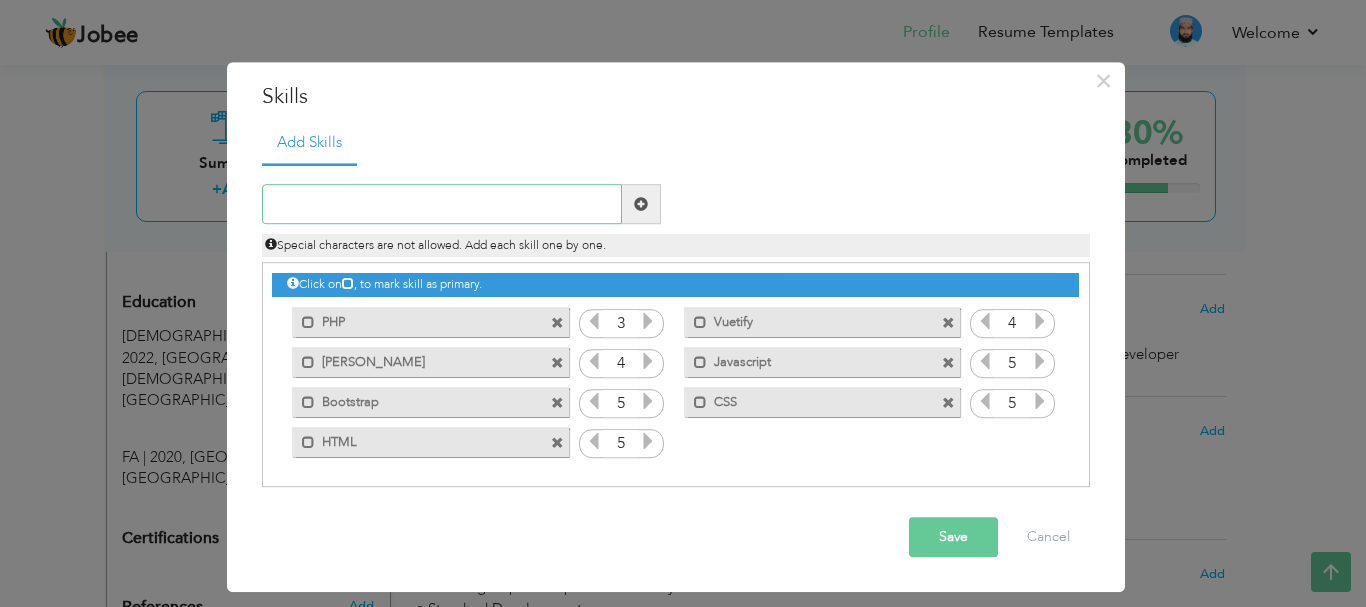 click at bounding box center [442, 205] 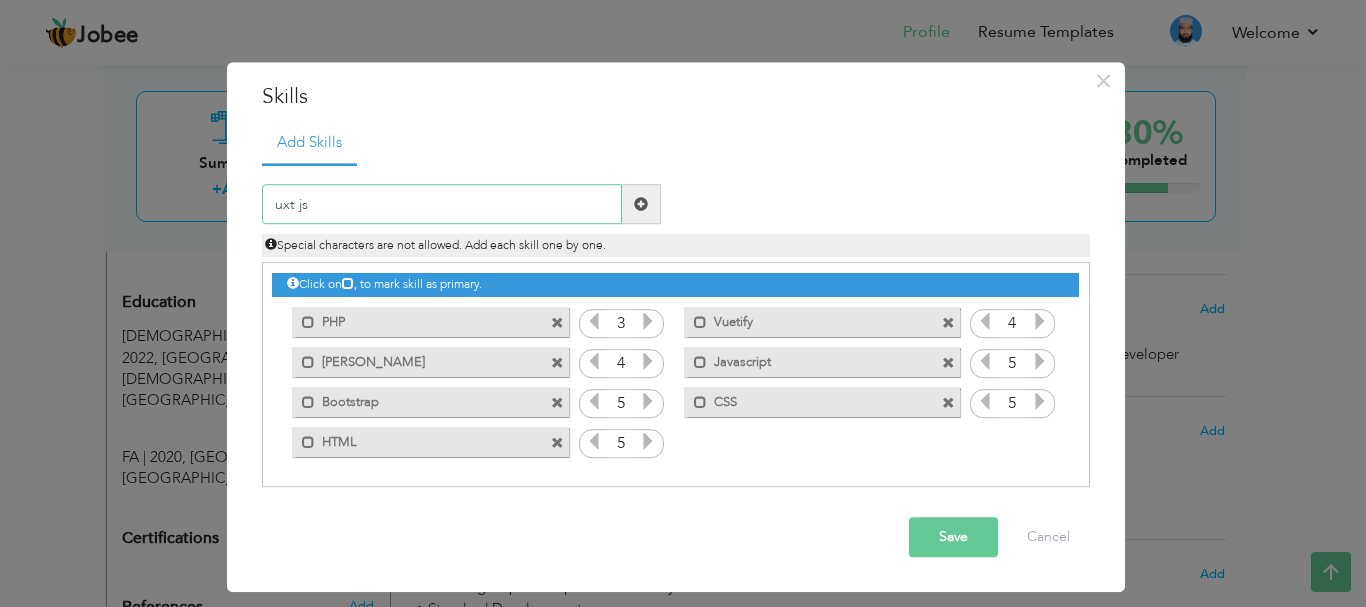 type on "Nuxt js" 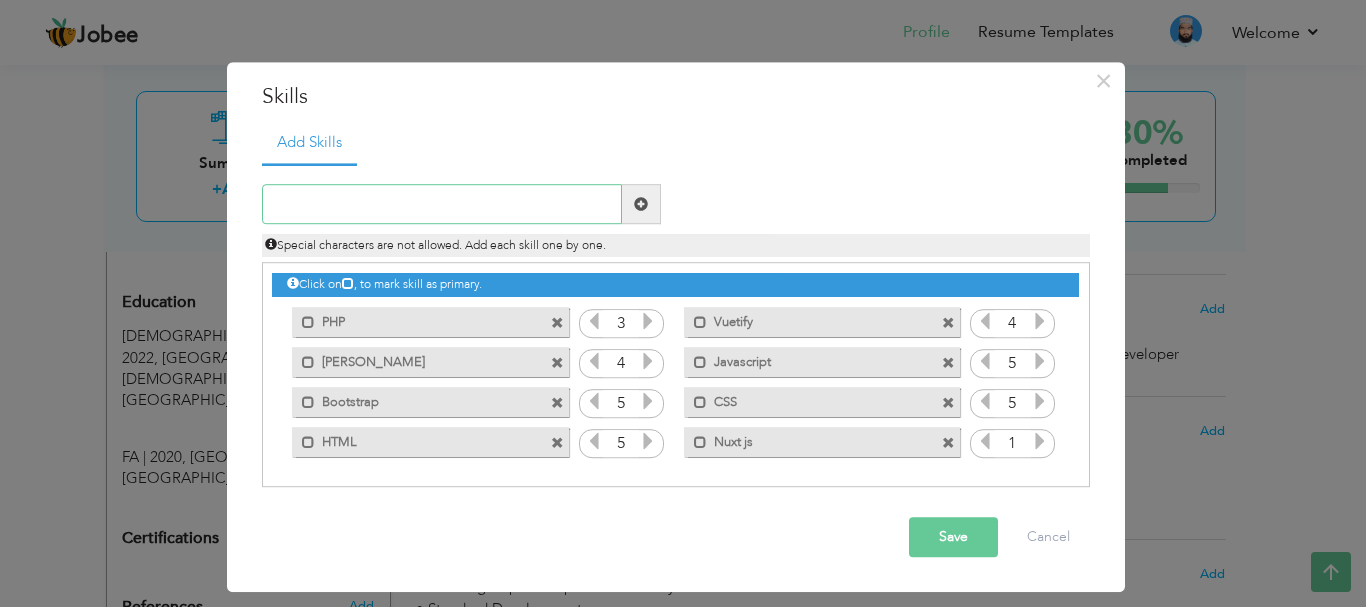 click at bounding box center (442, 205) 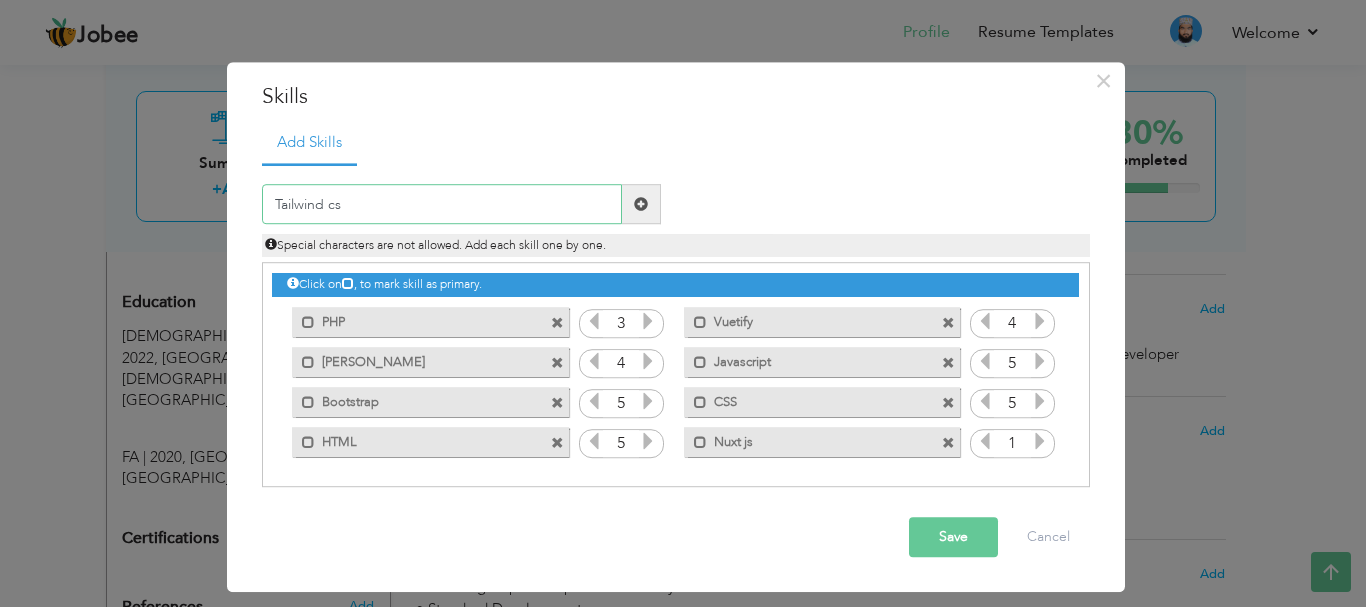 type on "Tailwind css" 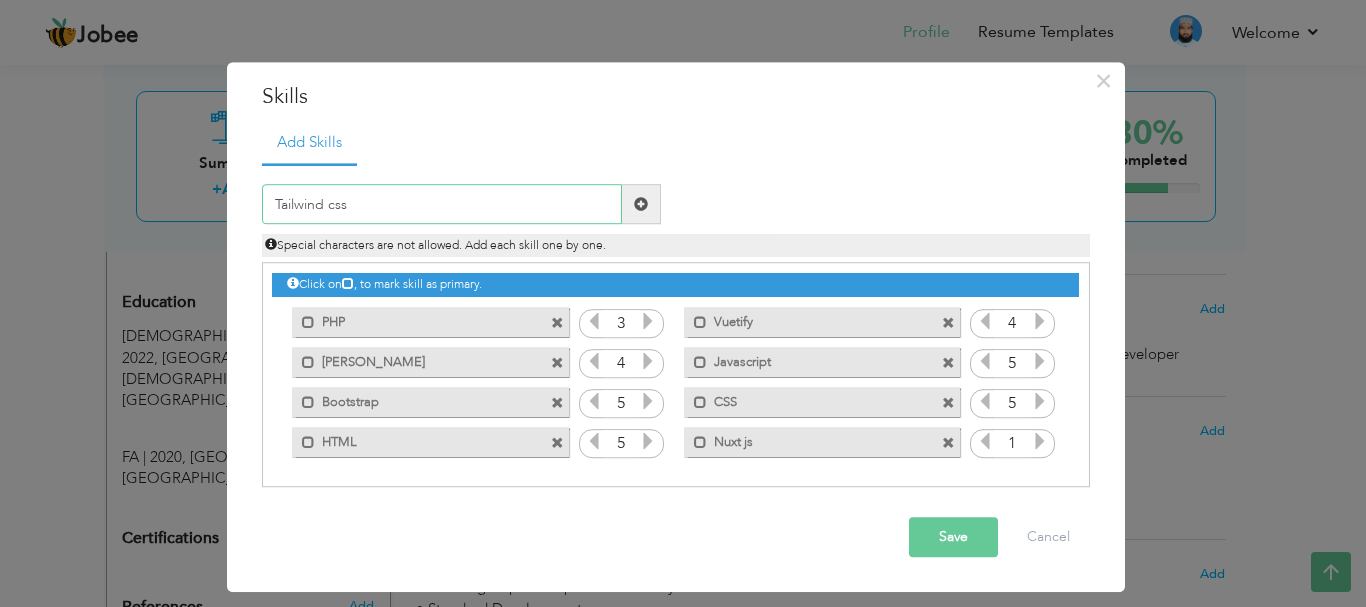 type 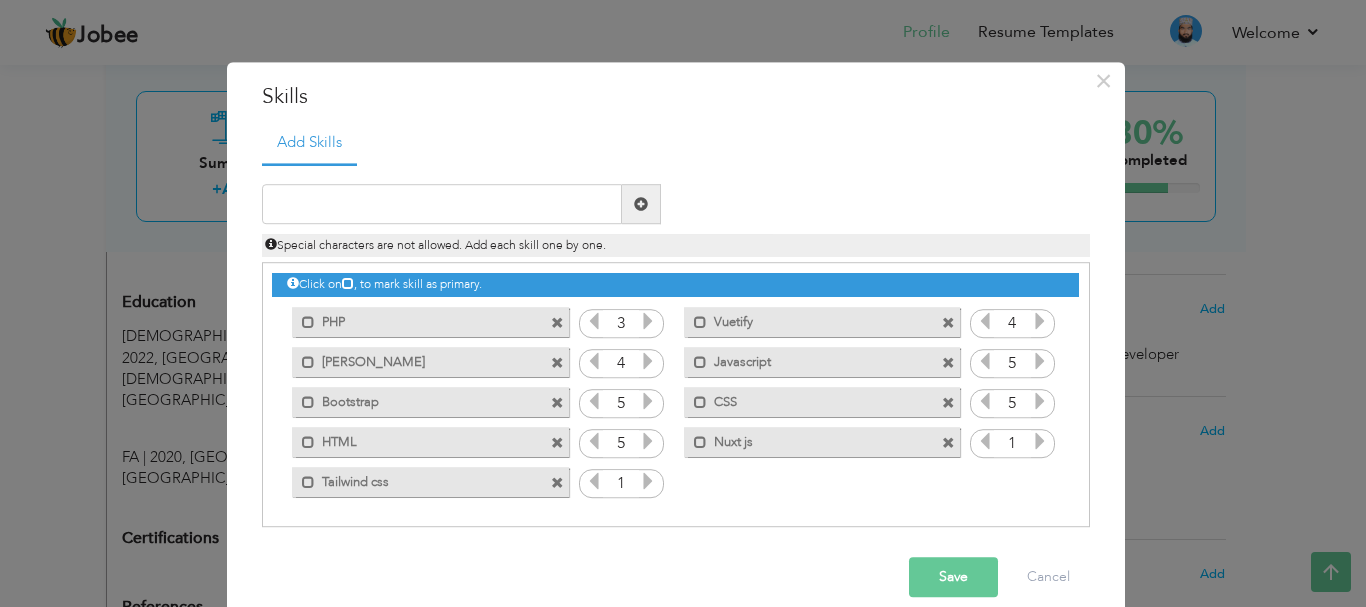 click on "Save" at bounding box center [953, 578] 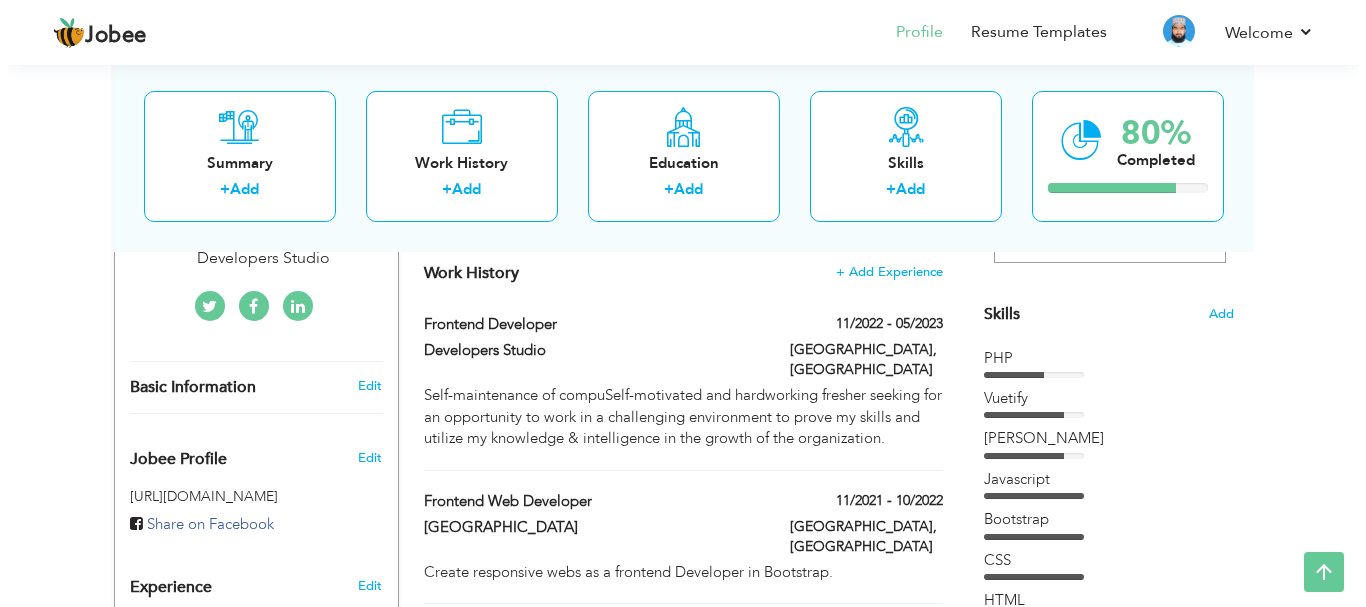 scroll, scrollTop: 443, scrollLeft: 0, axis: vertical 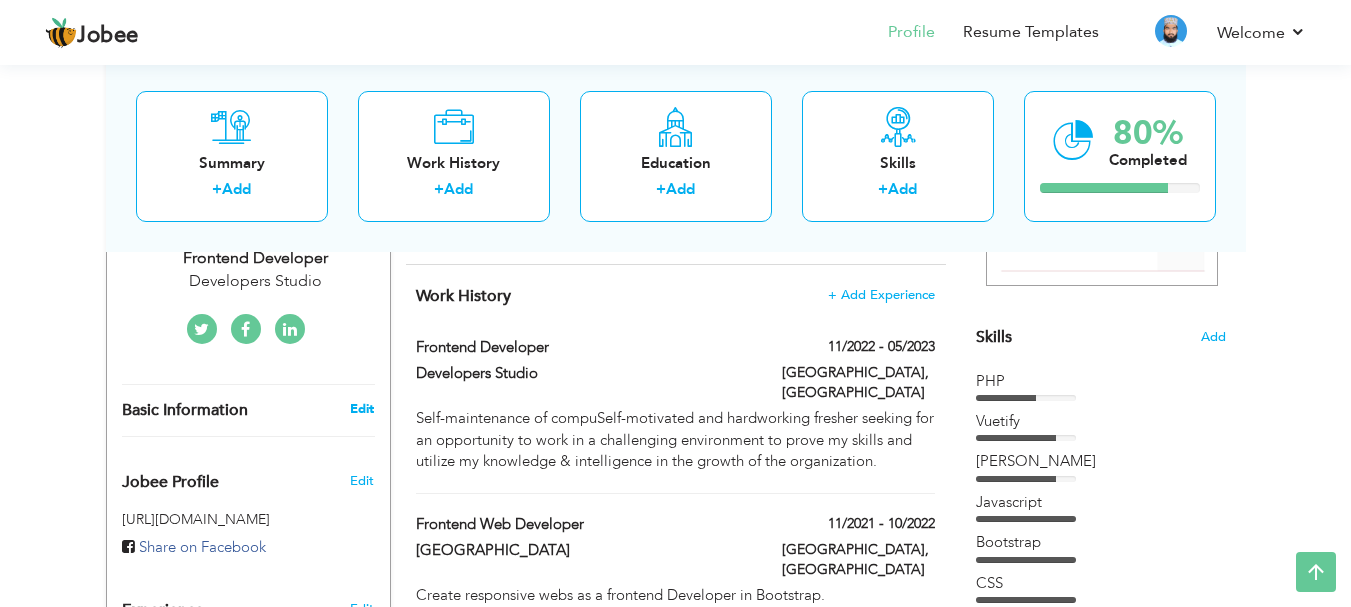click on "Edit" at bounding box center [362, 409] 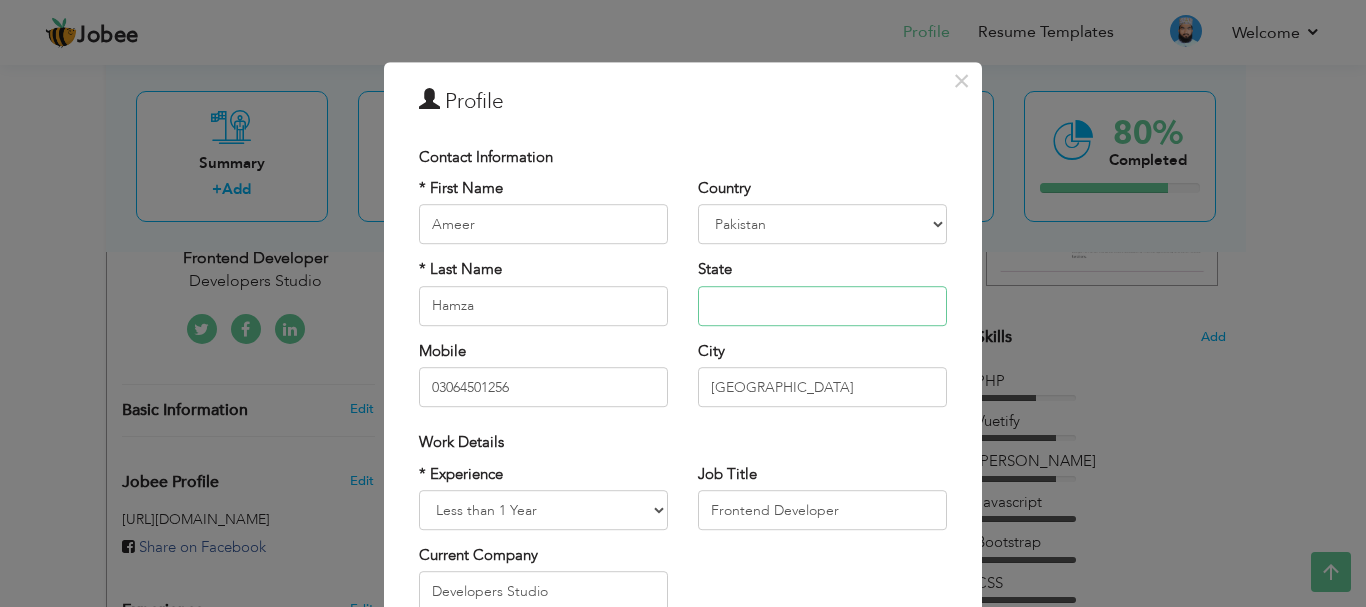 click at bounding box center (822, 306) 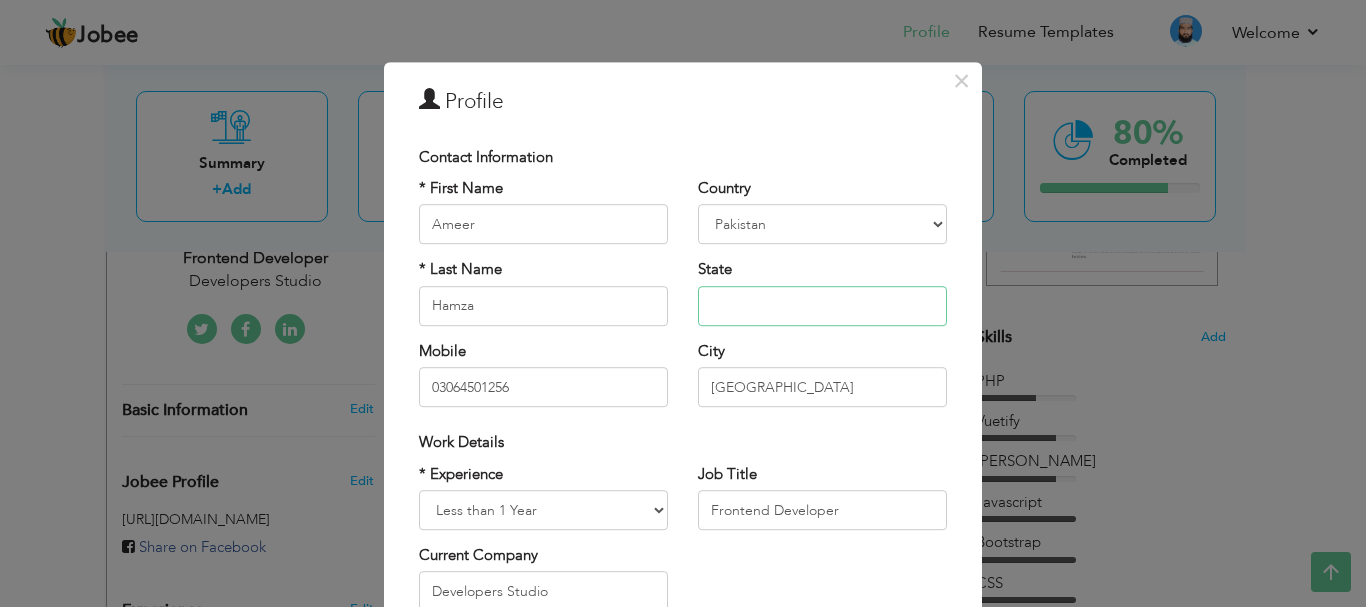 click at bounding box center [822, 306] 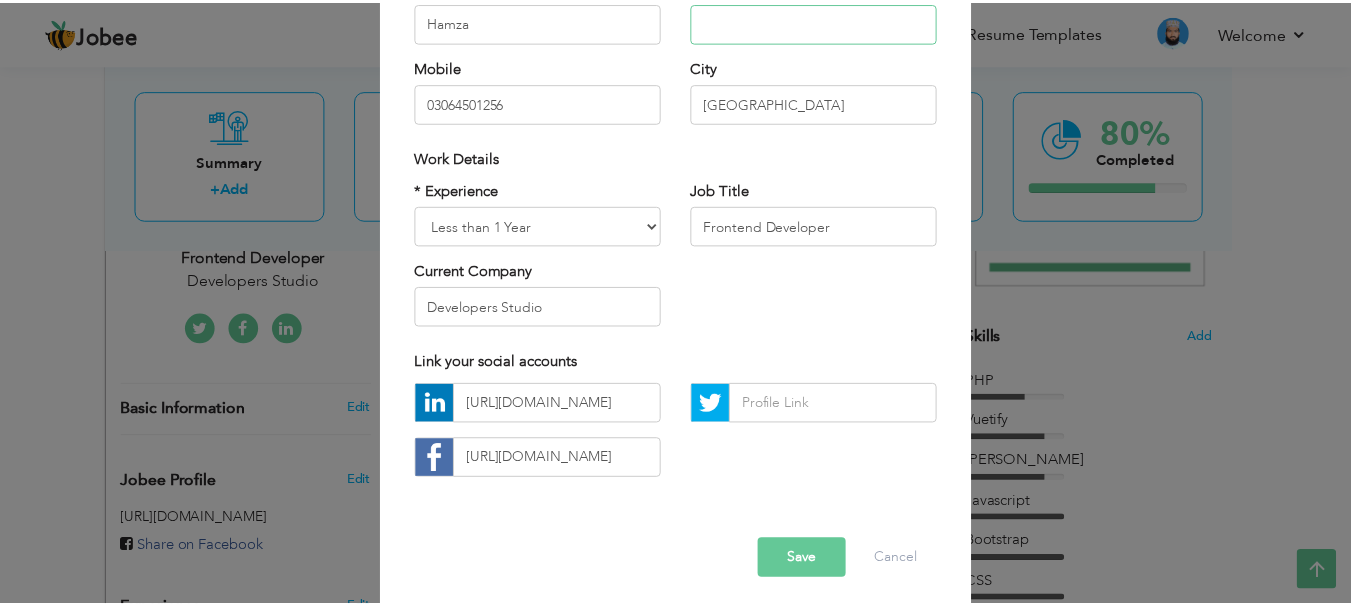 scroll, scrollTop: 292, scrollLeft: 0, axis: vertical 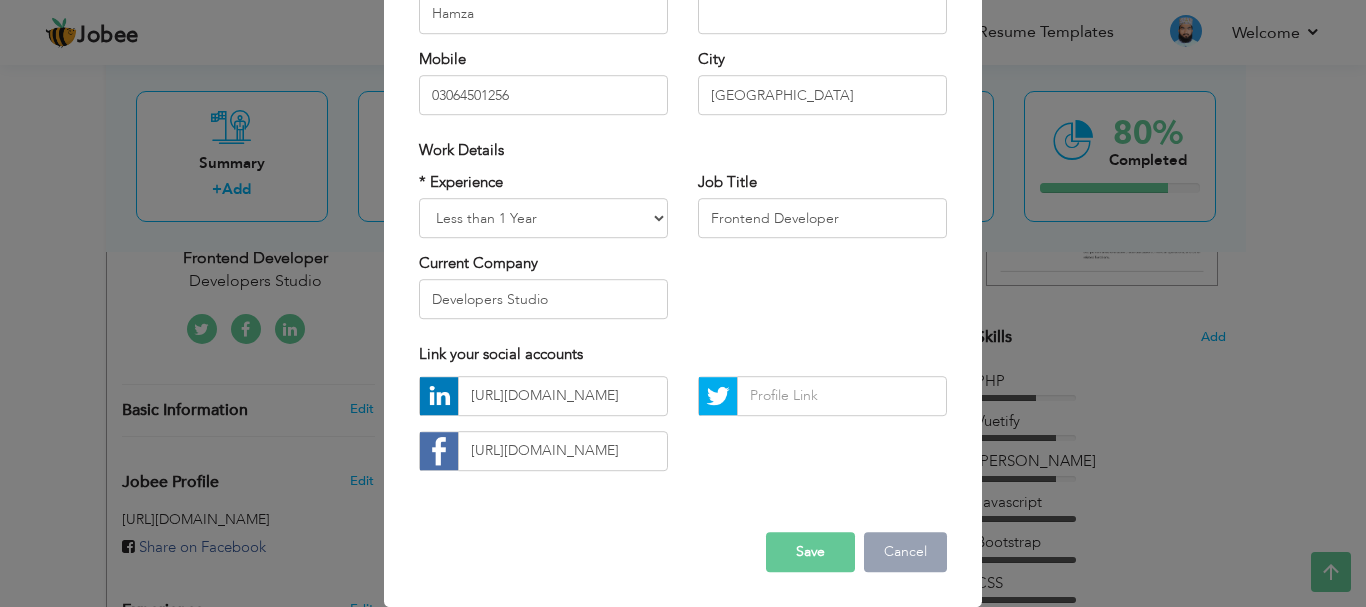 click on "Cancel" at bounding box center (905, 552) 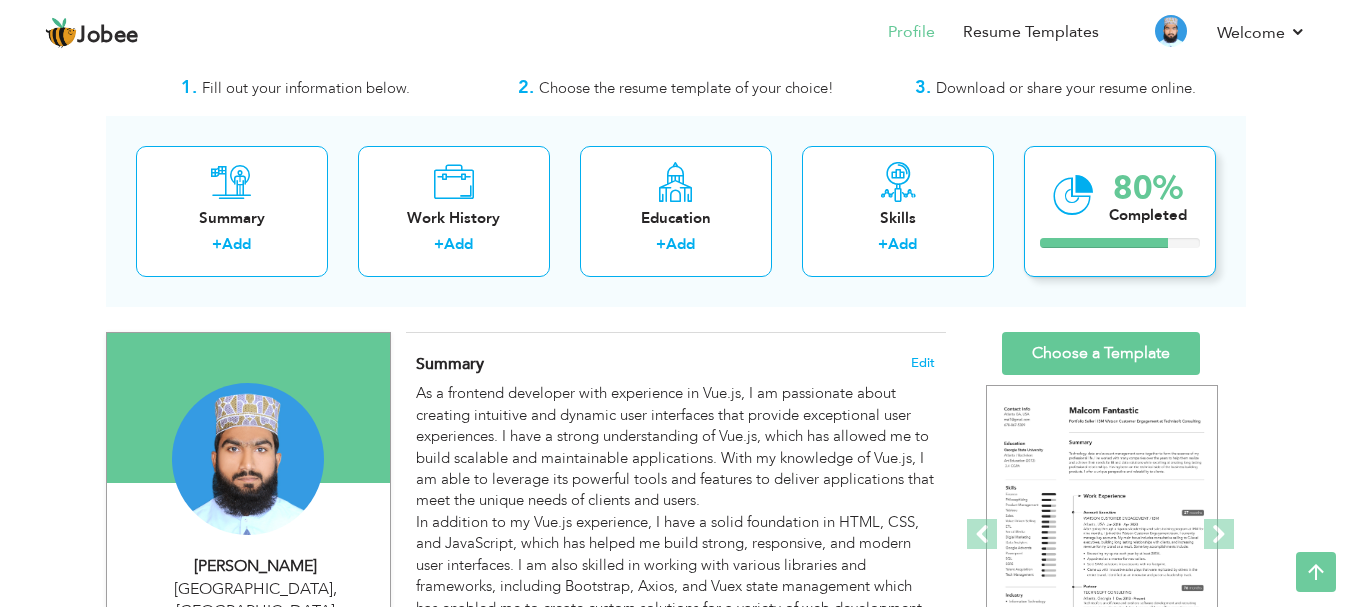 scroll, scrollTop: 0, scrollLeft: 0, axis: both 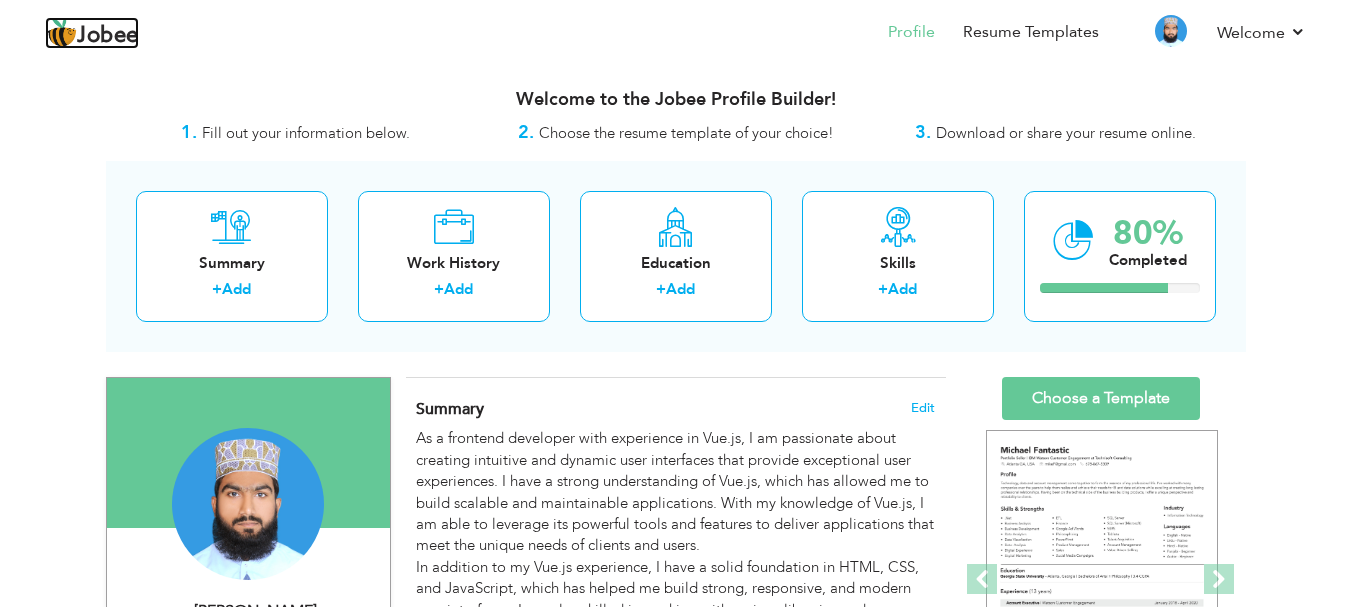 click on "Jobee" at bounding box center (108, 36) 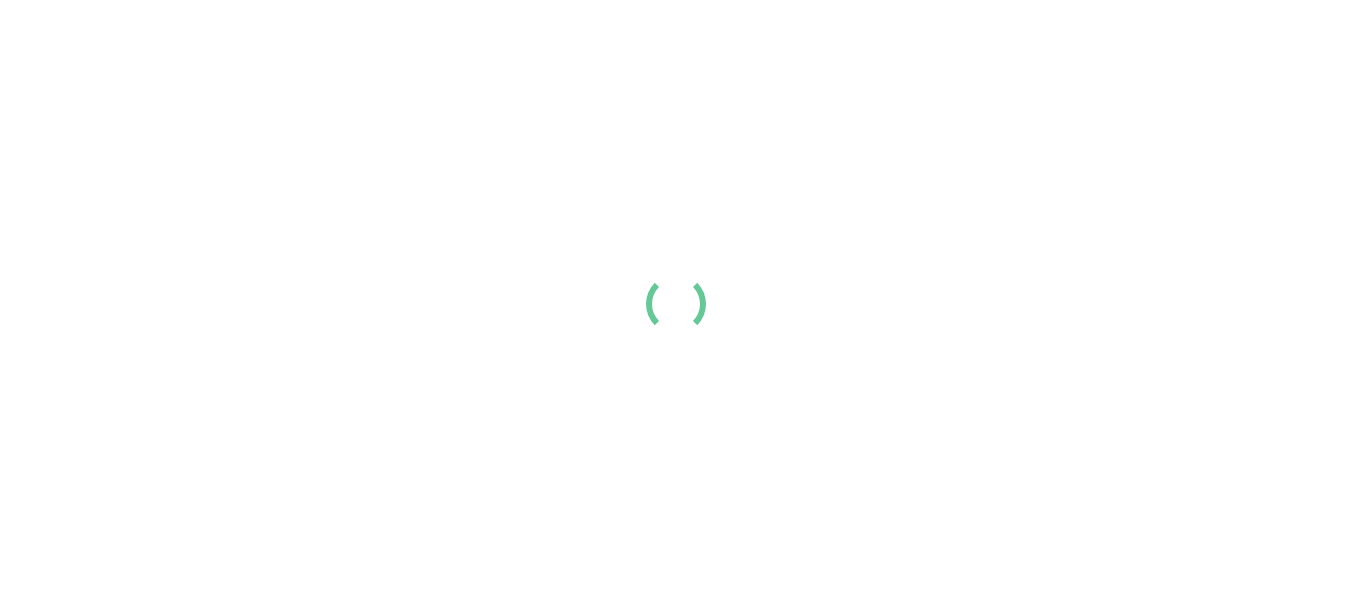 scroll, scrollTop: 0, scrollLeft: 0, axis: both 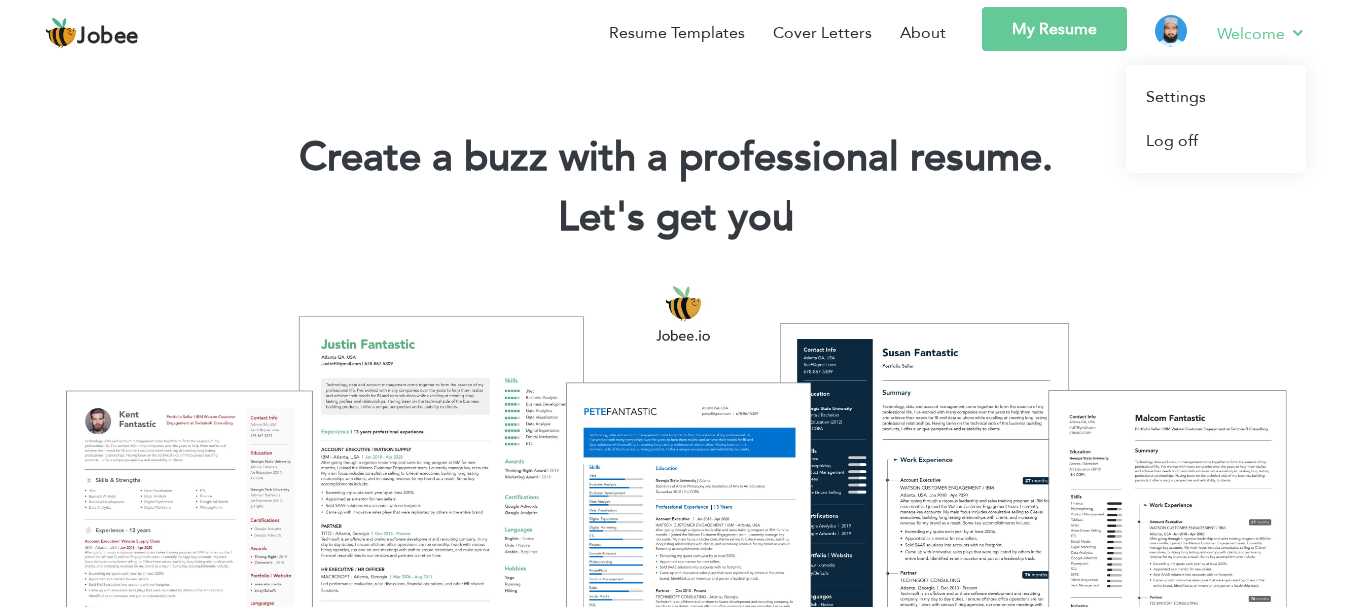 click on "Welcome" at bounding box center (1261, 33) 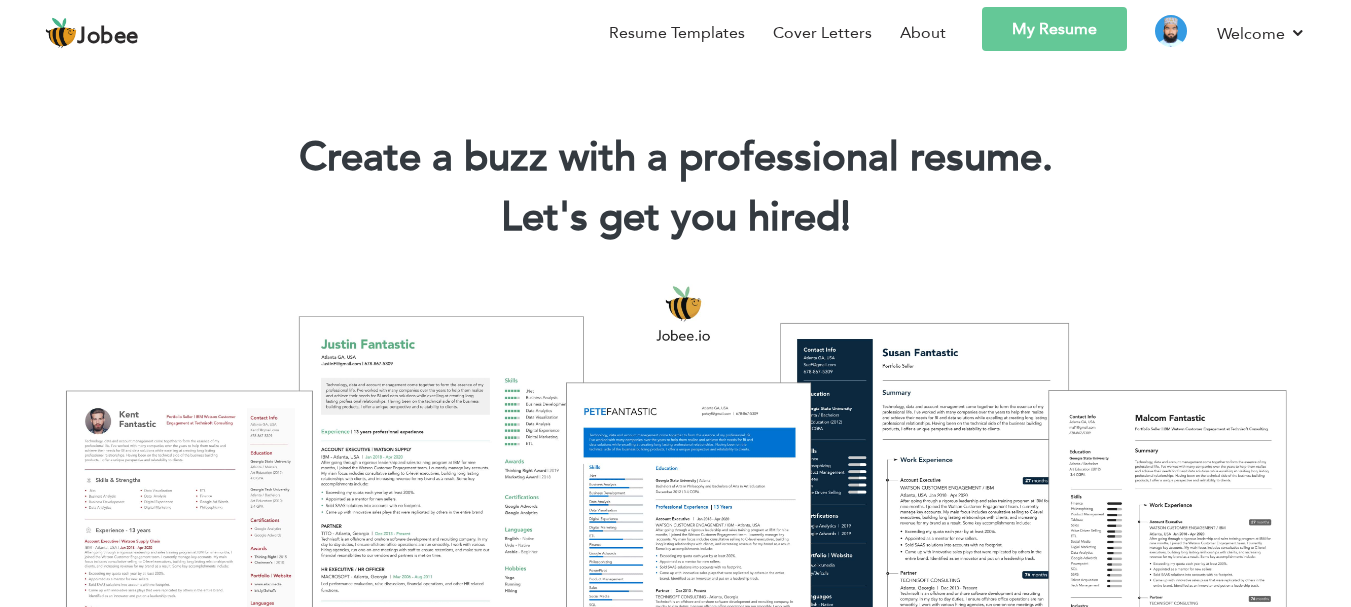 click on "Jobee" at bounding box center [108, 37] 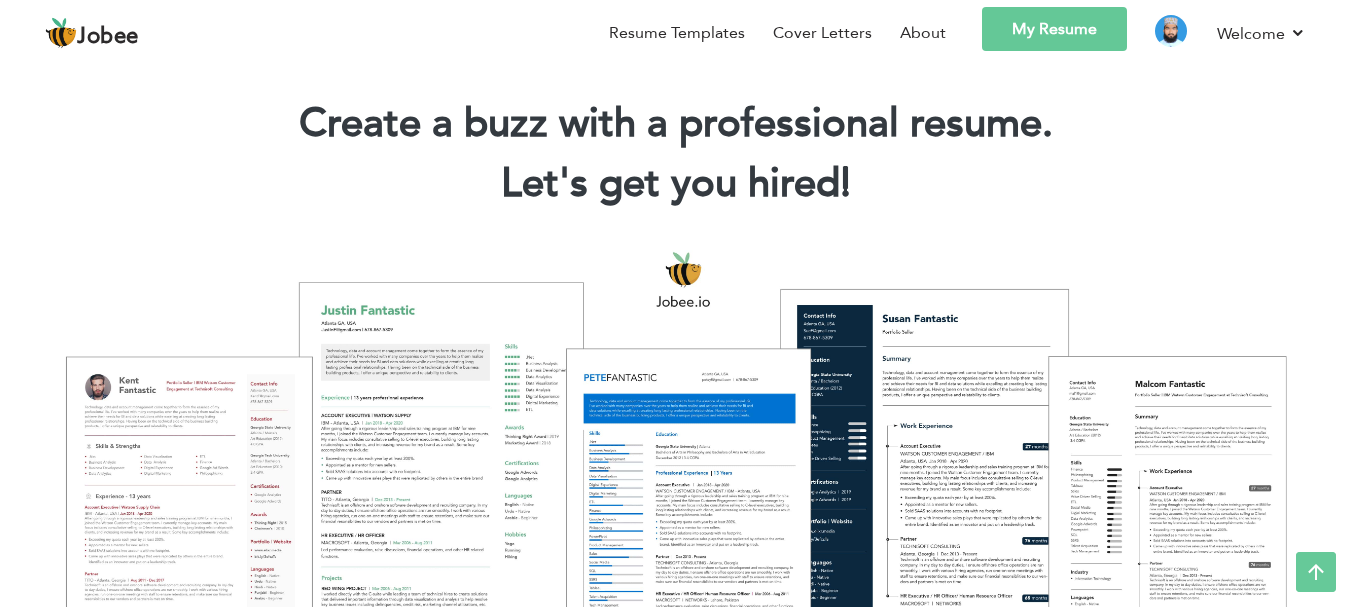 scroll, scrollTop: 0, scrollLeft: 0, axis: both 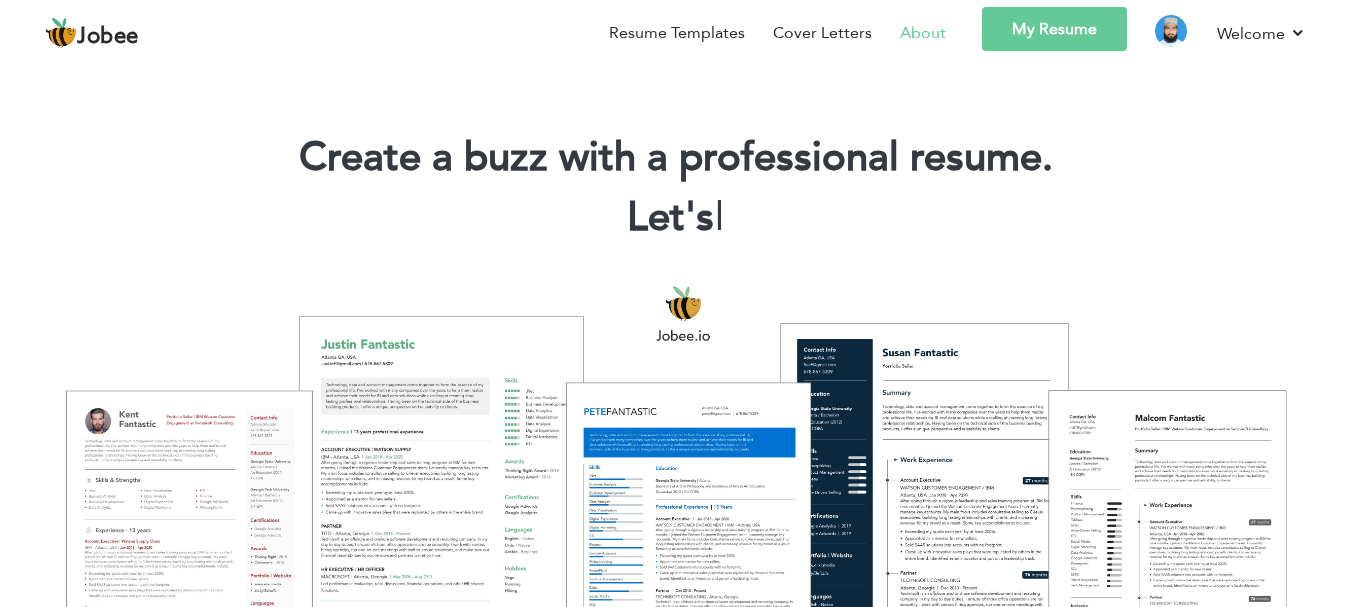 click on "About" at bounding box center (923, 33) 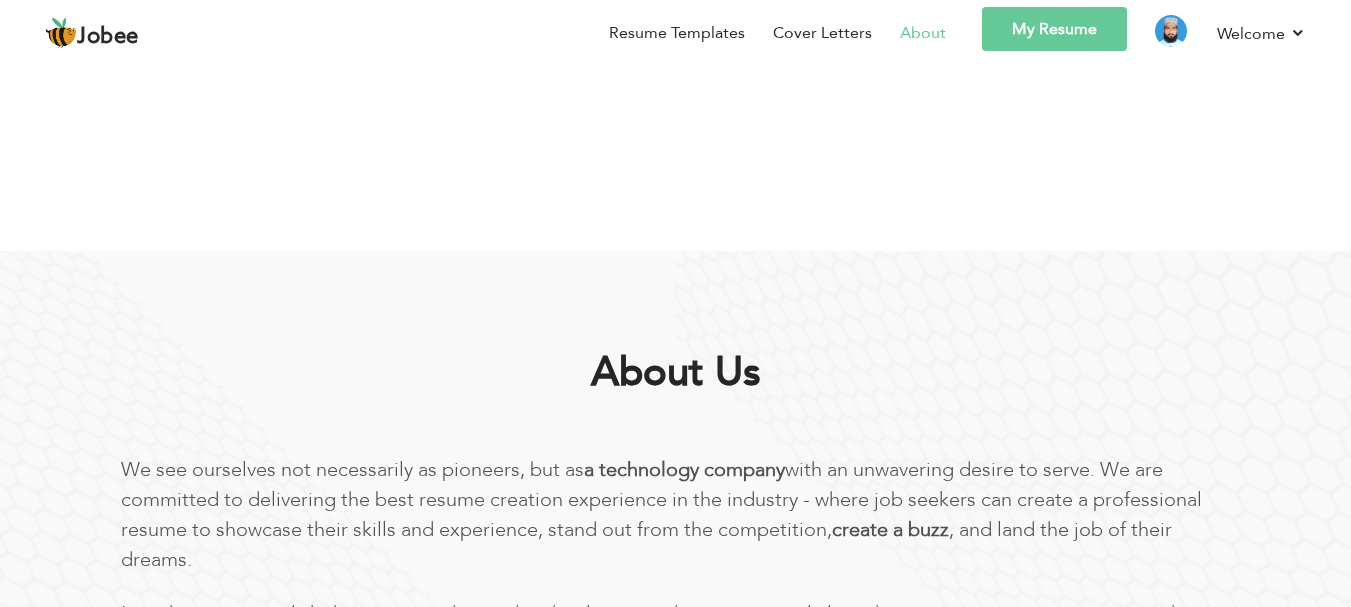 scroll, scrollTop: 0, scrollLeft: 0, axis: both 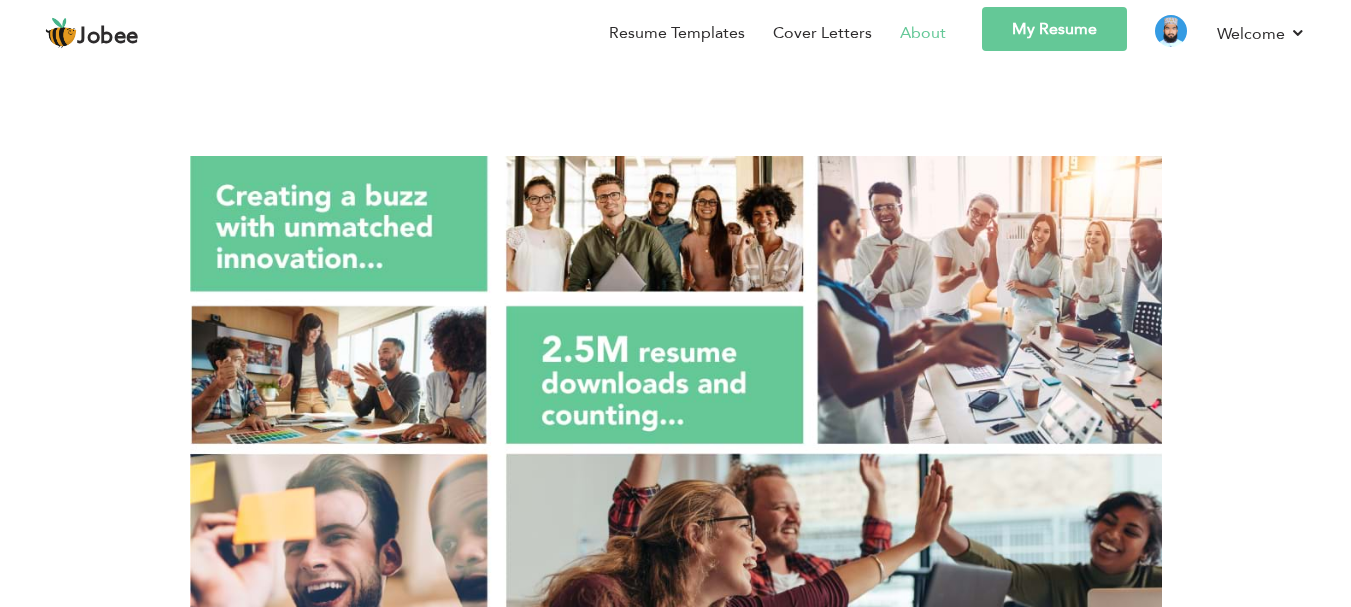 click on "Jobee" at bounding box center (108, 37) 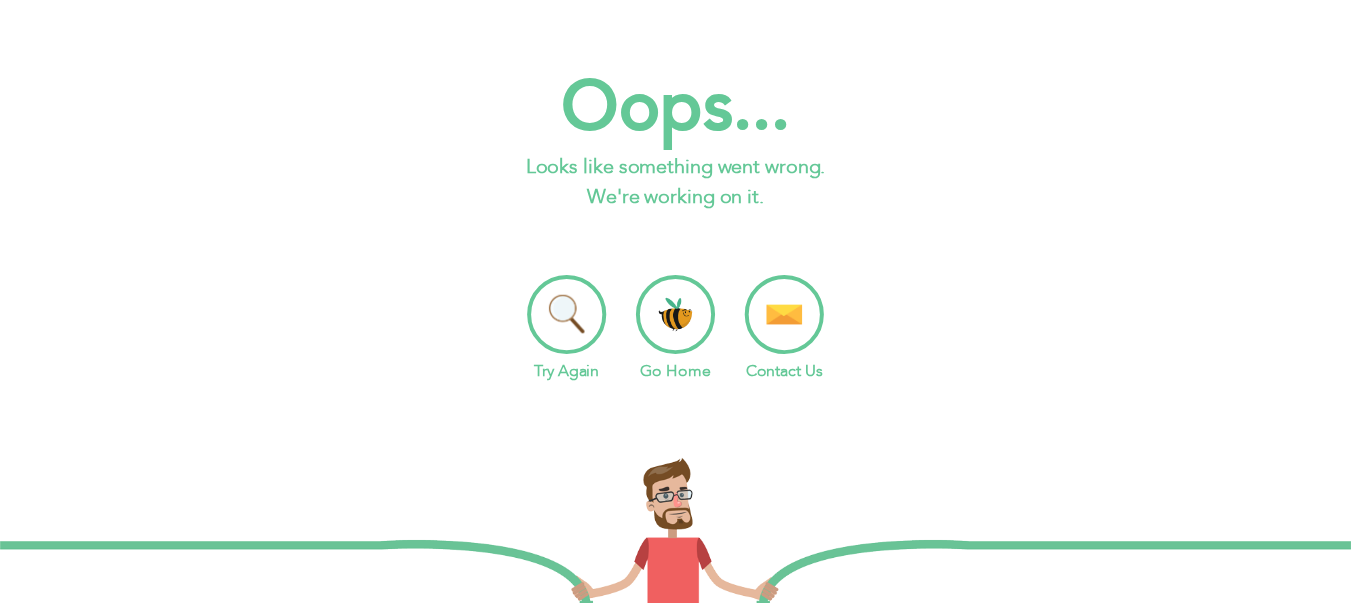 scroll, scrollTop: 0, scrollLeft: 0, axis: both 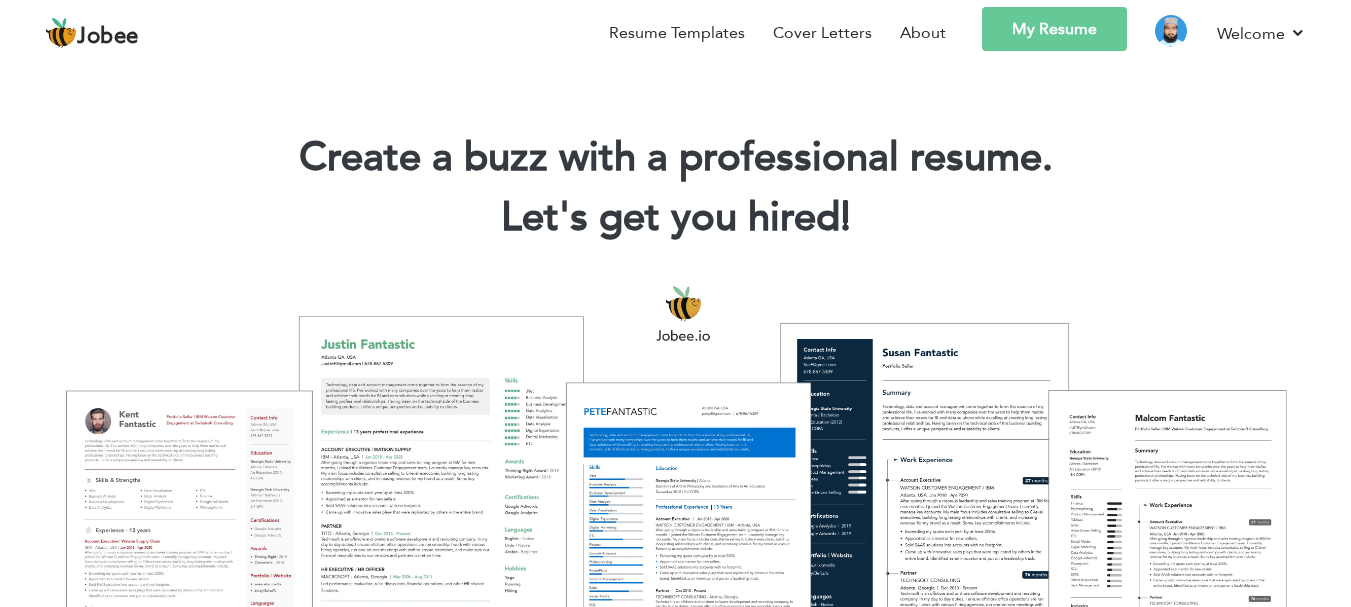 click on "My Resume" at bounding box center (1054, 29) 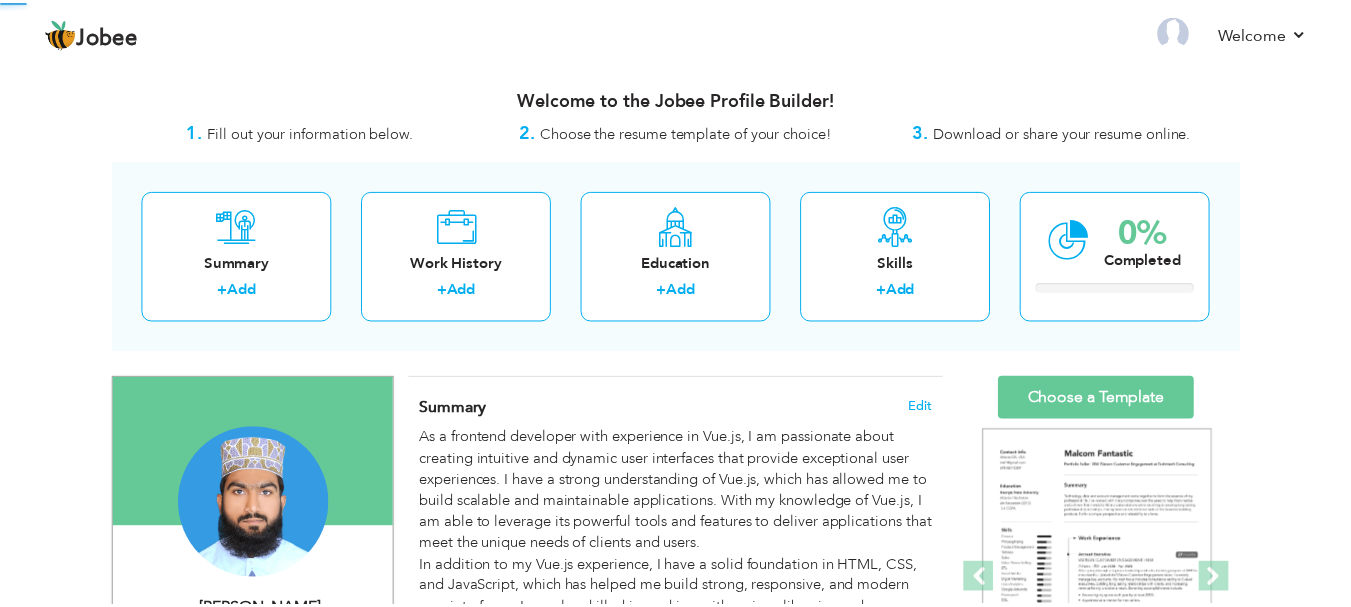 scroll, scrollTop: 0, scrollLeft: 0, axis: both 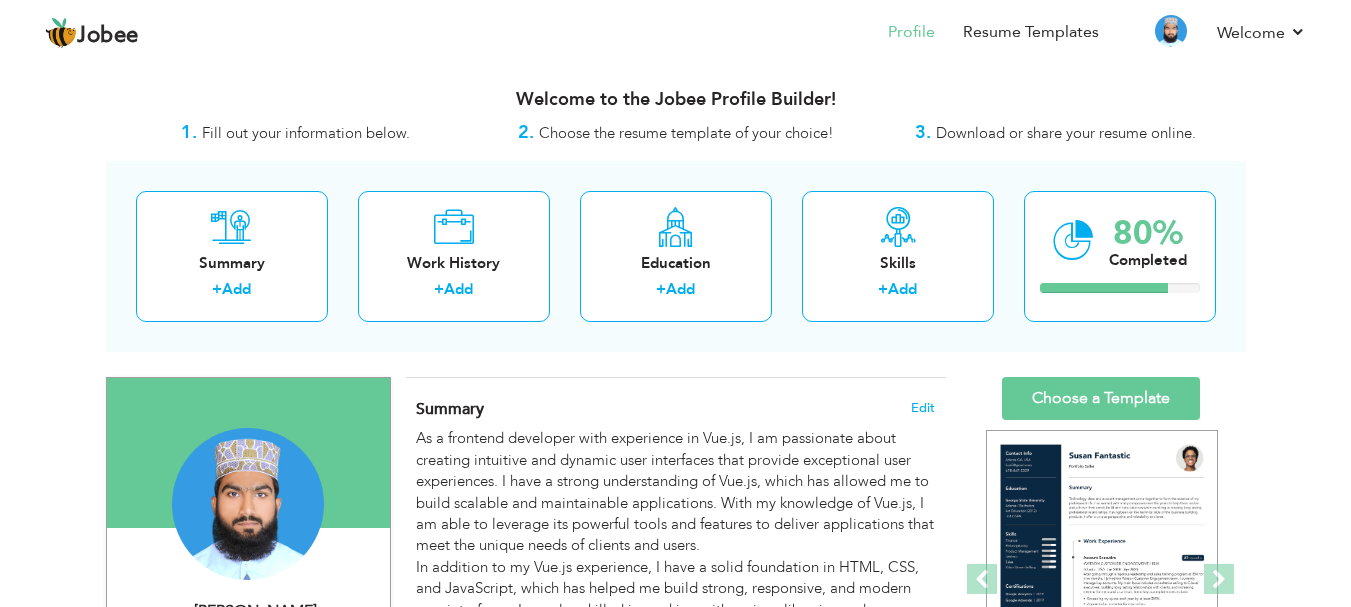 click on "Choose the resume template of your choice!" at bounding box center (686, 133) 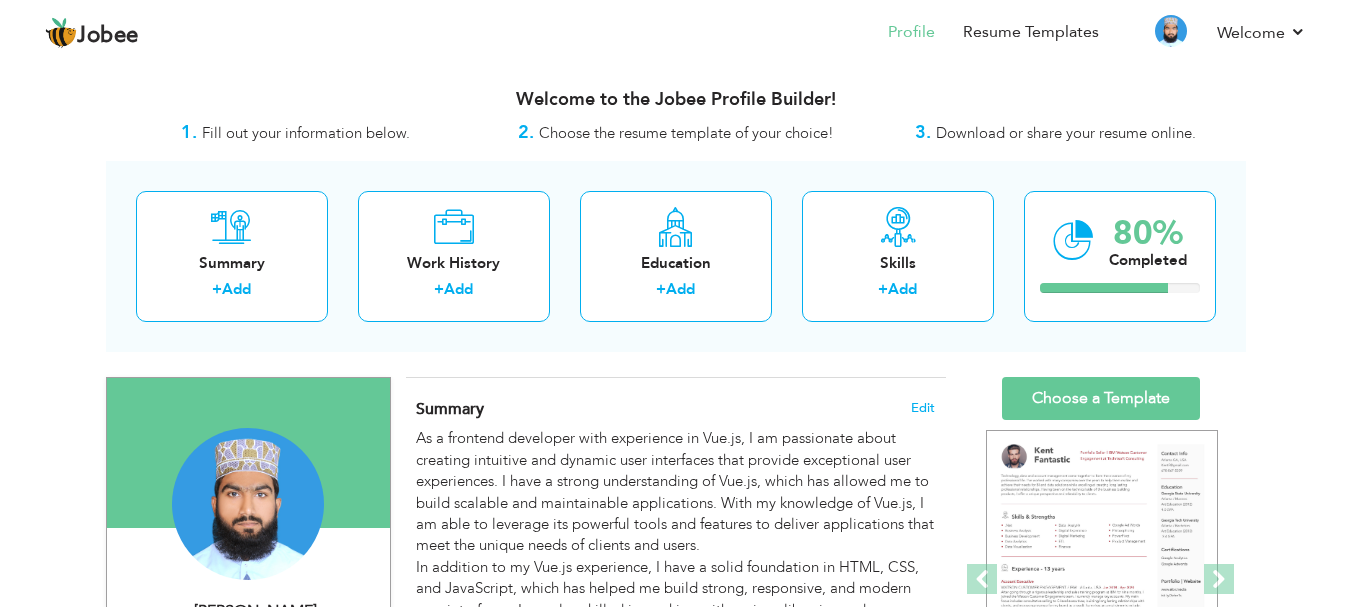 click on "Download or share your resume online." at bounding box center [1066, 133] 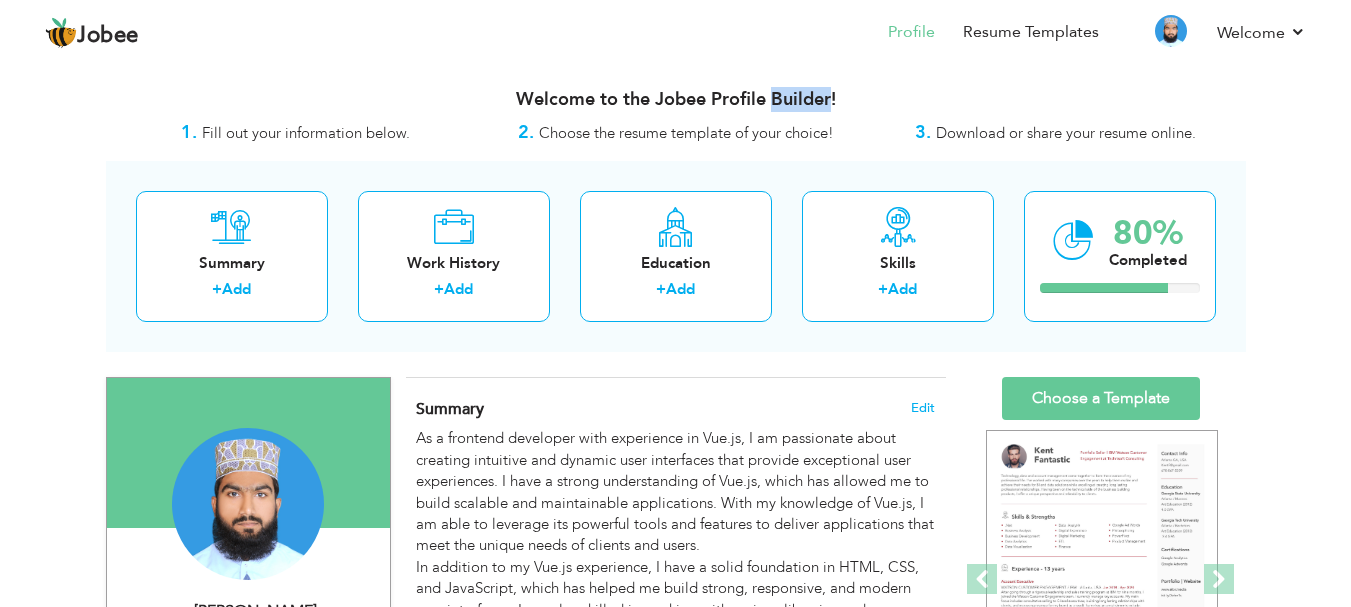 click on "Welcome to the Jobee Profile Builder!" at bounding box center (676, 100) 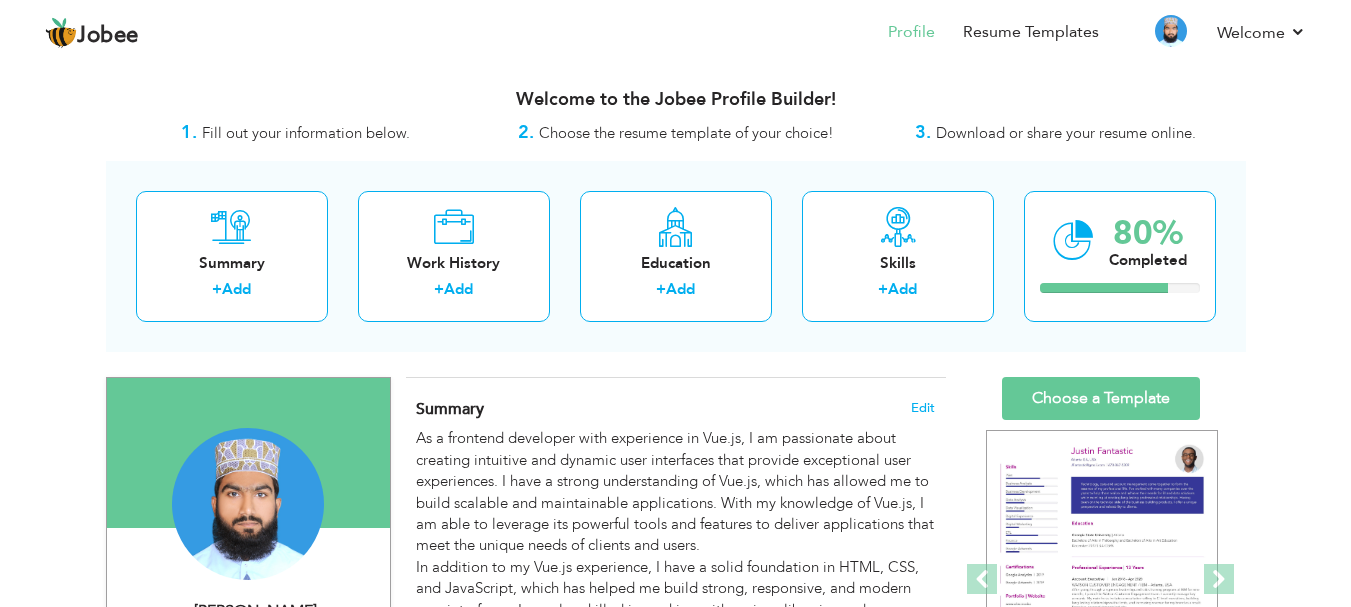 click on "Welcome to the Jobee Profile Builder!" at bounding box center (676, 100) 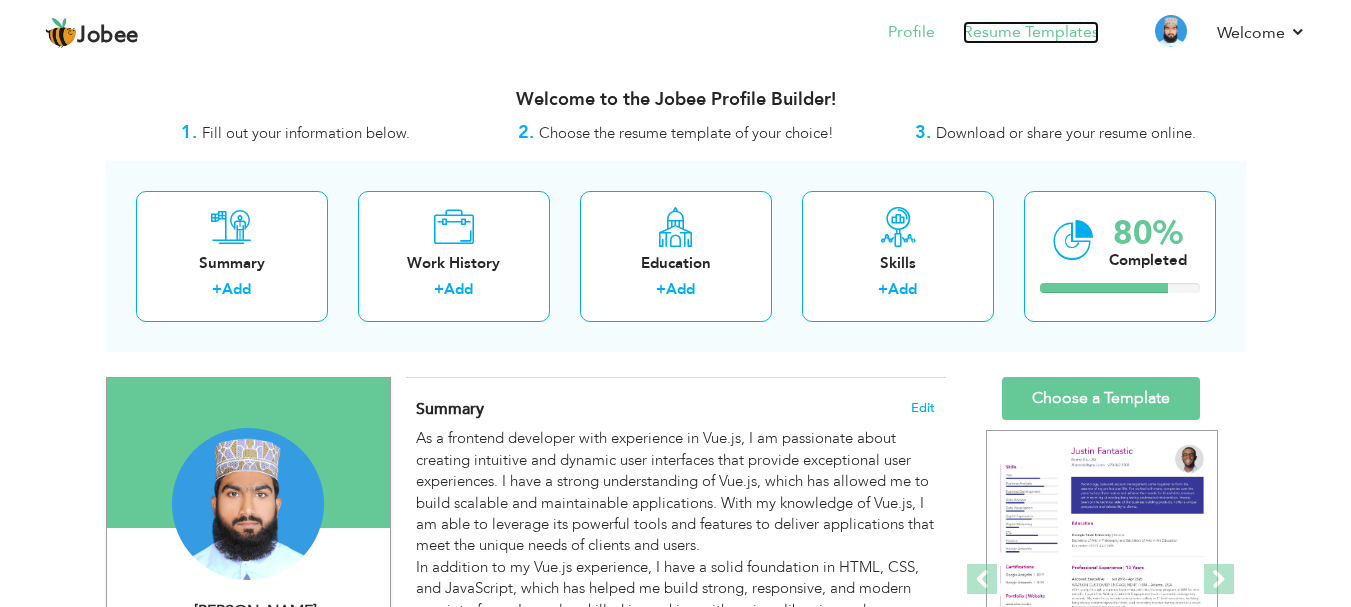 click on "Resume Templates" at bounding box center (1031, 32) 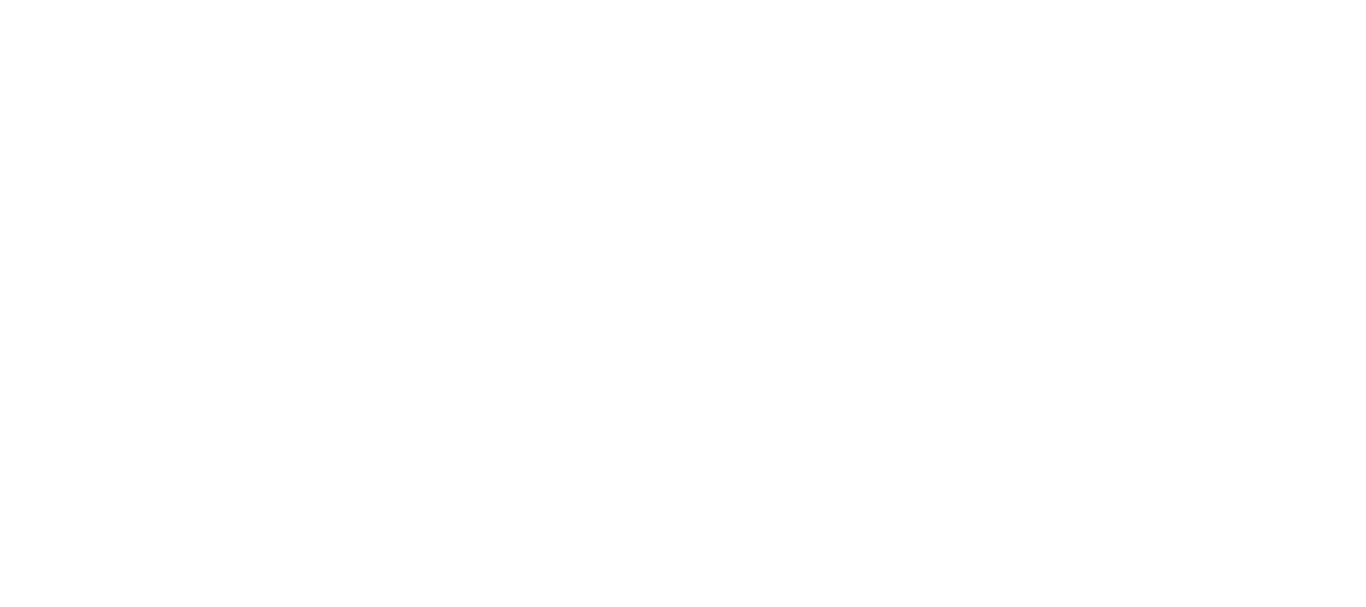 scroll, scrollTop: 0, scrollLeft: 0, axis: both 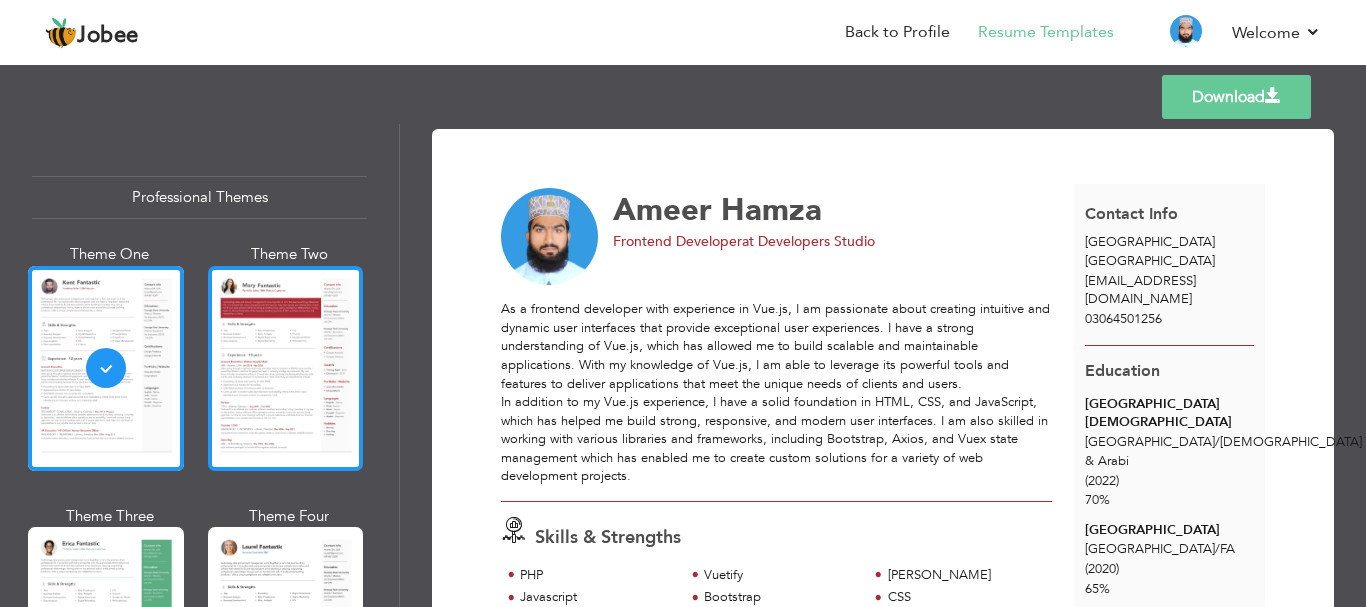 click at bounding box center (286, 368) 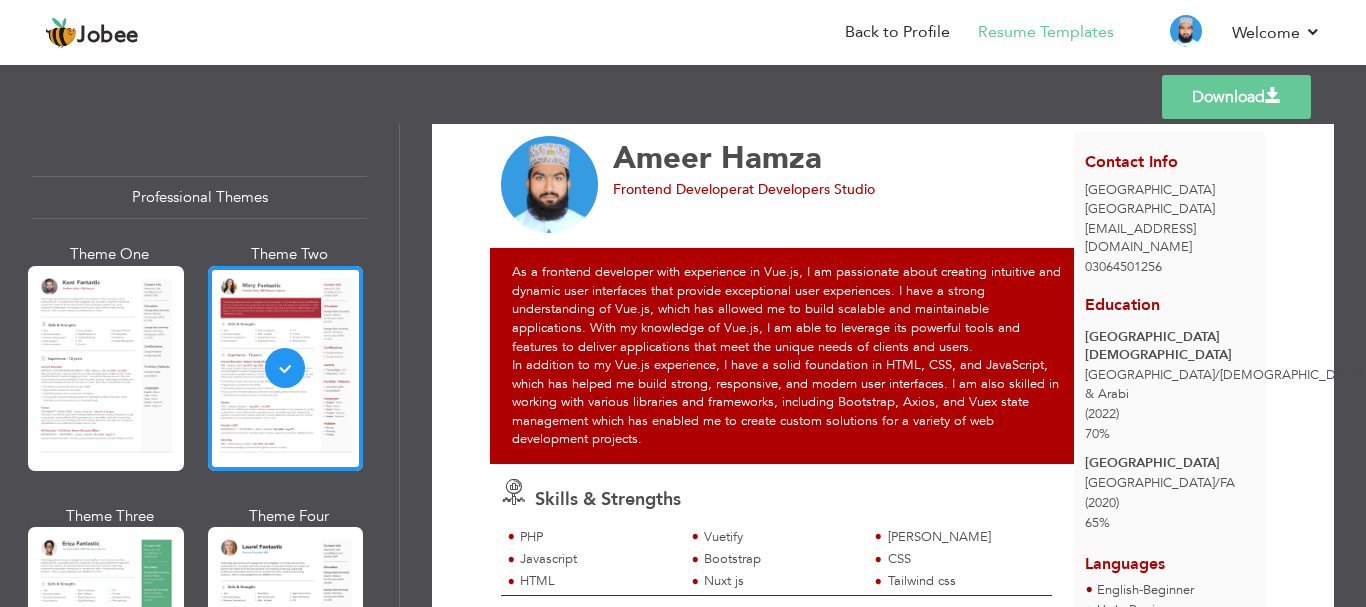 scroll, scrollTop: 0, scrollLeft: 0, axis: both 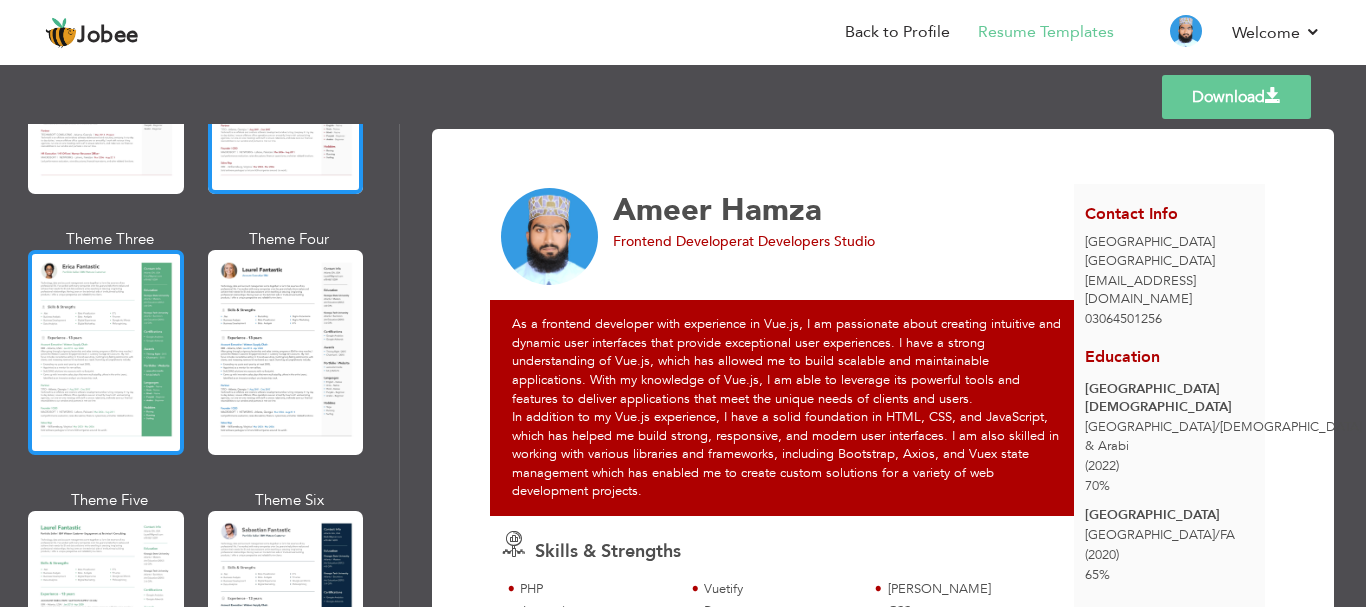 click at bounding box center (106, 352) 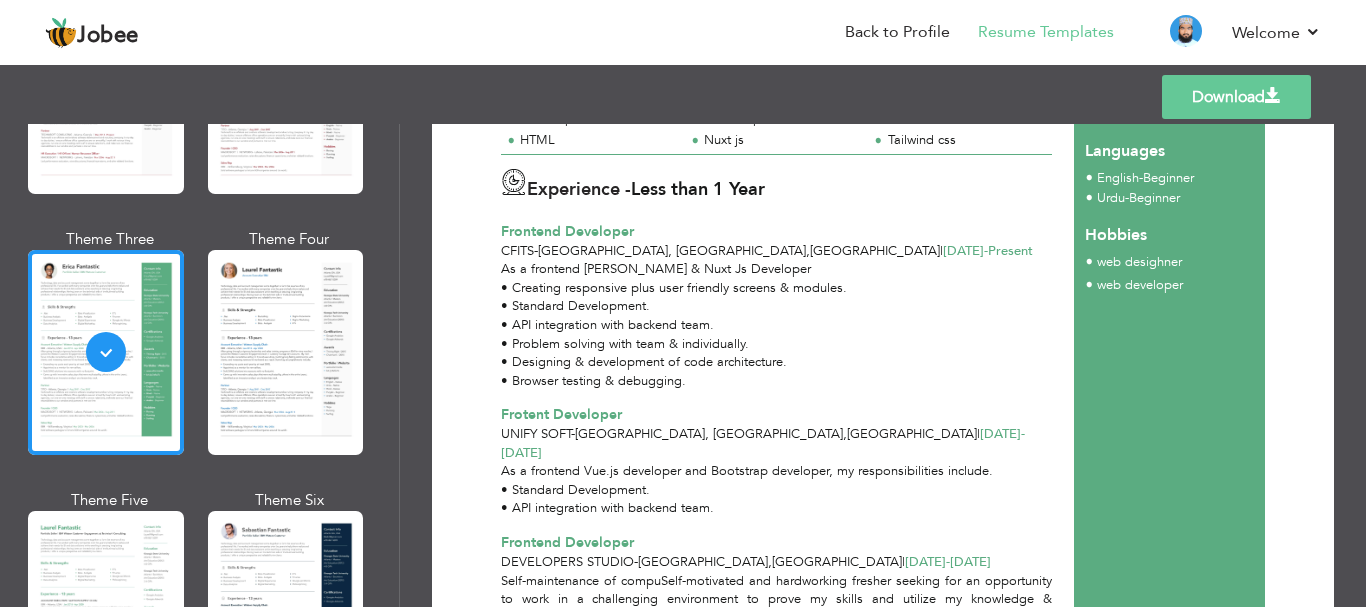 scroll, scrollTop: 802, scrollLeft: 0, axis: vertical 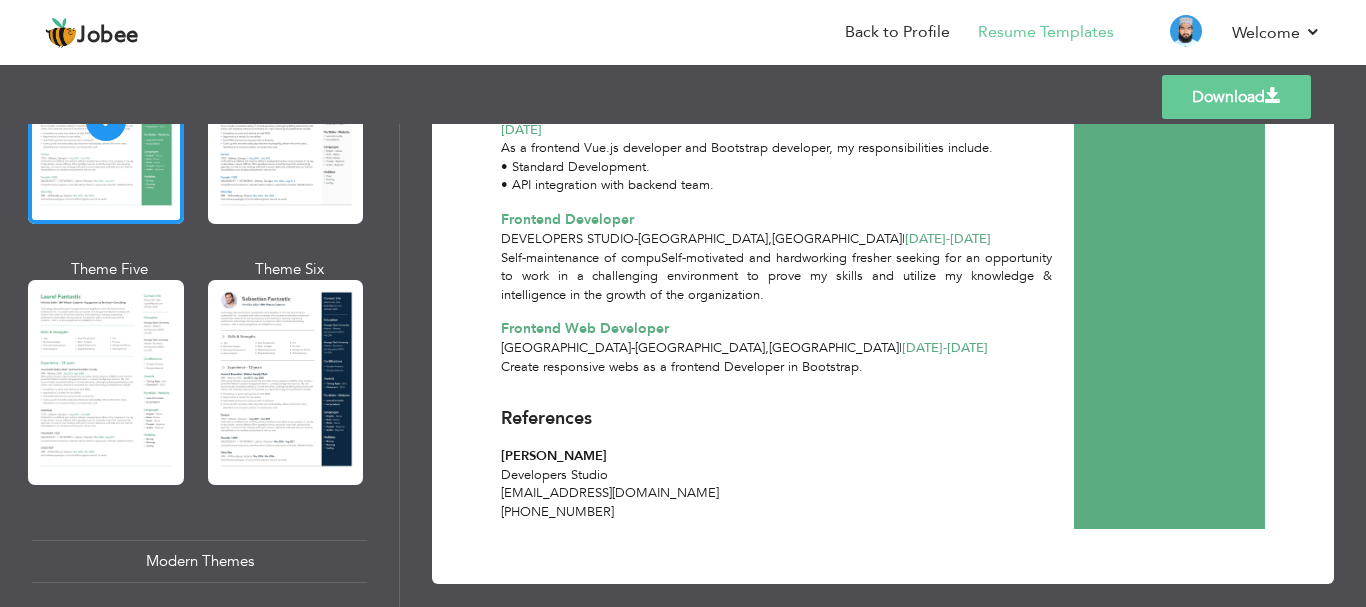 click on "Download" at bounding box center [1236, 97] 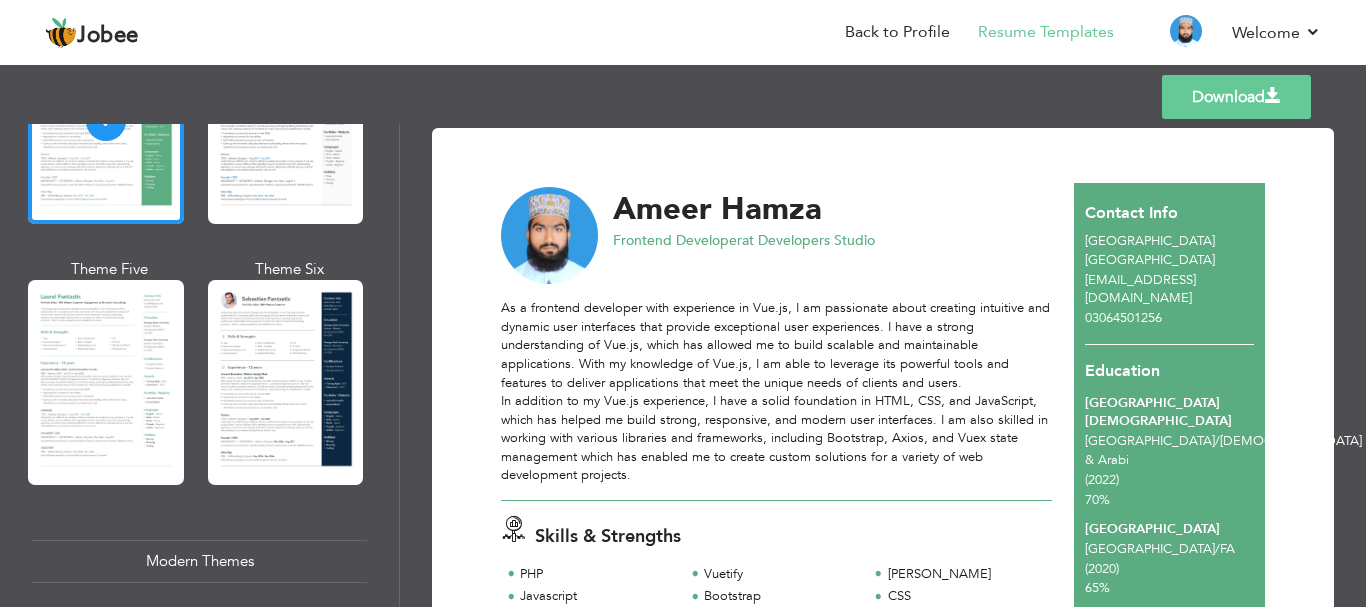 scroll, scrollTop: 0, scrollLeft: 0, axis: both 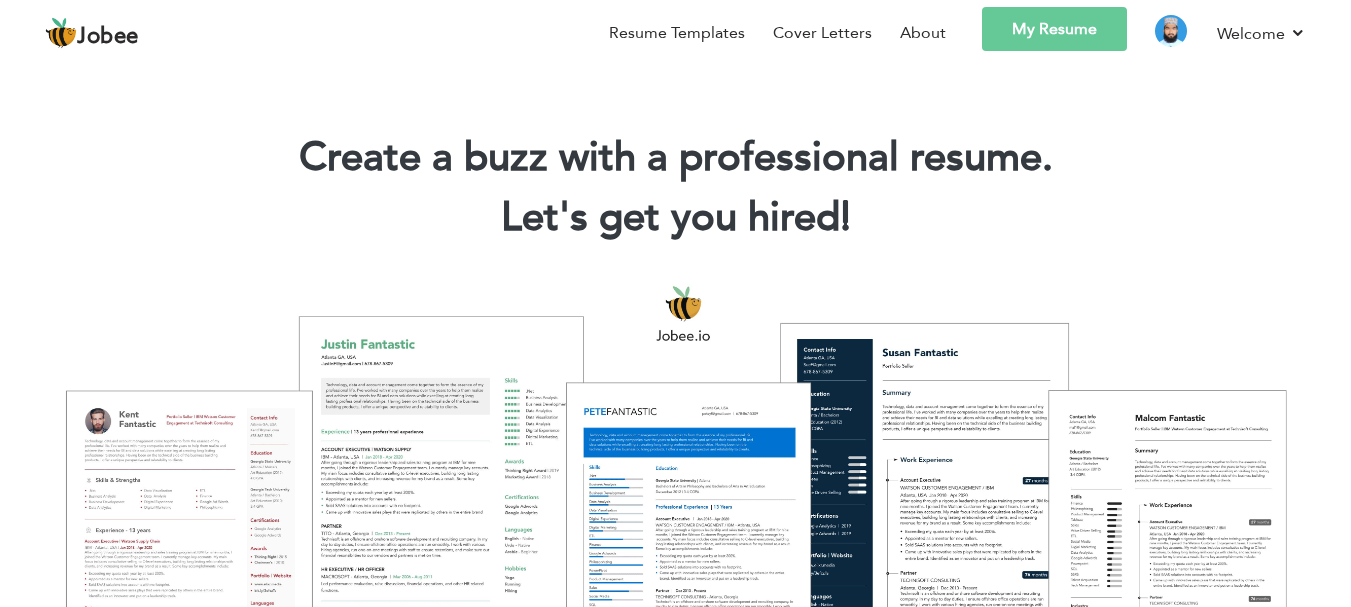 click on "get you hired!" at bounding box center (725, 217) 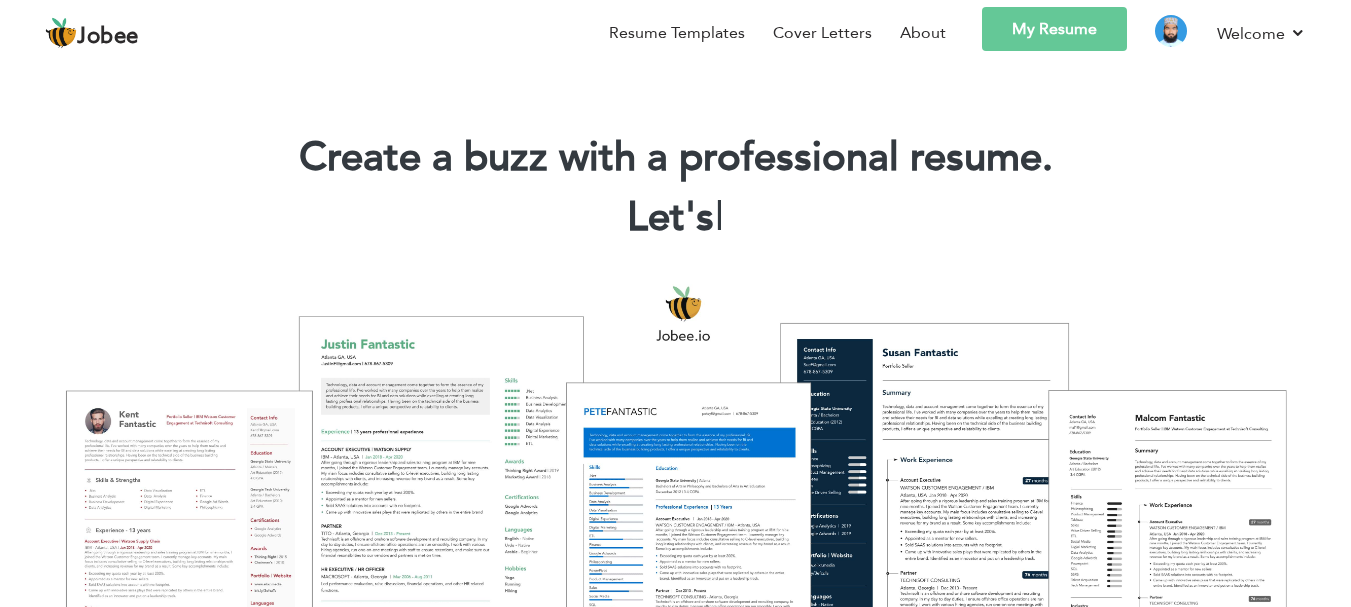 click on "Let's
|" at bounding box center [675, 218] 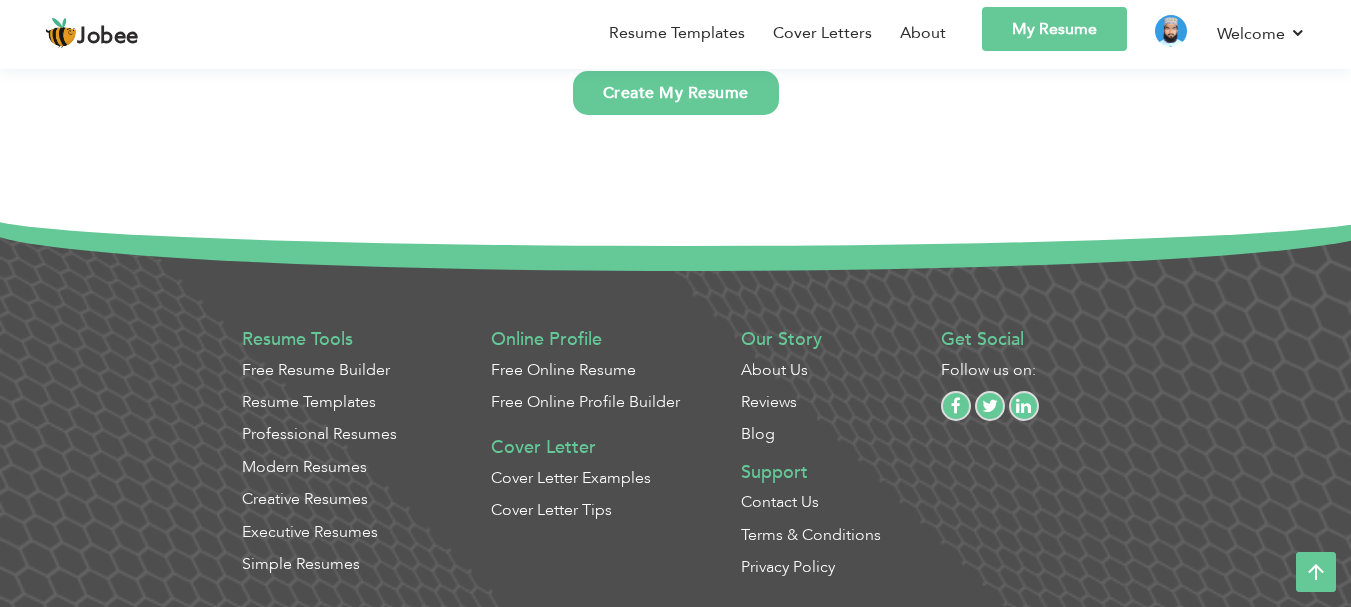scroll, scrollTop: 5272, scrollLeft: 0, axis: vertical 